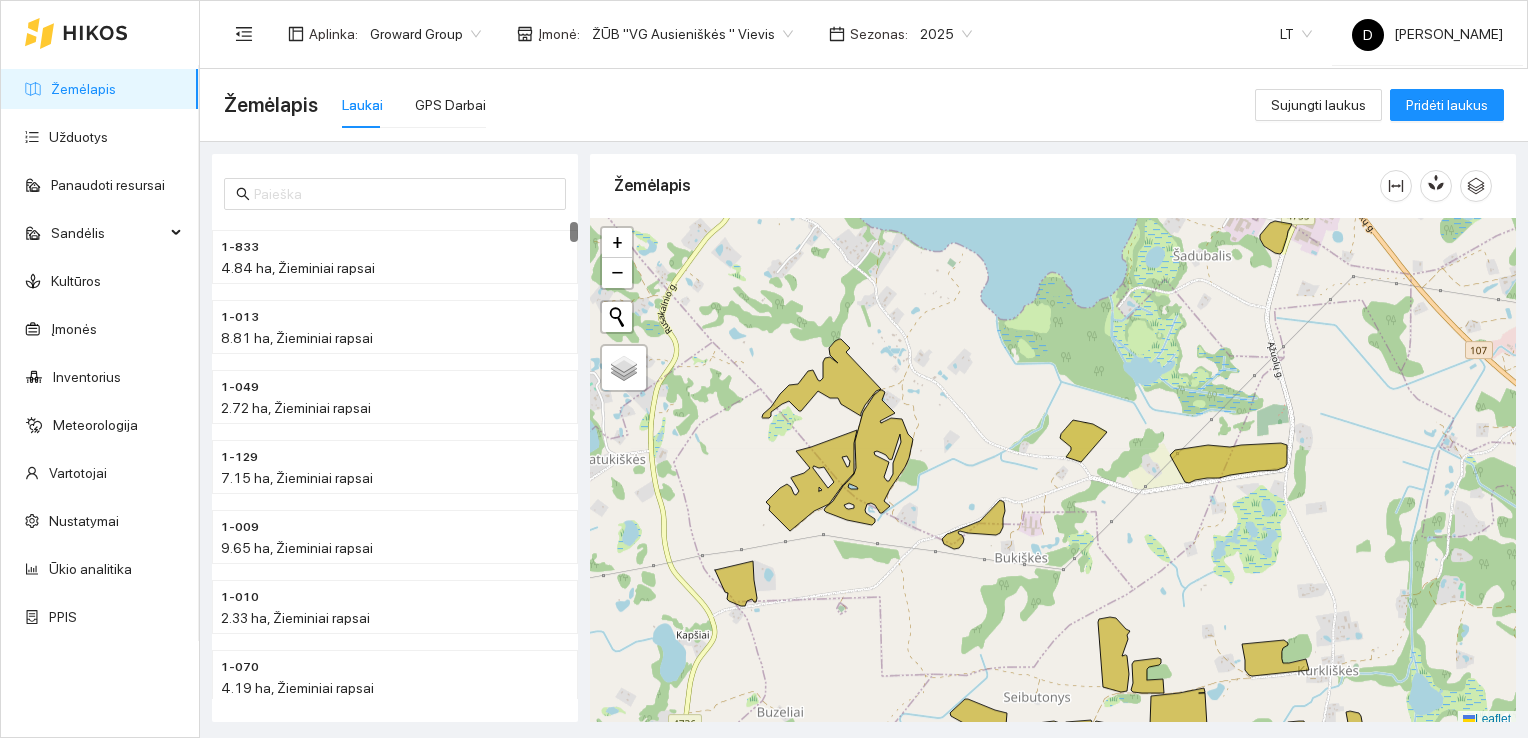 scroll, scrollTop: 0, scrollLeft: 0, axis: both 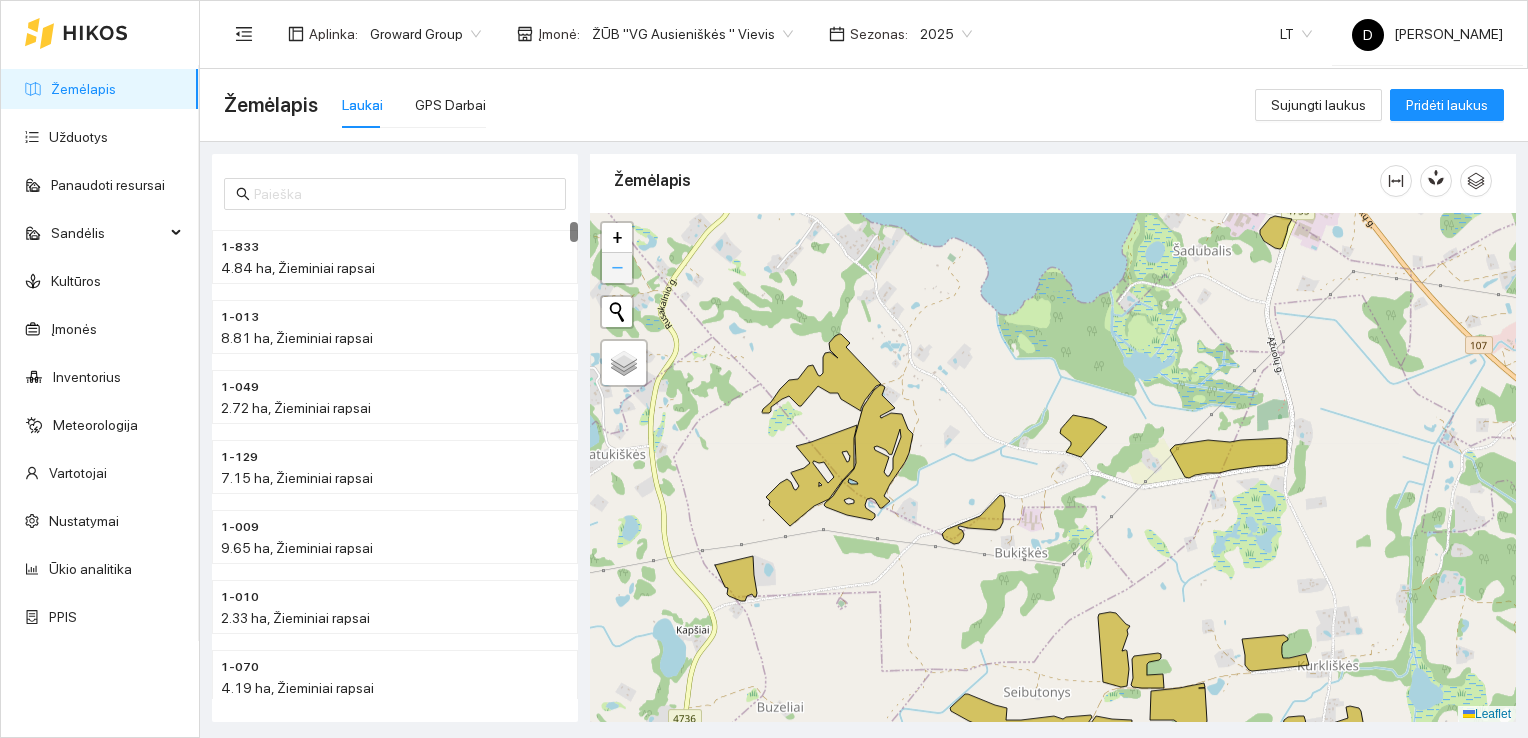 click on "−" at bounding box center [617, 268] 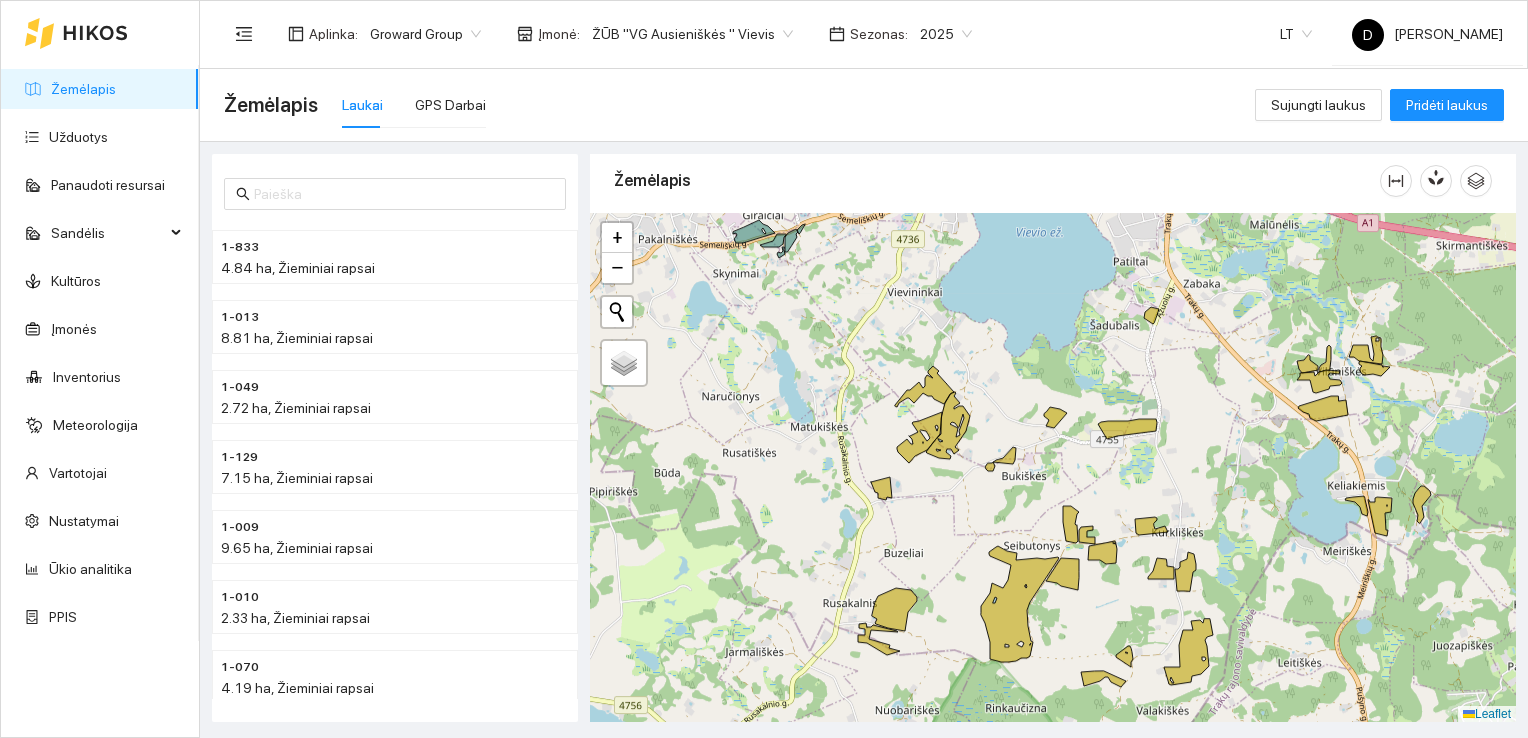 drag, startPoint x: 985, startPoint y: 502, endPoint x: 972, endPoint y: 468, distance: 36.40055 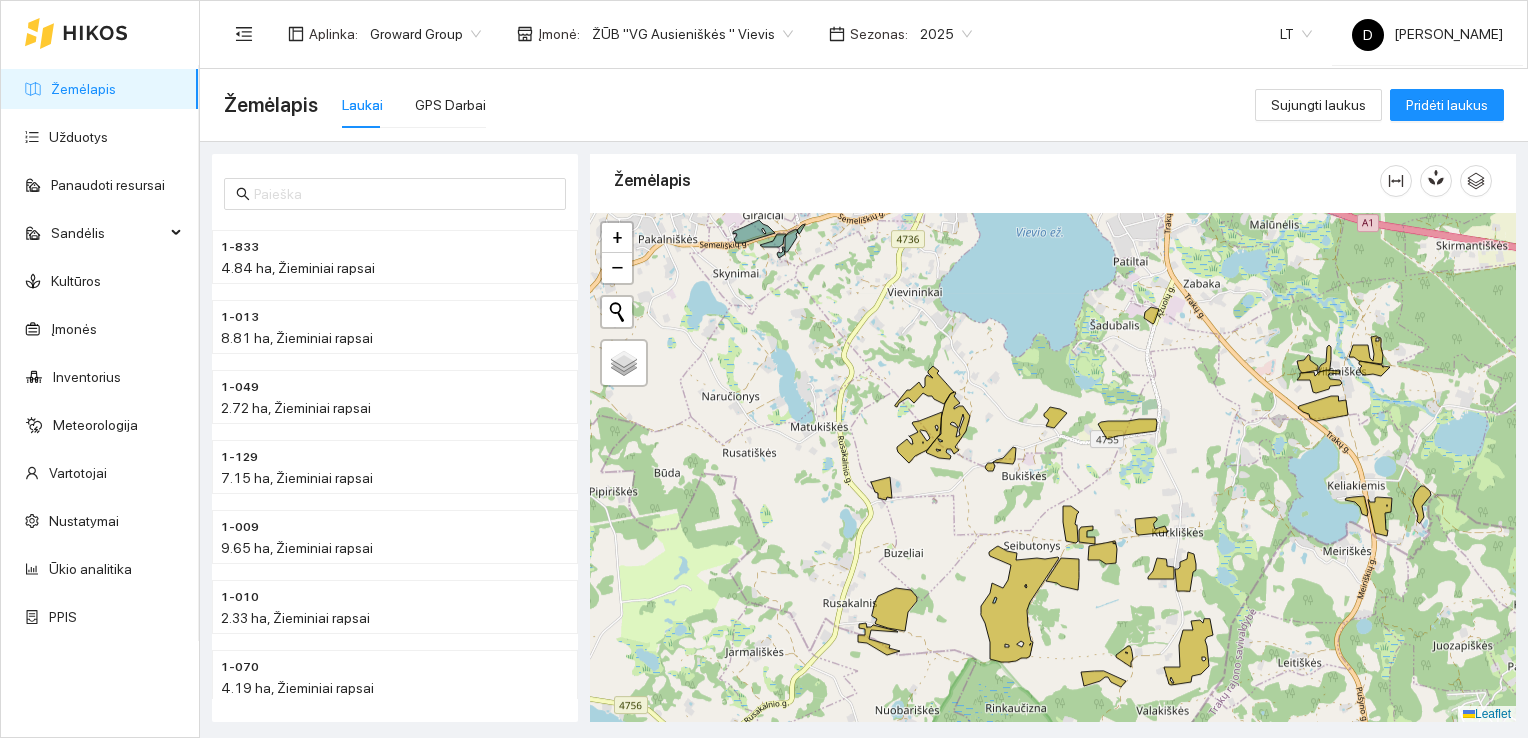 click at bounding box center [1053, 468] 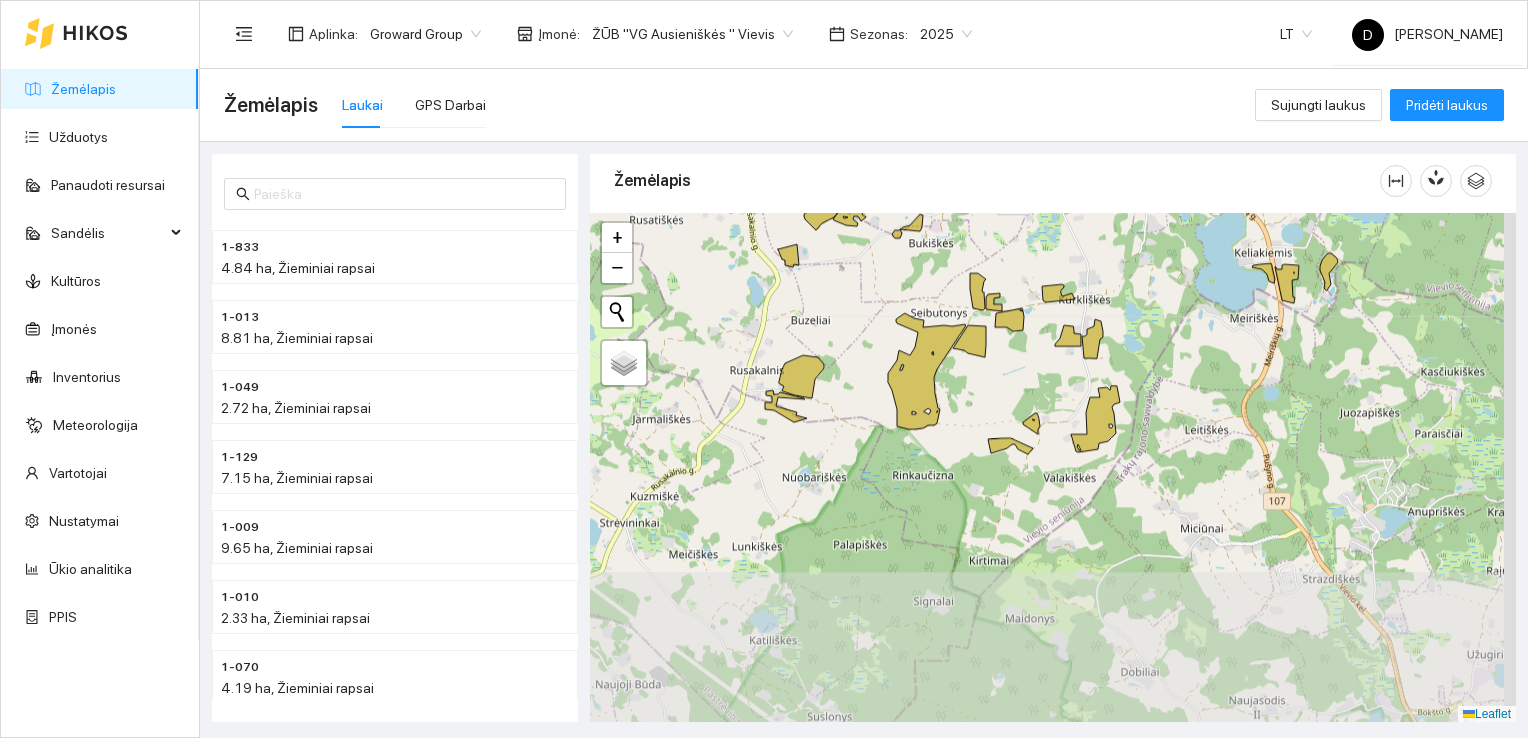 drag, startPoint x: 1084, startPoint y: 494, endPoint x: 1032, endPoint y: 342, distance: 160.64868 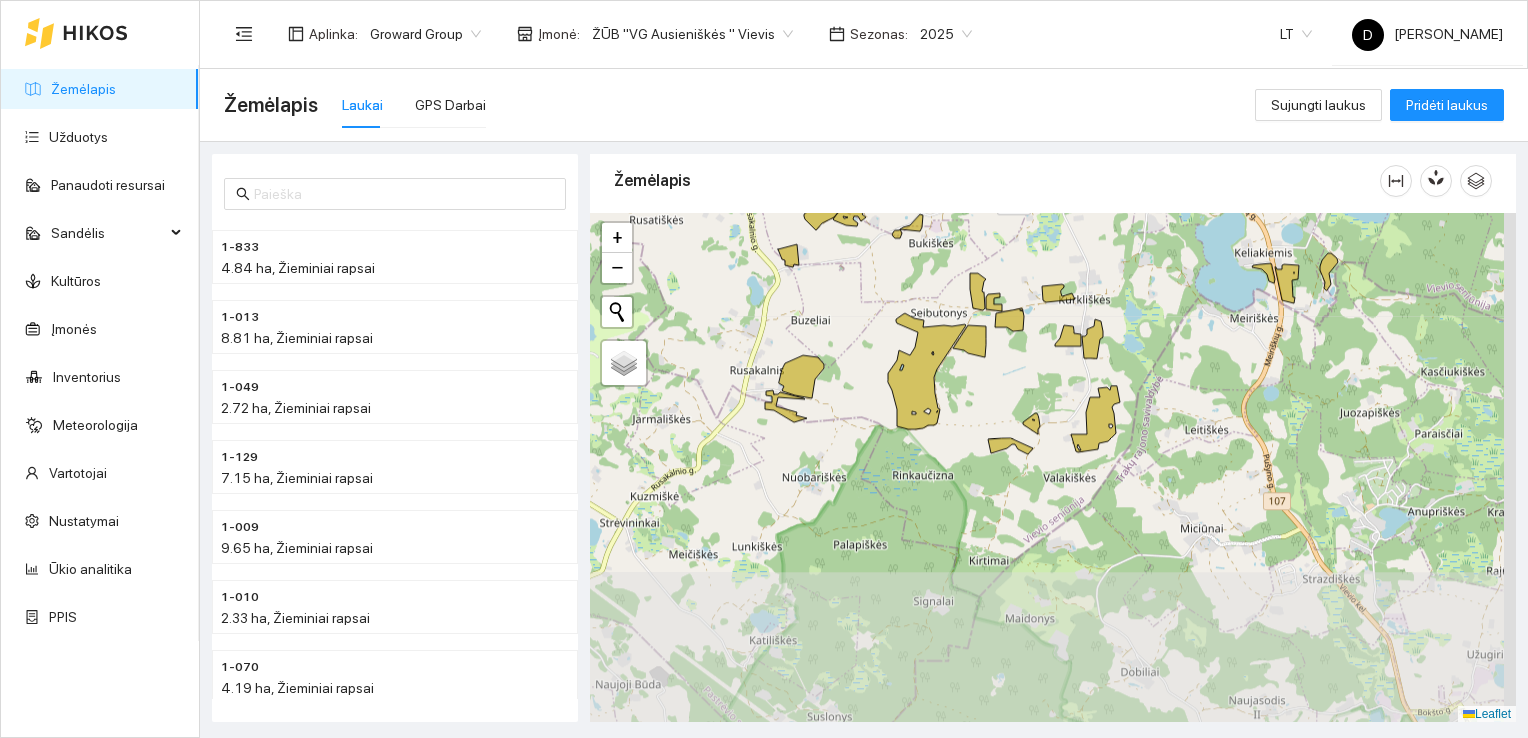 click at bounding box center [1053, 468] 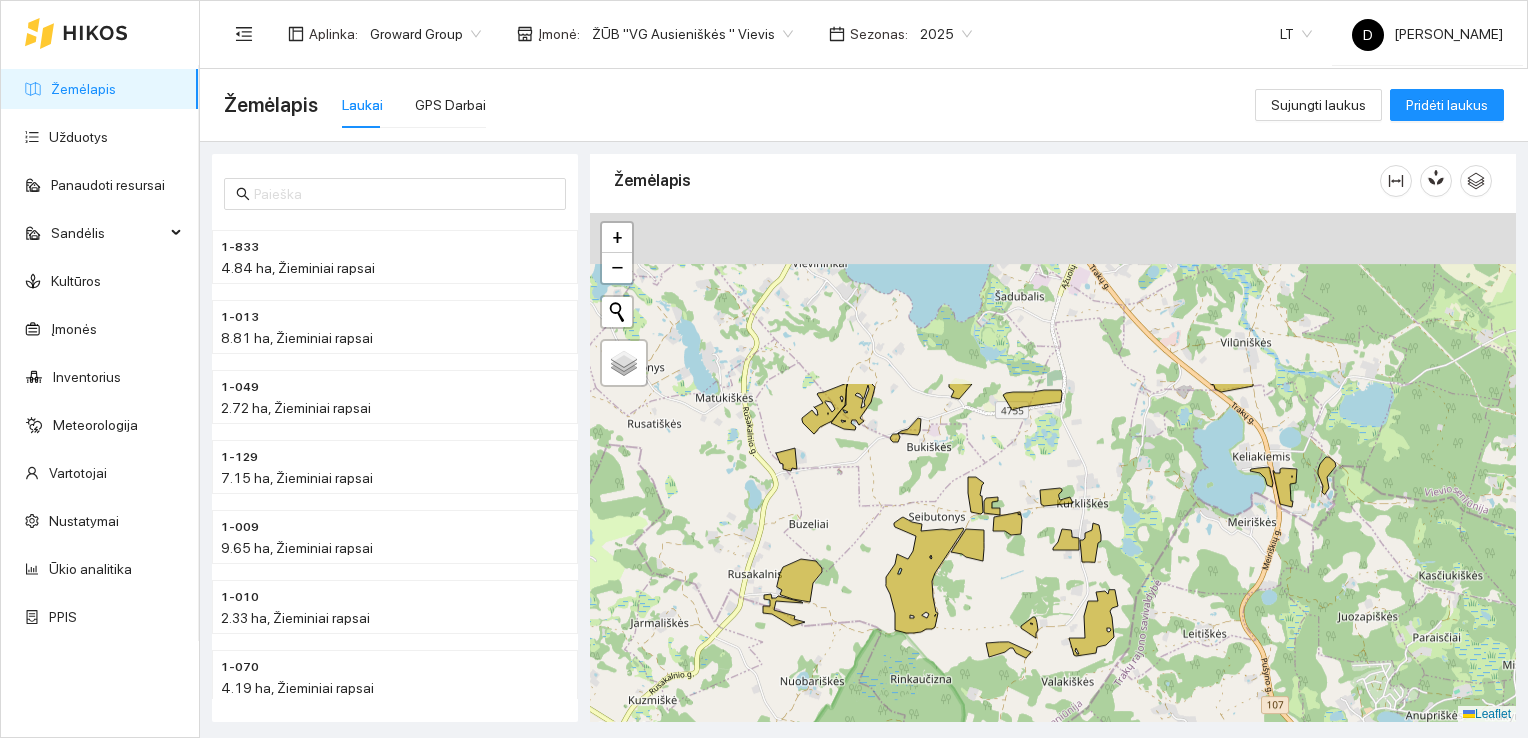 drag, startPoint x: 968, startPoint y: 360, endPoint x: 1031, endPoint y: 580, distance: 228.84274 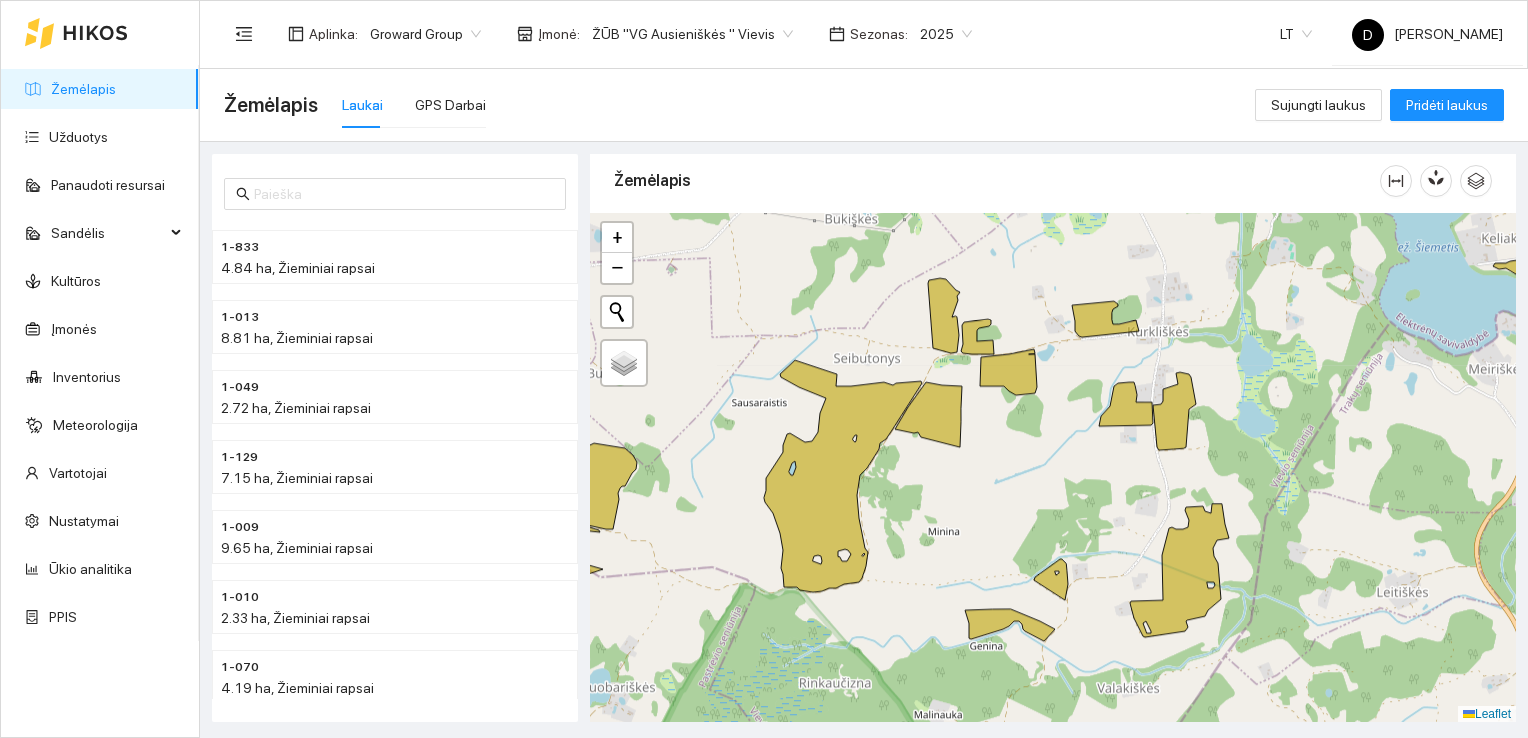 drag, startPoint x: 1008, startPoint y: 568, endPoint x: 1036, endPoint y: 471, distance: 100.96039 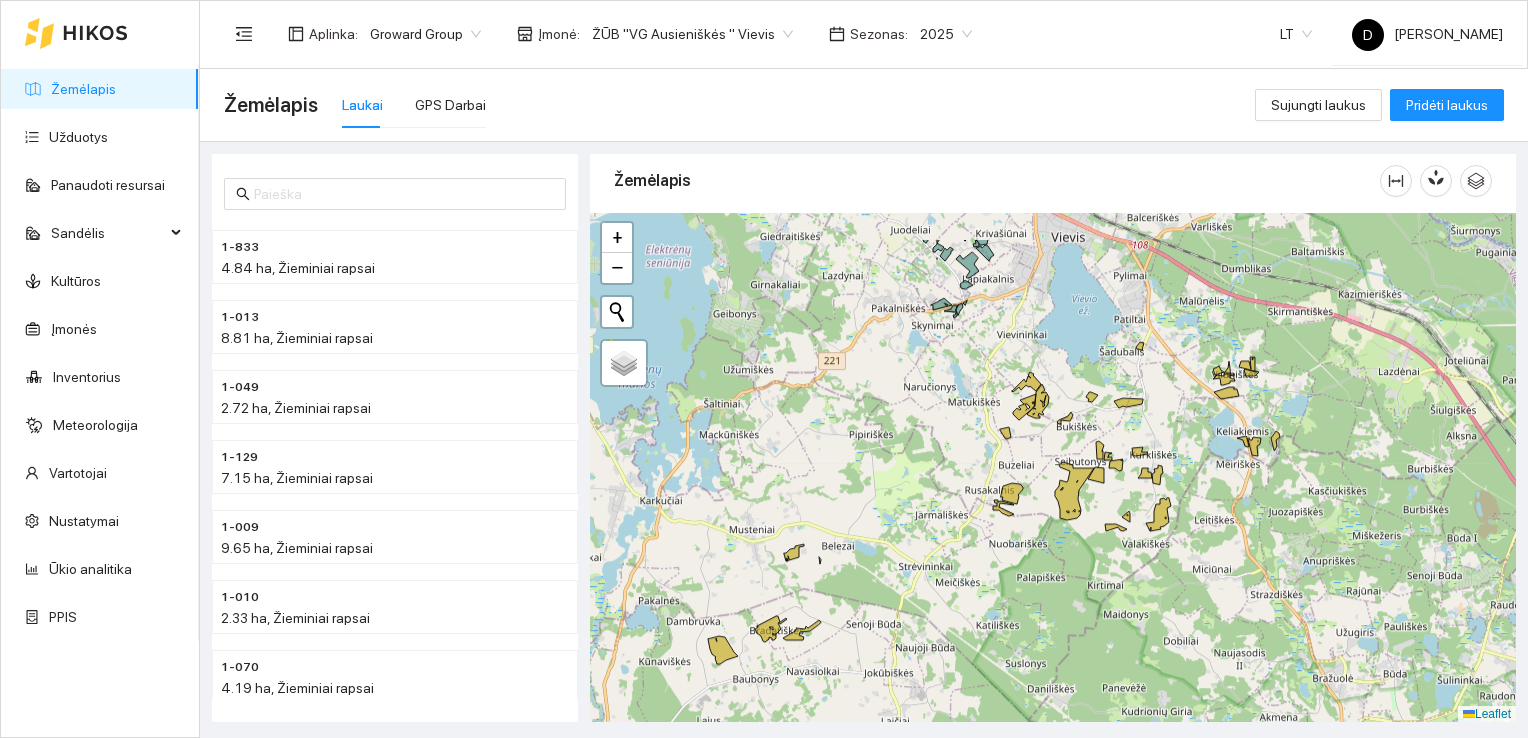 drag, startPoint x: 1152, startPoint y: 348, endPoint x: 1163, endPoint y: 426, distance: 78.77182 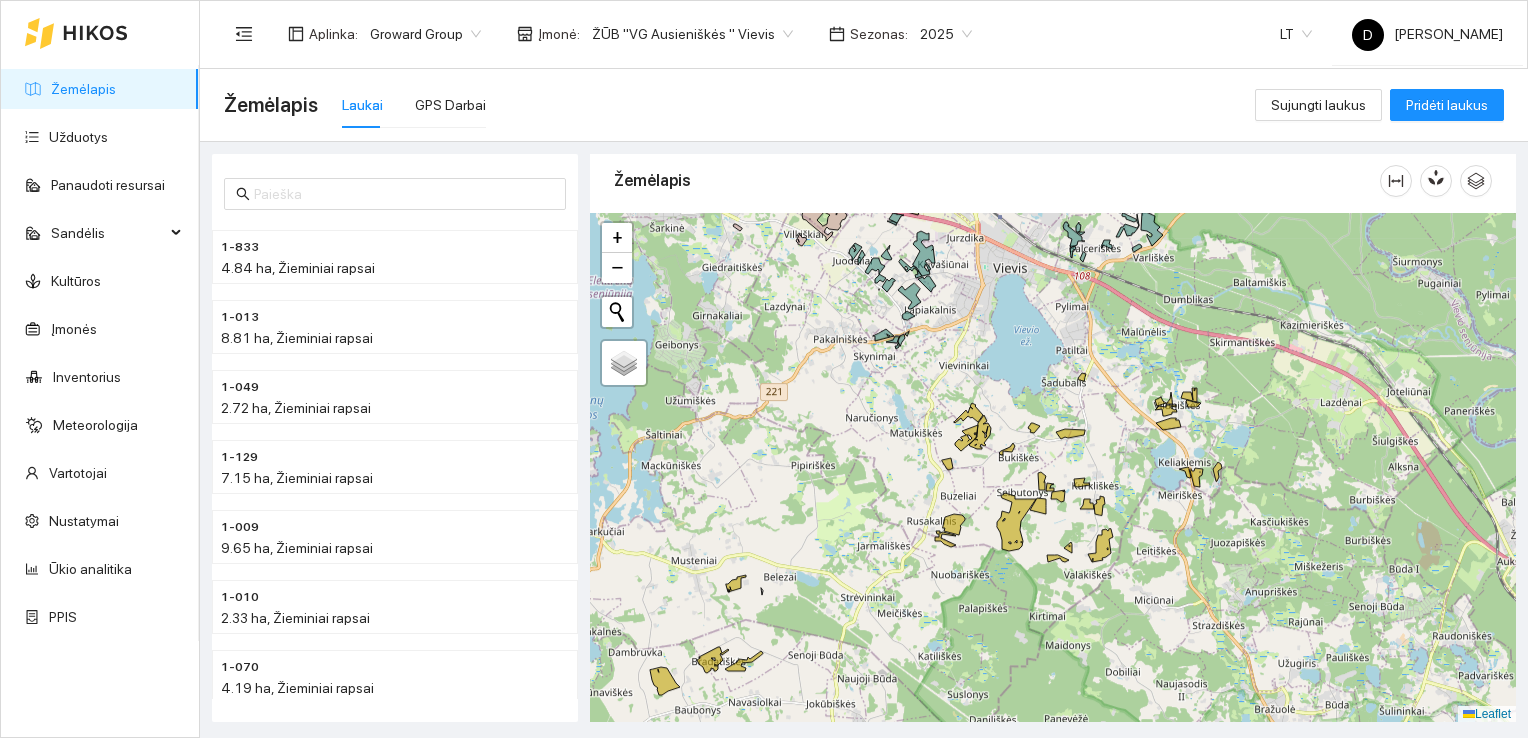 drag, startPoint x: 896, startPoint y: 587, endPoint x: 836, endPoint y: 617, distance: 67.08204 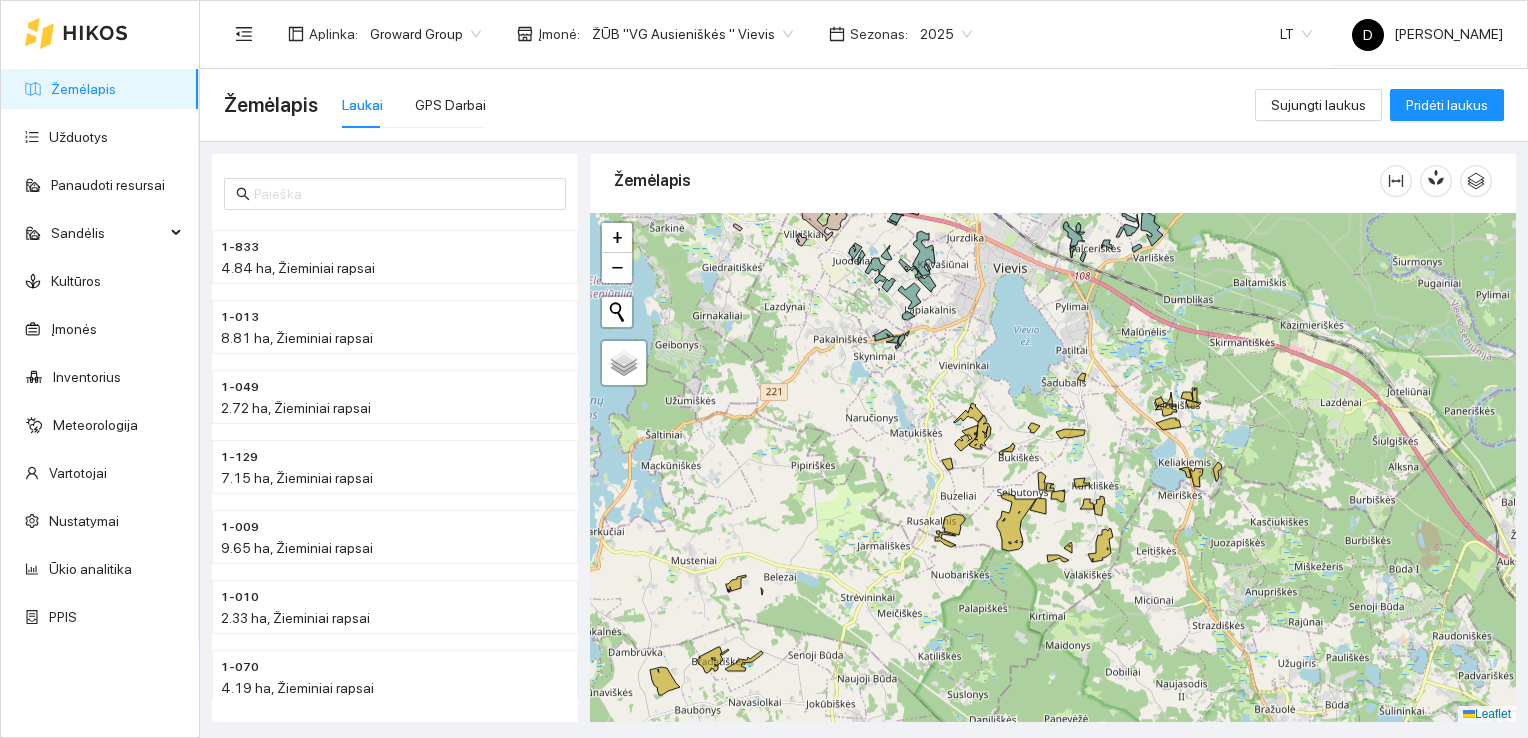 click at bounding box center [1053, 468] 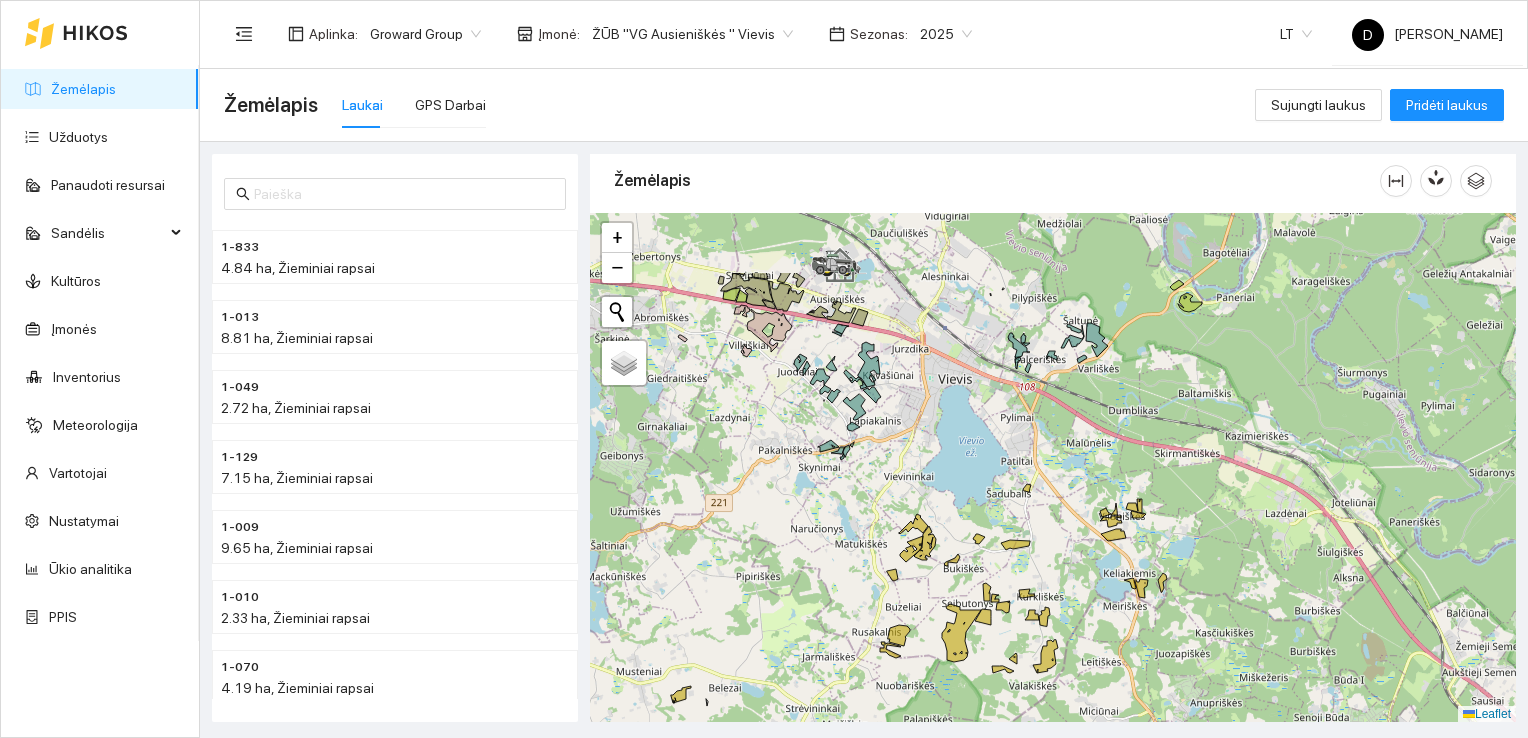 drag, startPoint x: 843, startPoint y: 396, endPoint x: 790, endPoint y: 507, distance: 123.00407 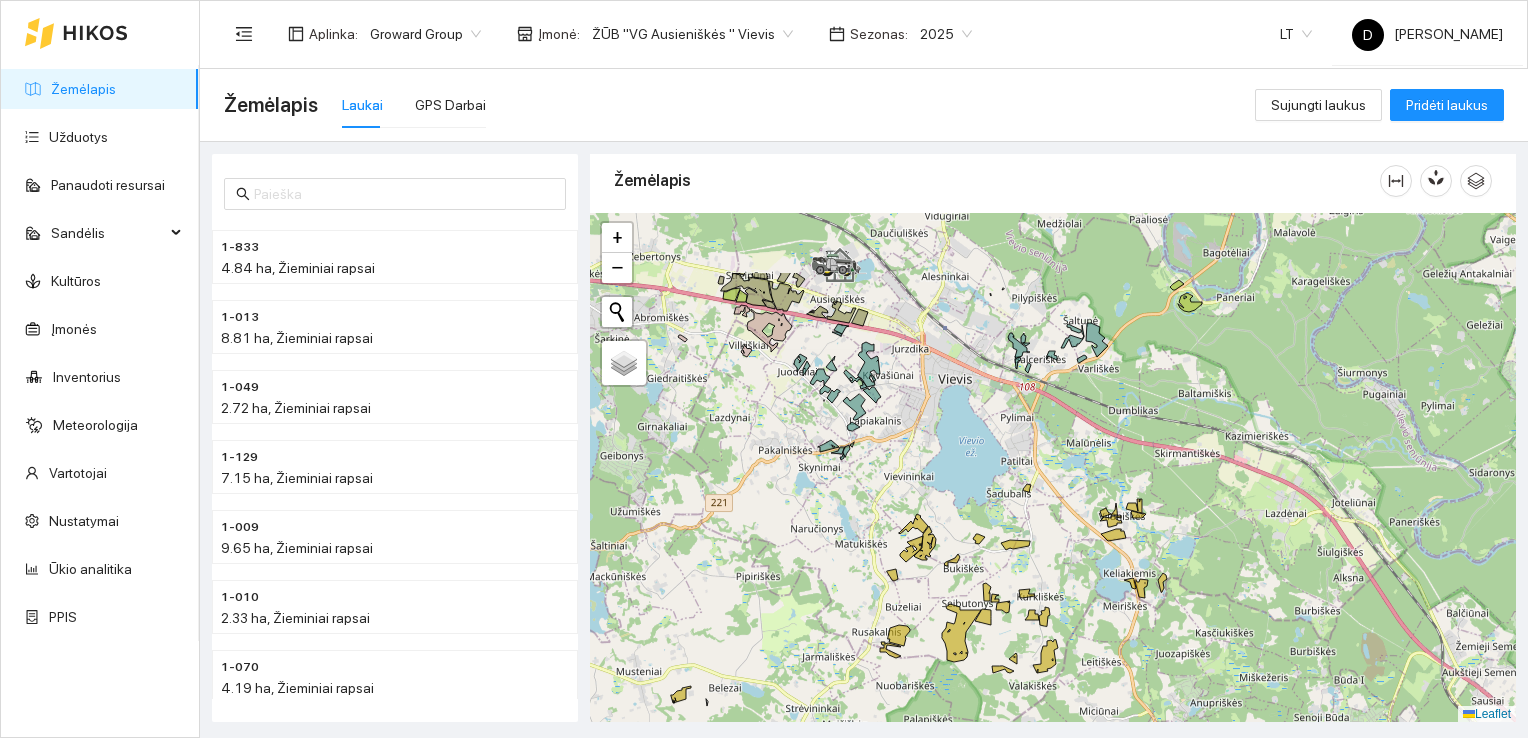click at bounding box center [1053, 468] 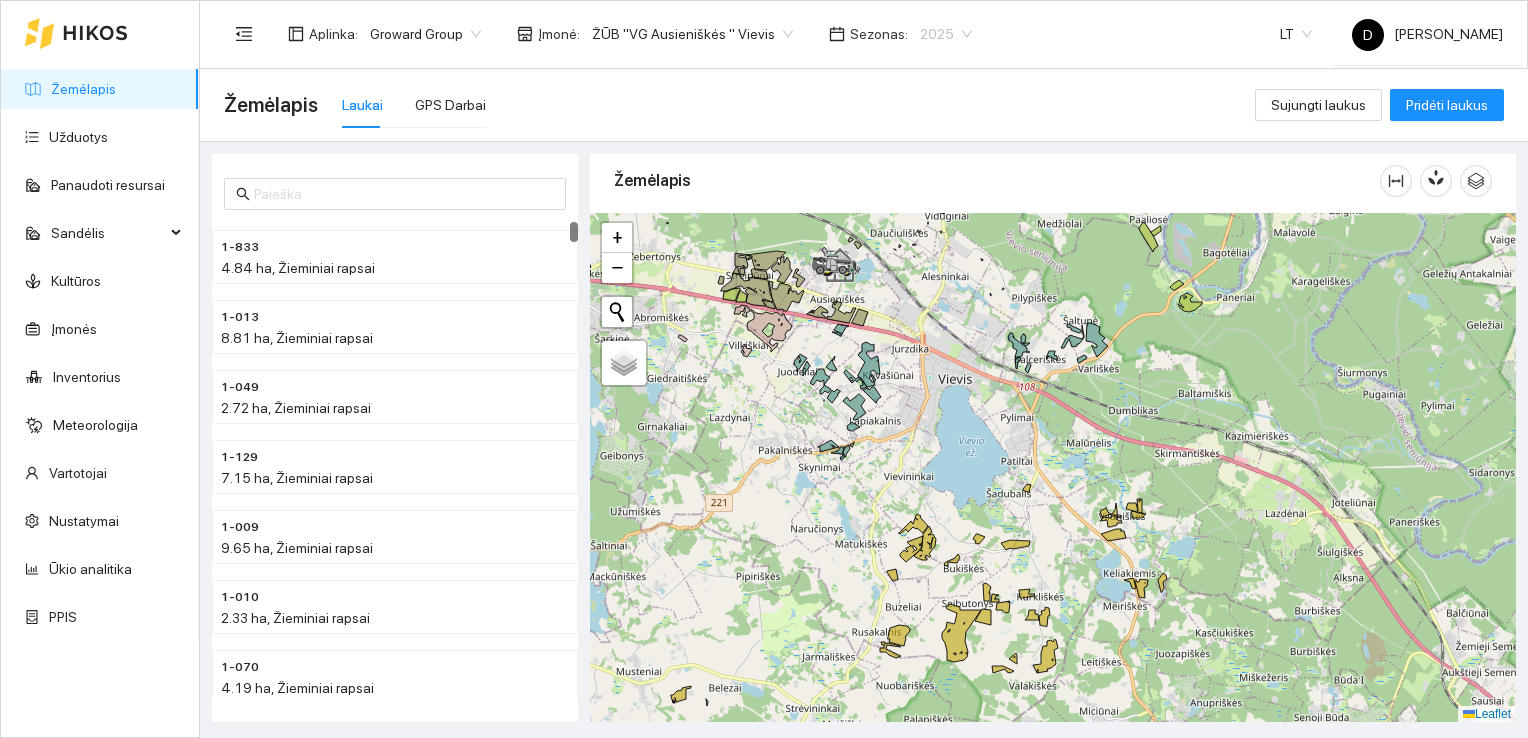 click on "2025" at bounding box center (946, 34) 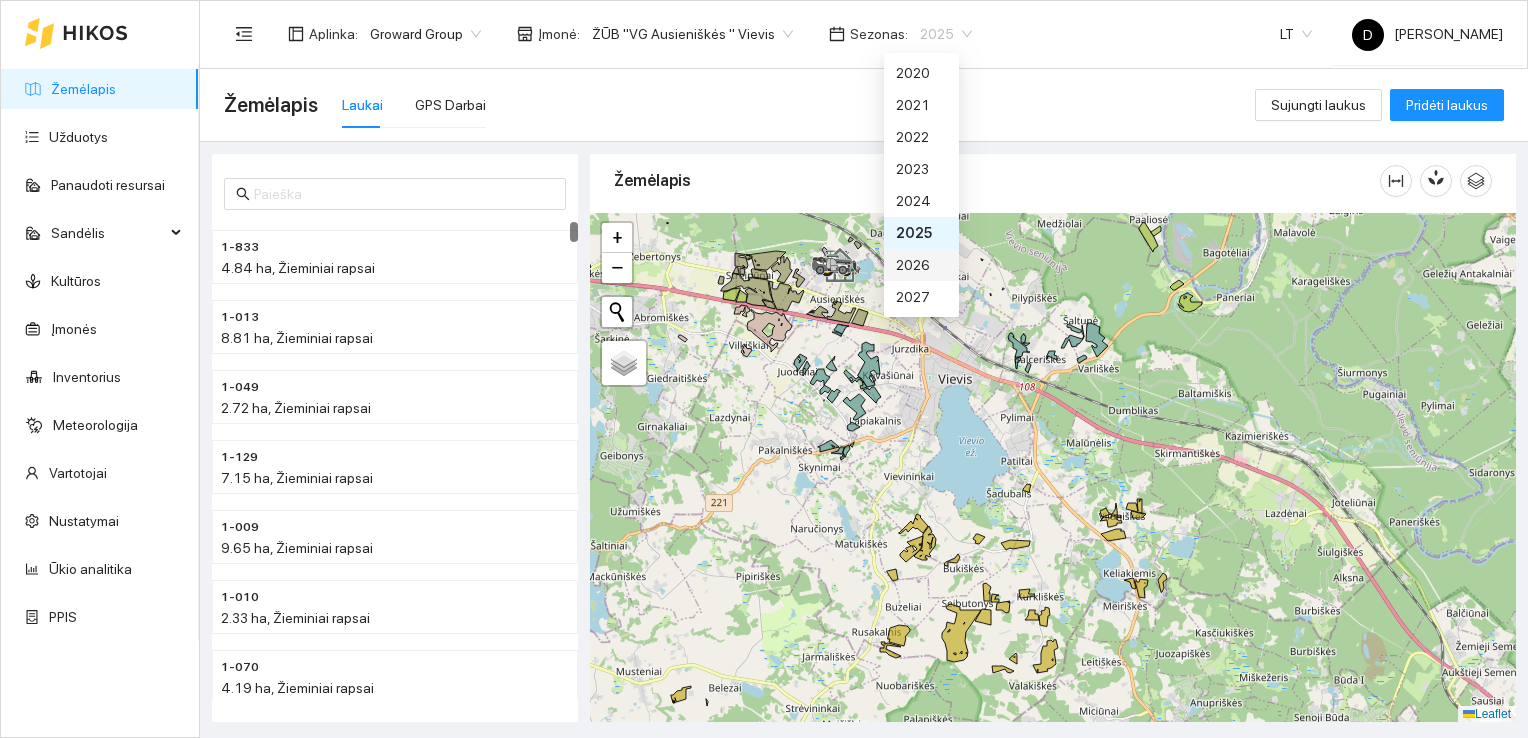 click on "2026" at bounding box center (921, 265) 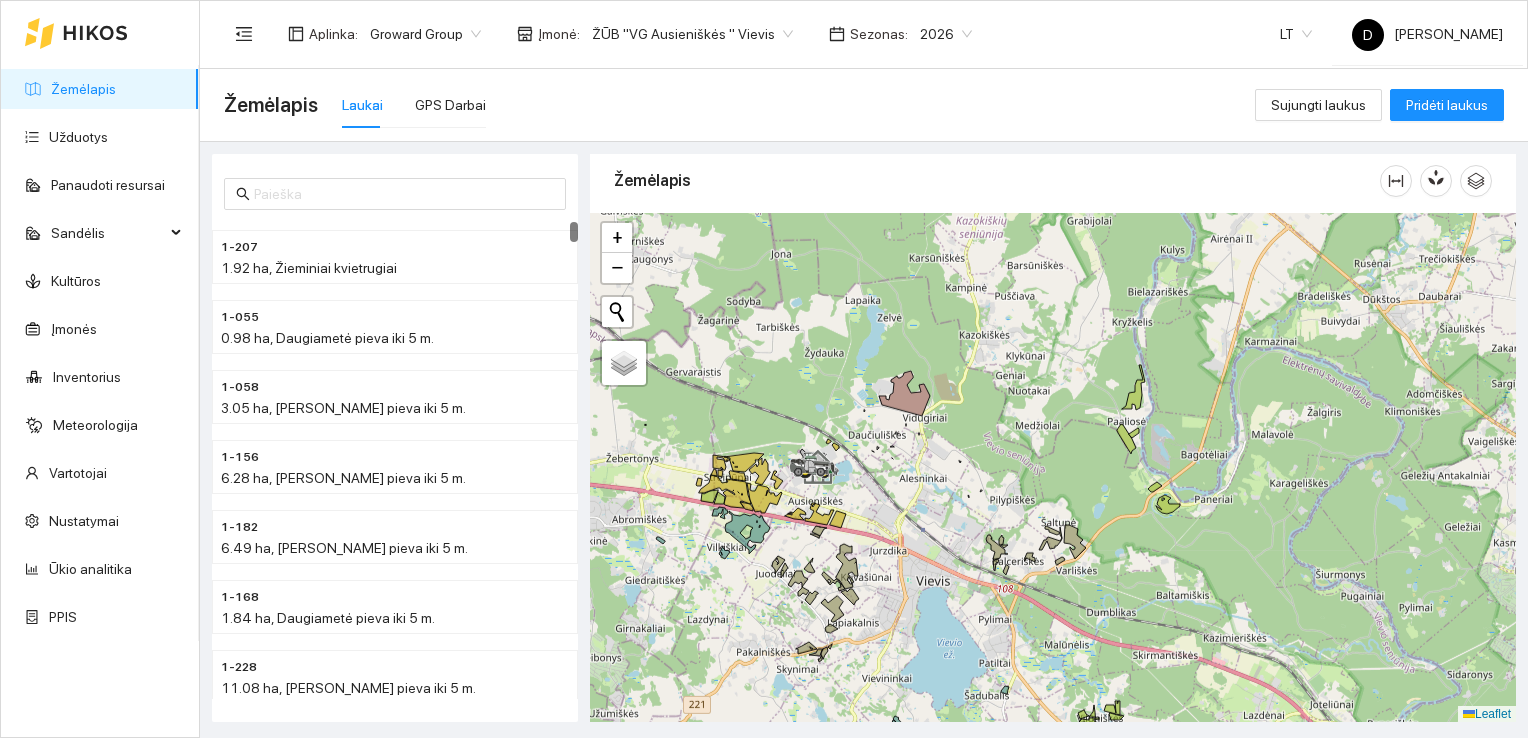 drag, startPoint x: 958, startPoint y: 304, endPoint x: 936, endPoint y: 506, distance: 203.19449 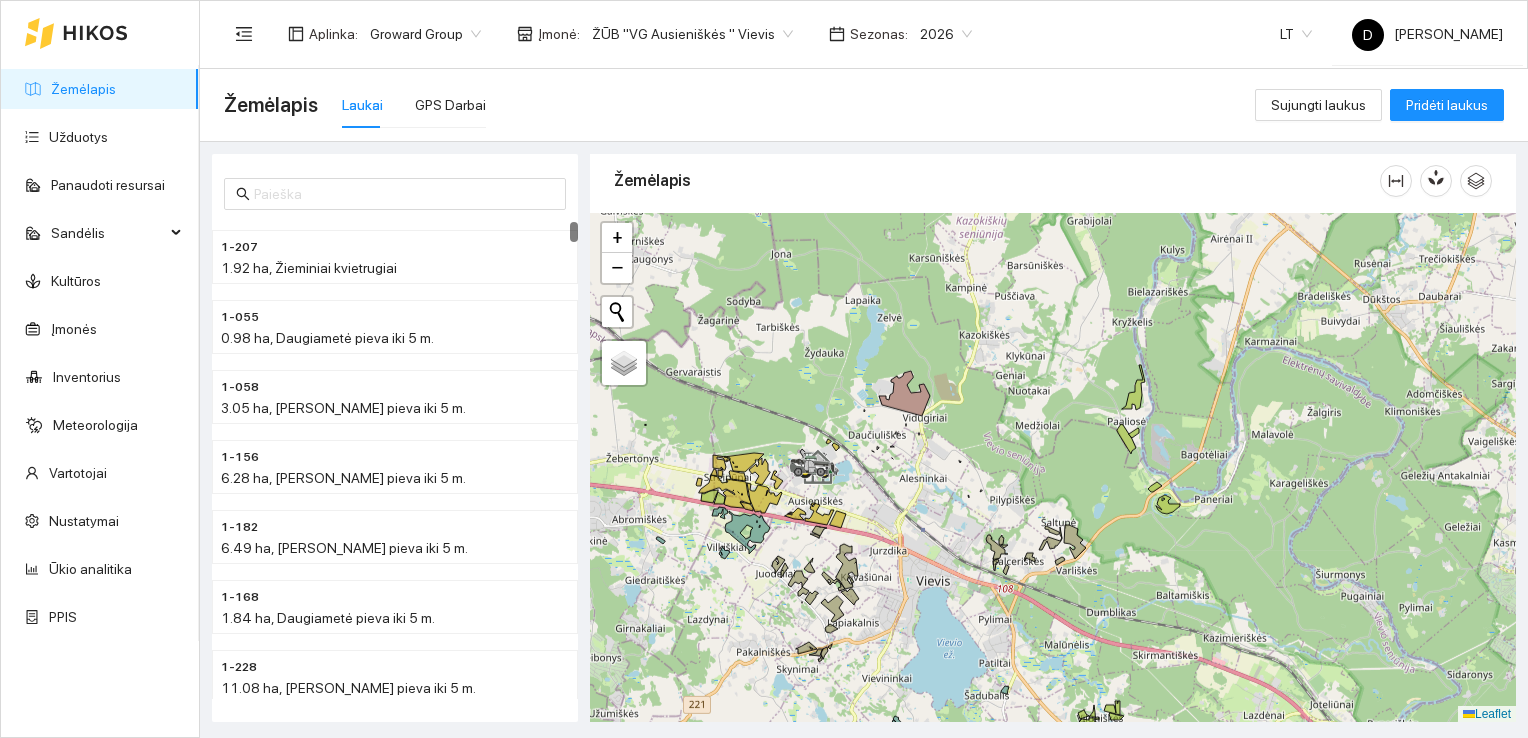 click at bounding box center [1053, 468] 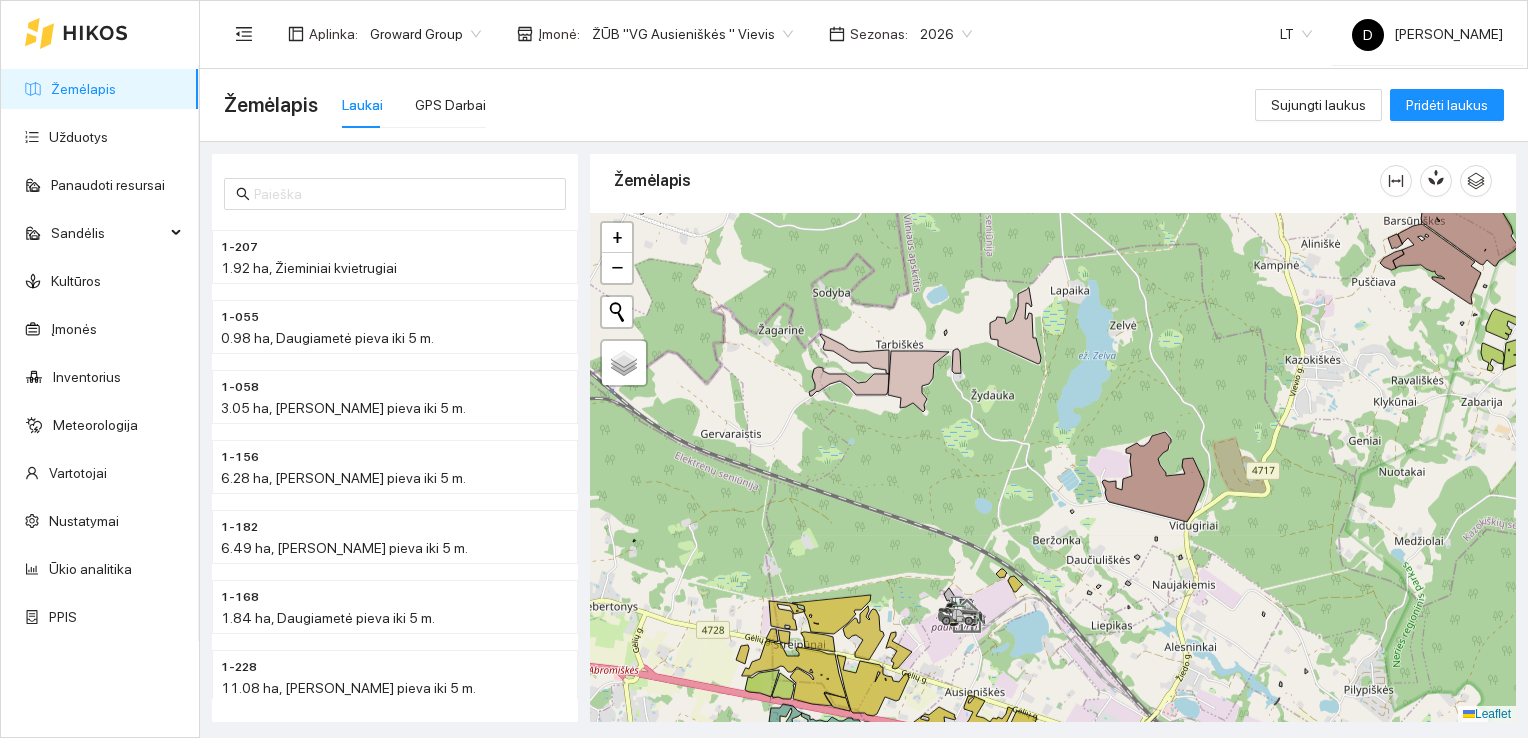 drag, startPoint x: 826, startPoint y: 270, endPoint x: 892, endPoint y: 282, distance: 67.08204 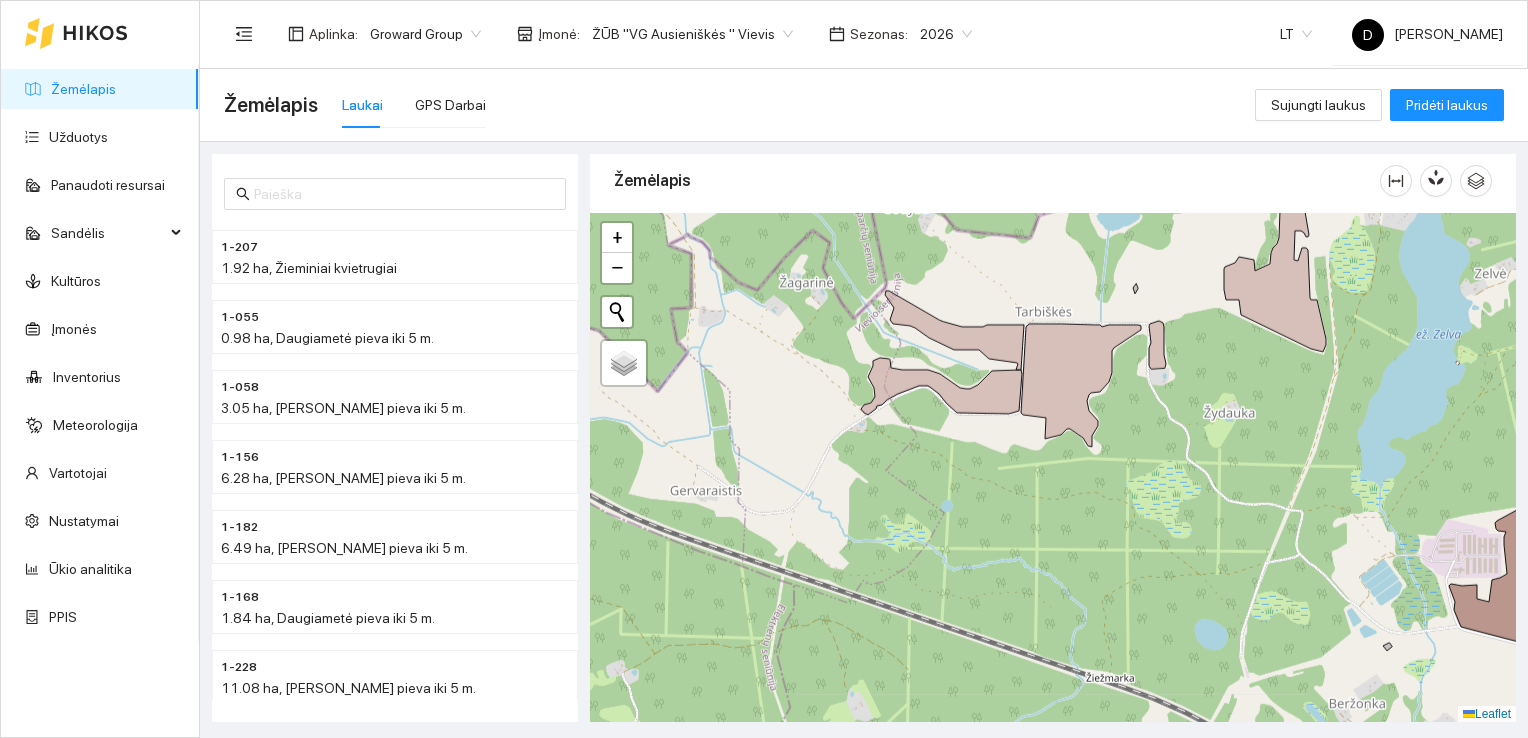 drag, startPoint x: 936, startPoint y: 400, endPoint x: 1120, endPoint y: 428, distance: 186.11824 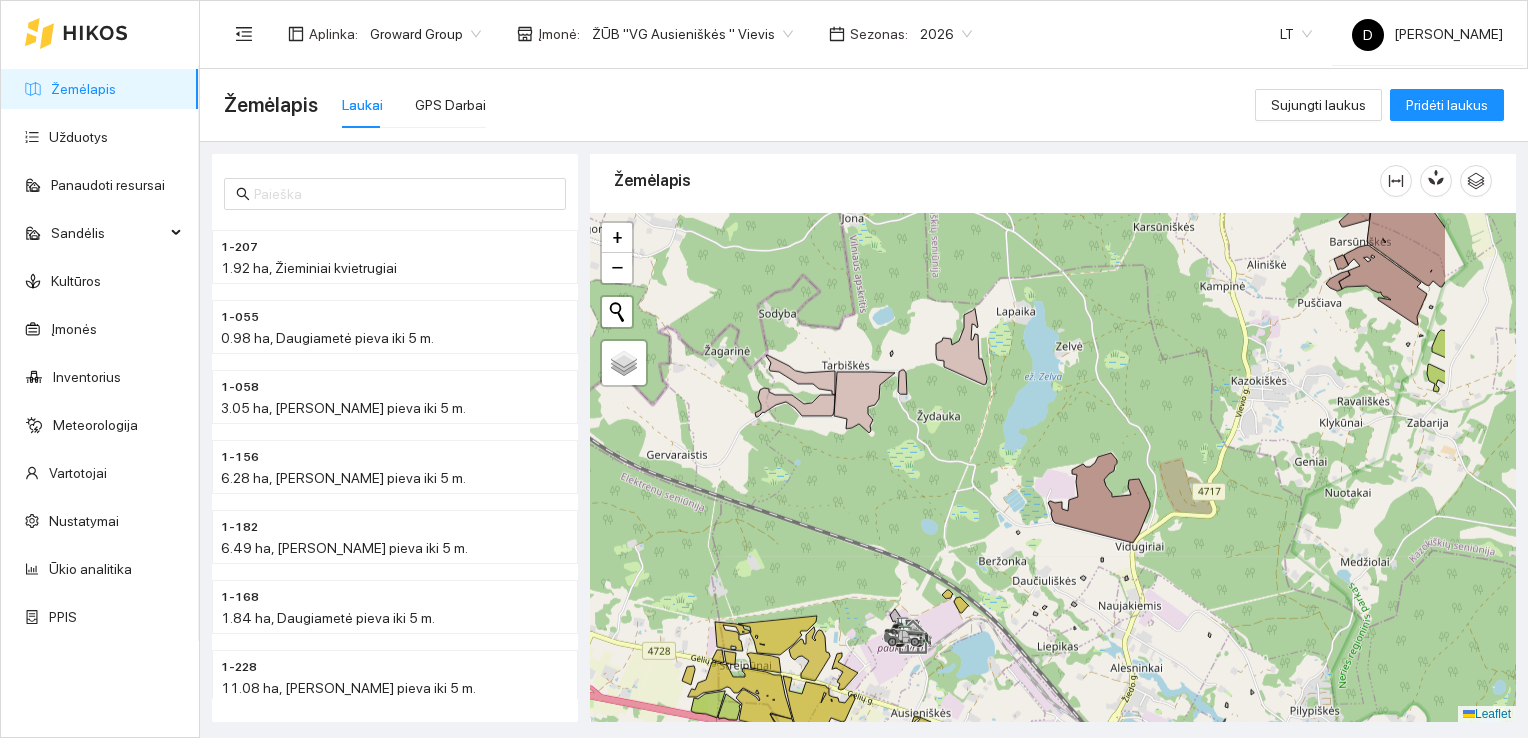 drag, startPoint x: 1165, startPoint y: 410, endPoint x: 1002, endPoint y: 408, distance: 163.01227 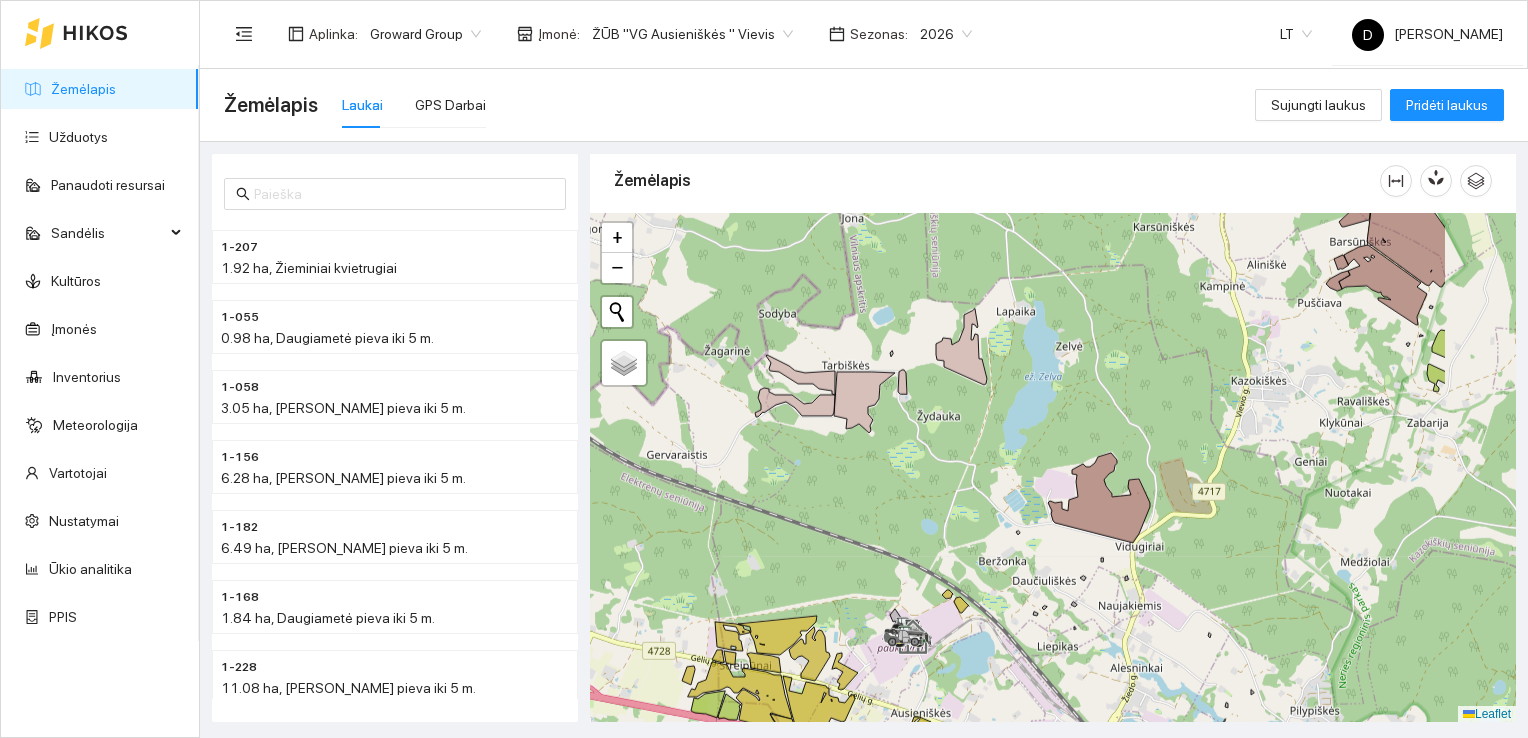 click at bounding box center [1053, 468] 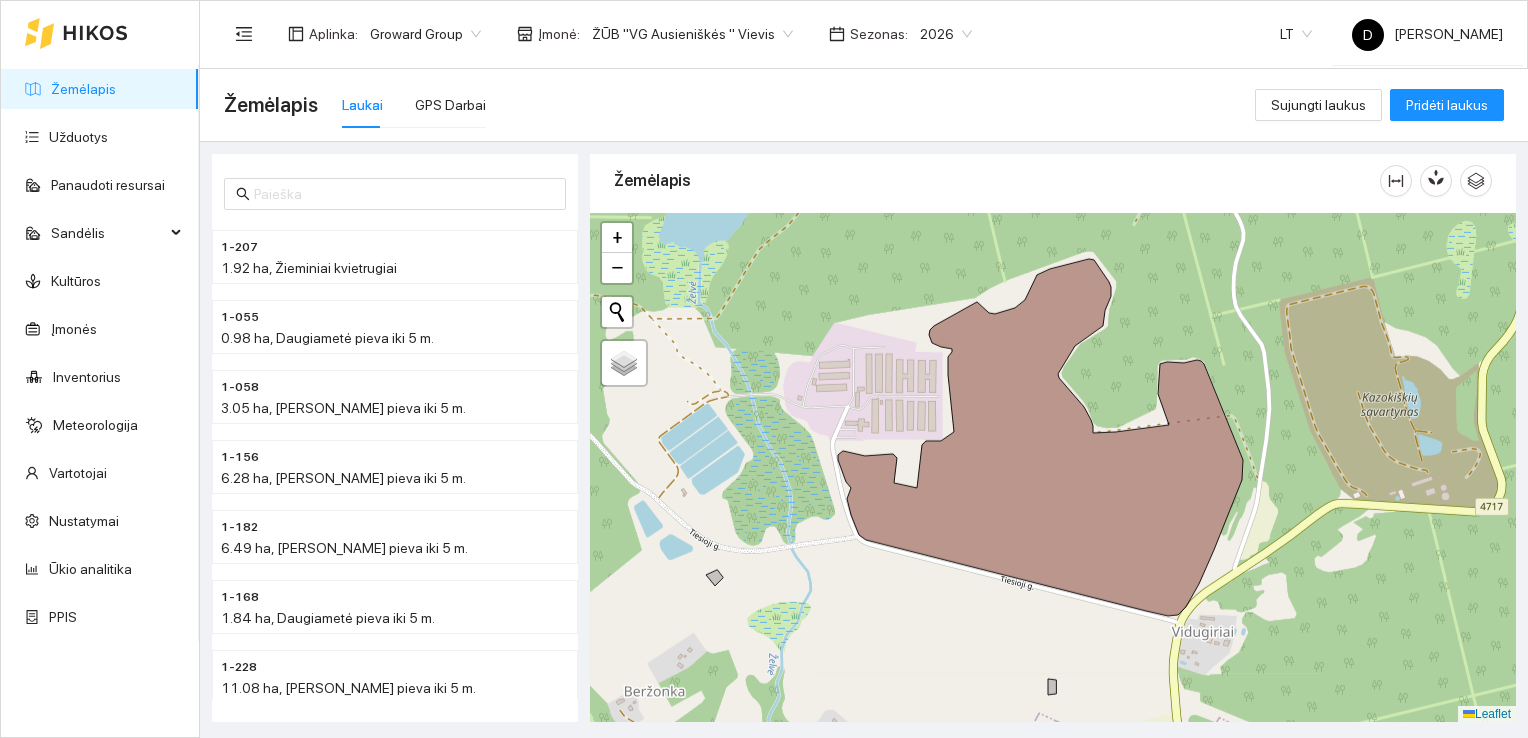 drag, startPoint x: 1343, startPoint y: 664, endPoint x: 1346, endPoint y: 608, distance: 56.0803 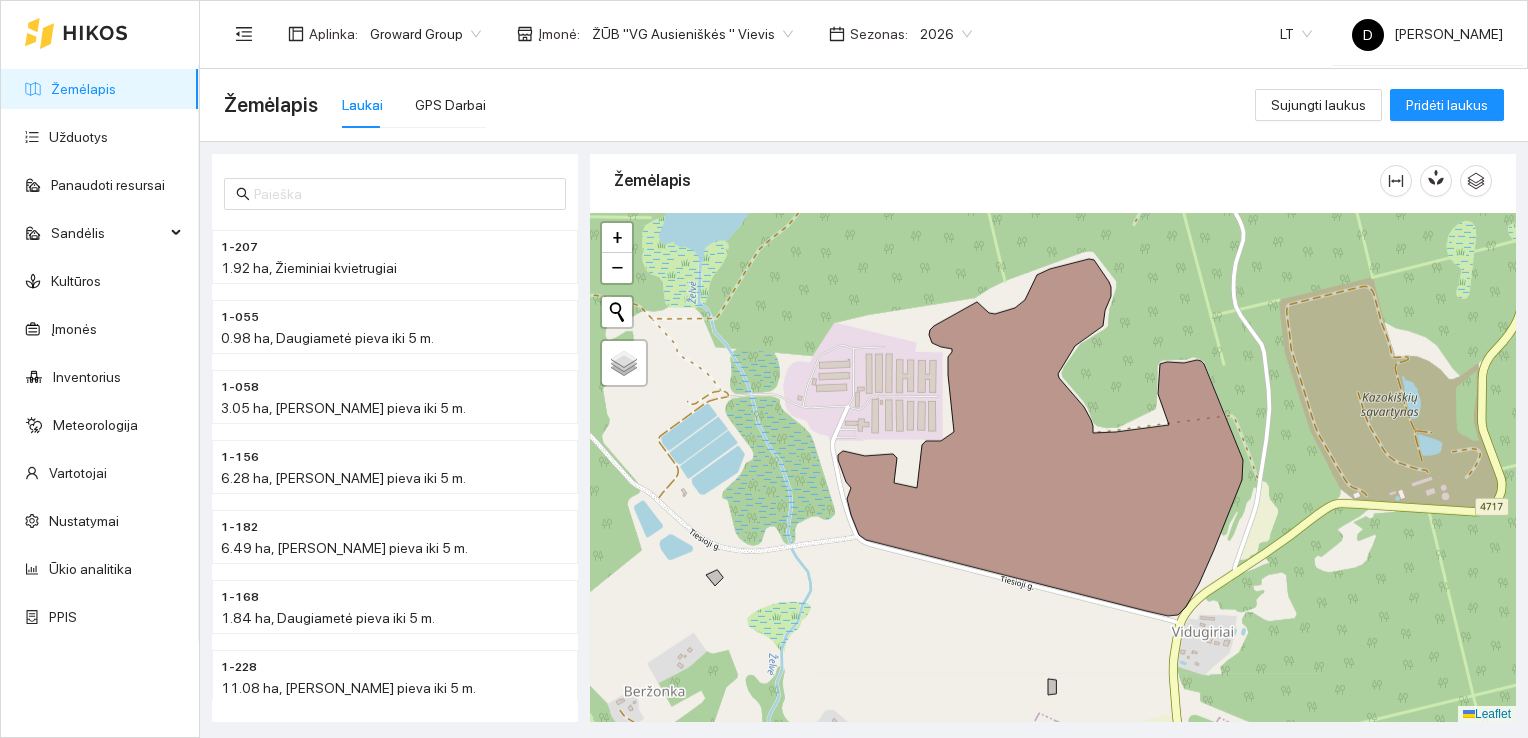 click at bounding box center (1053, 468) 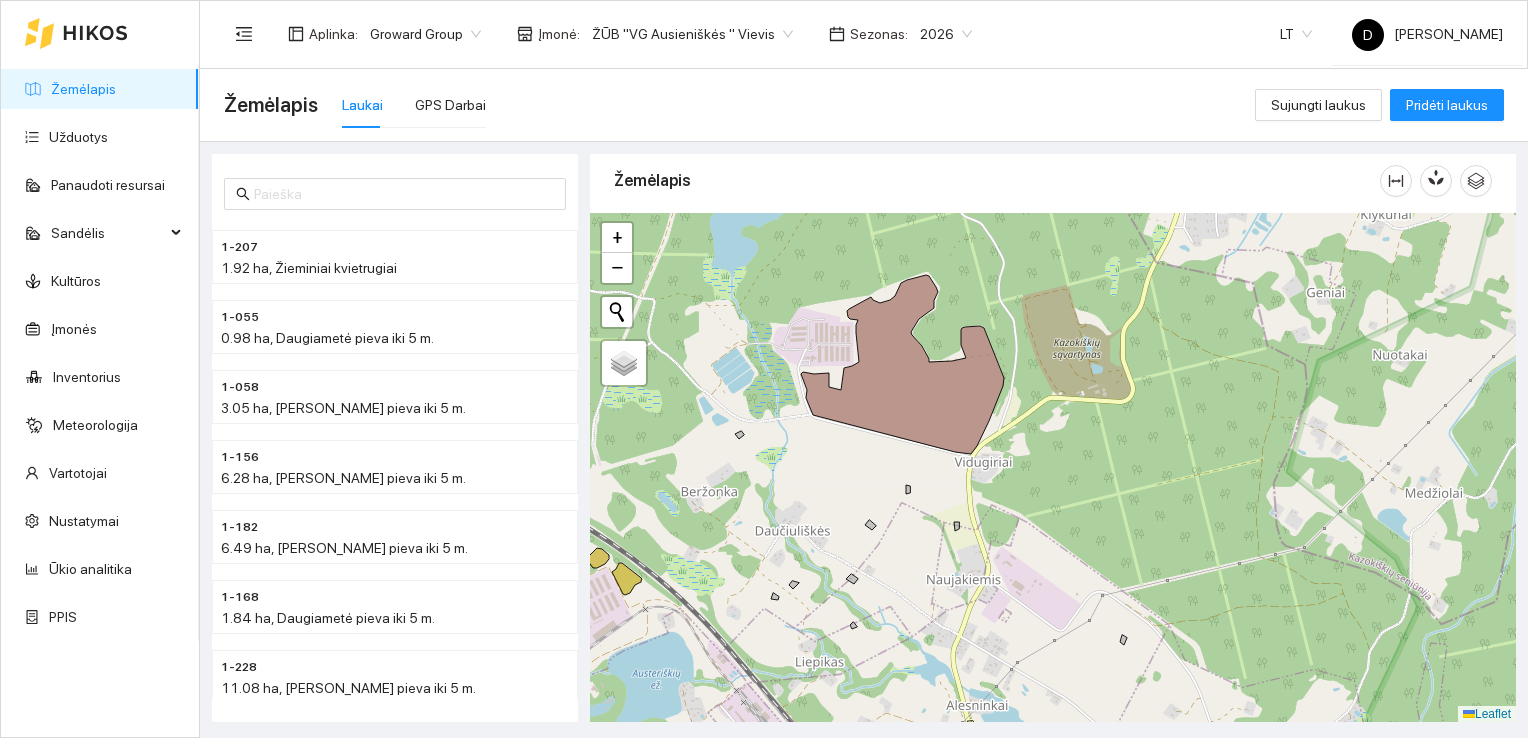 drag, startPoint x: 889, startPoint y: 473, endPoint x: 704, endPoint y: 356, distance: 218.89267 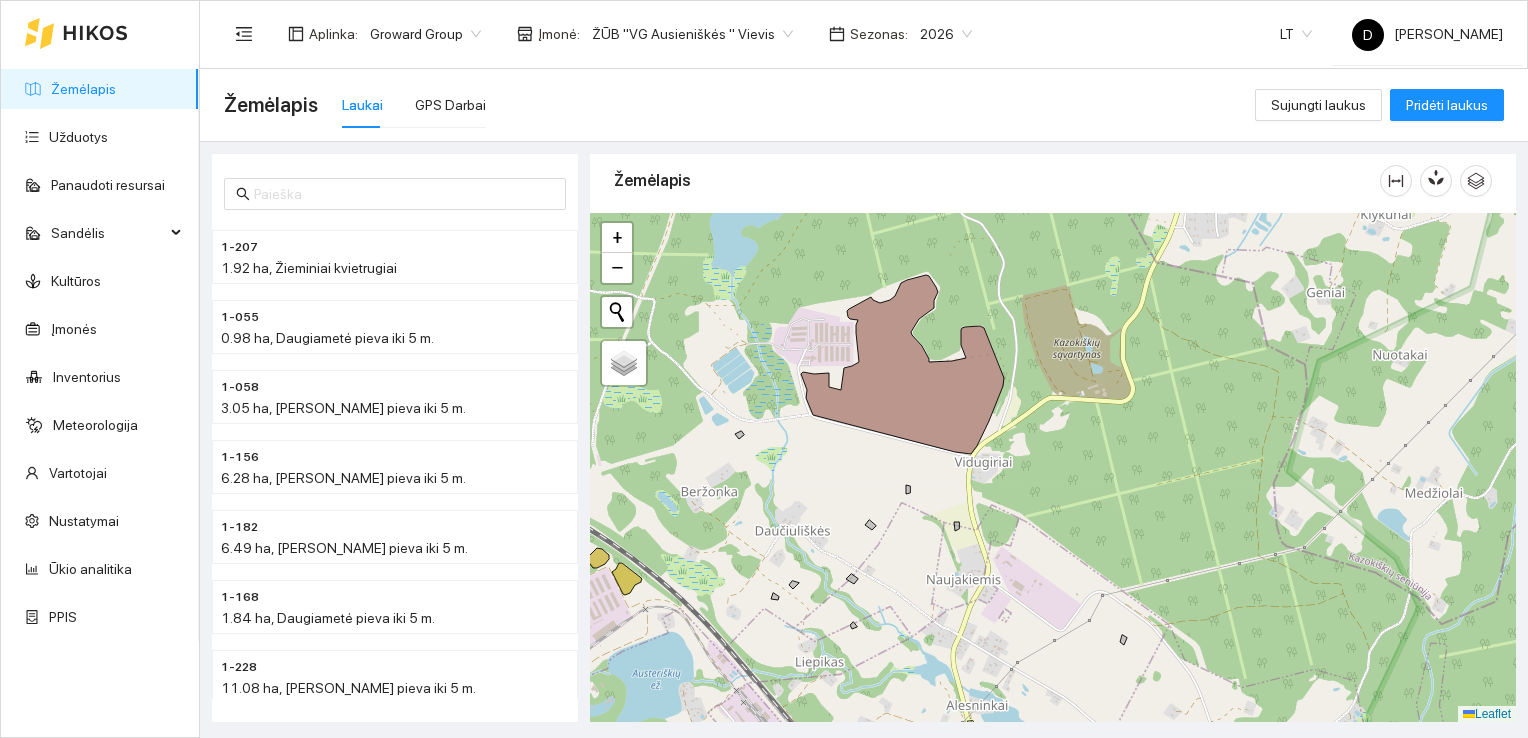 click at bounding box center (1053, 468) 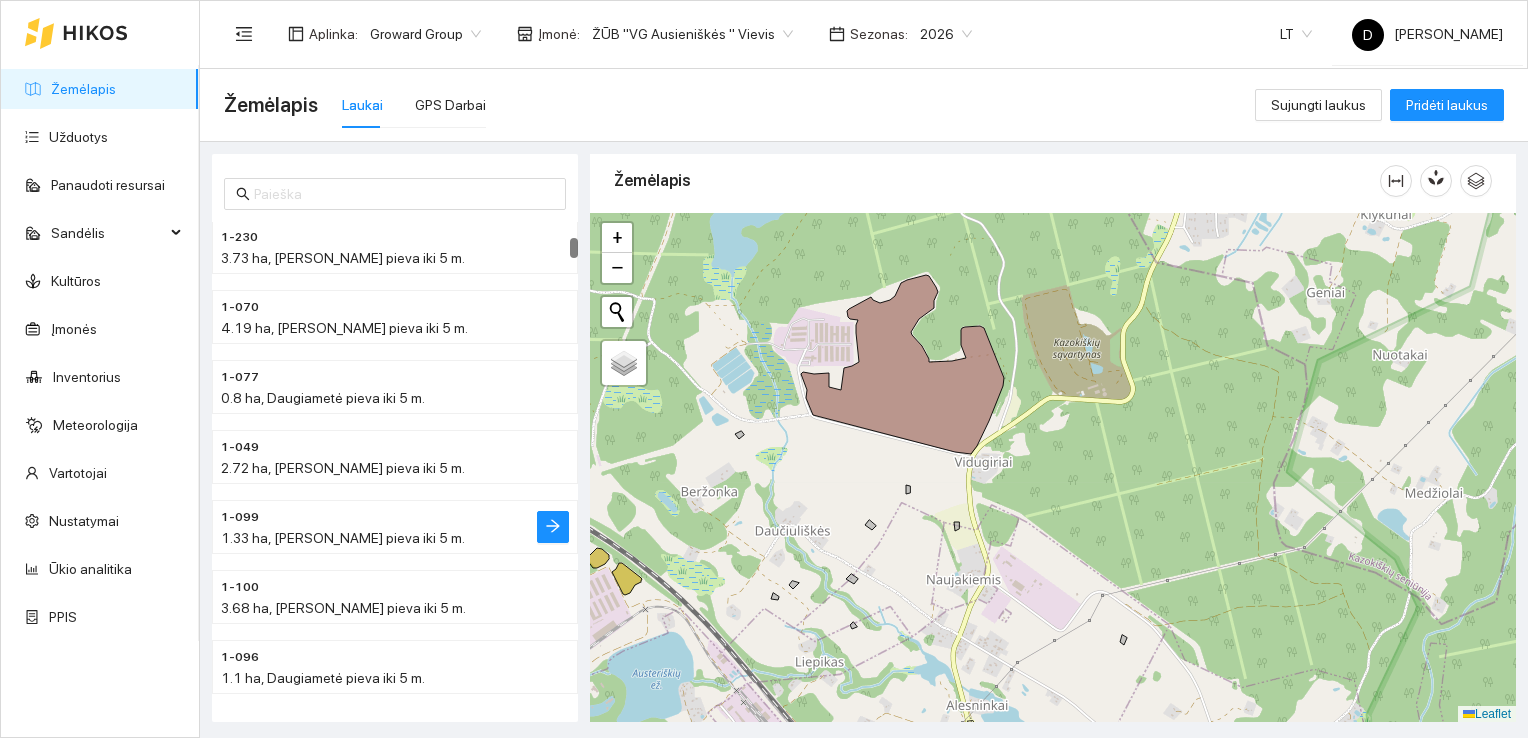scroll, scrollTop: 0, scrollLeft: 0, axis: both 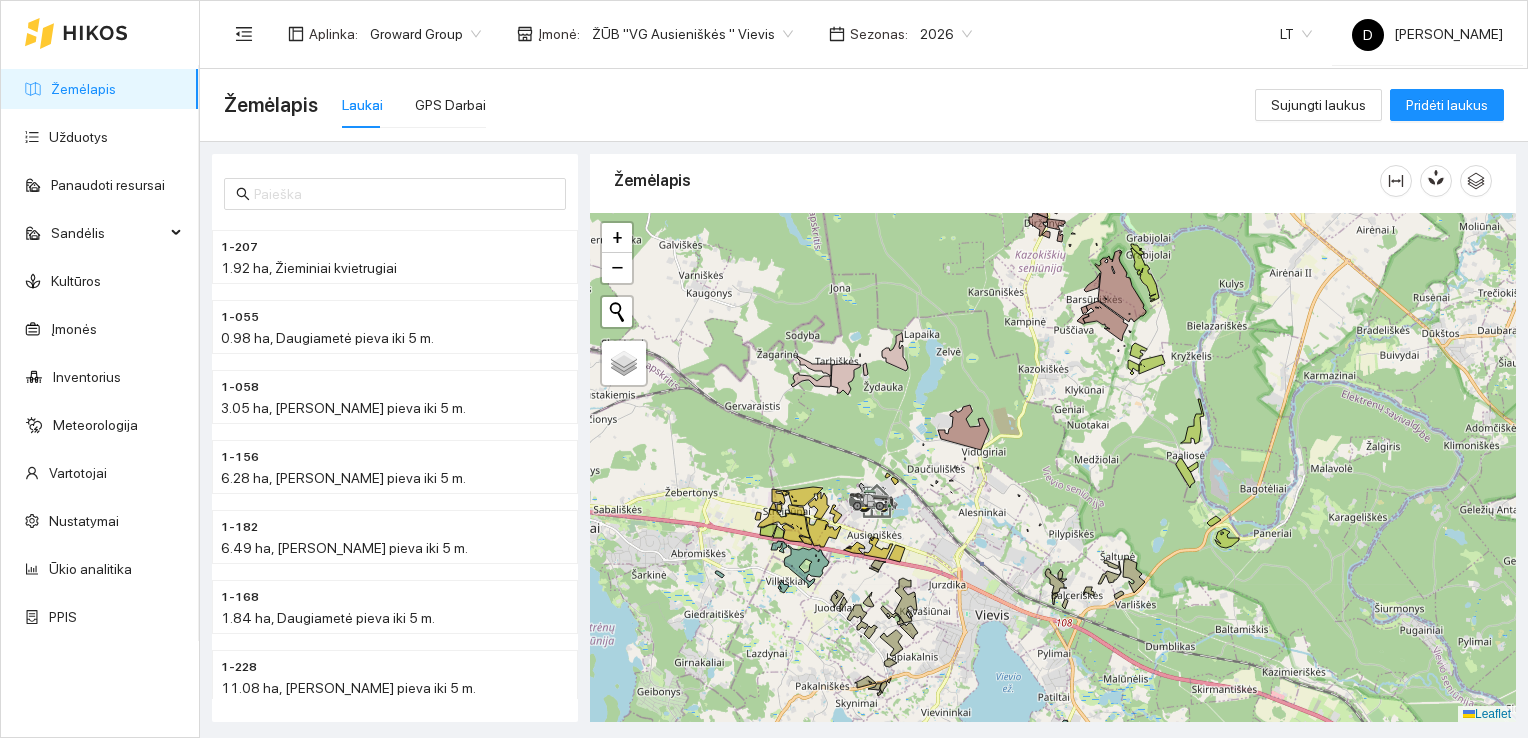 drag, startPoint x: 712, startPoint y: 374, endPoint x: 910, endPoint y: 386, distance: 198.3633 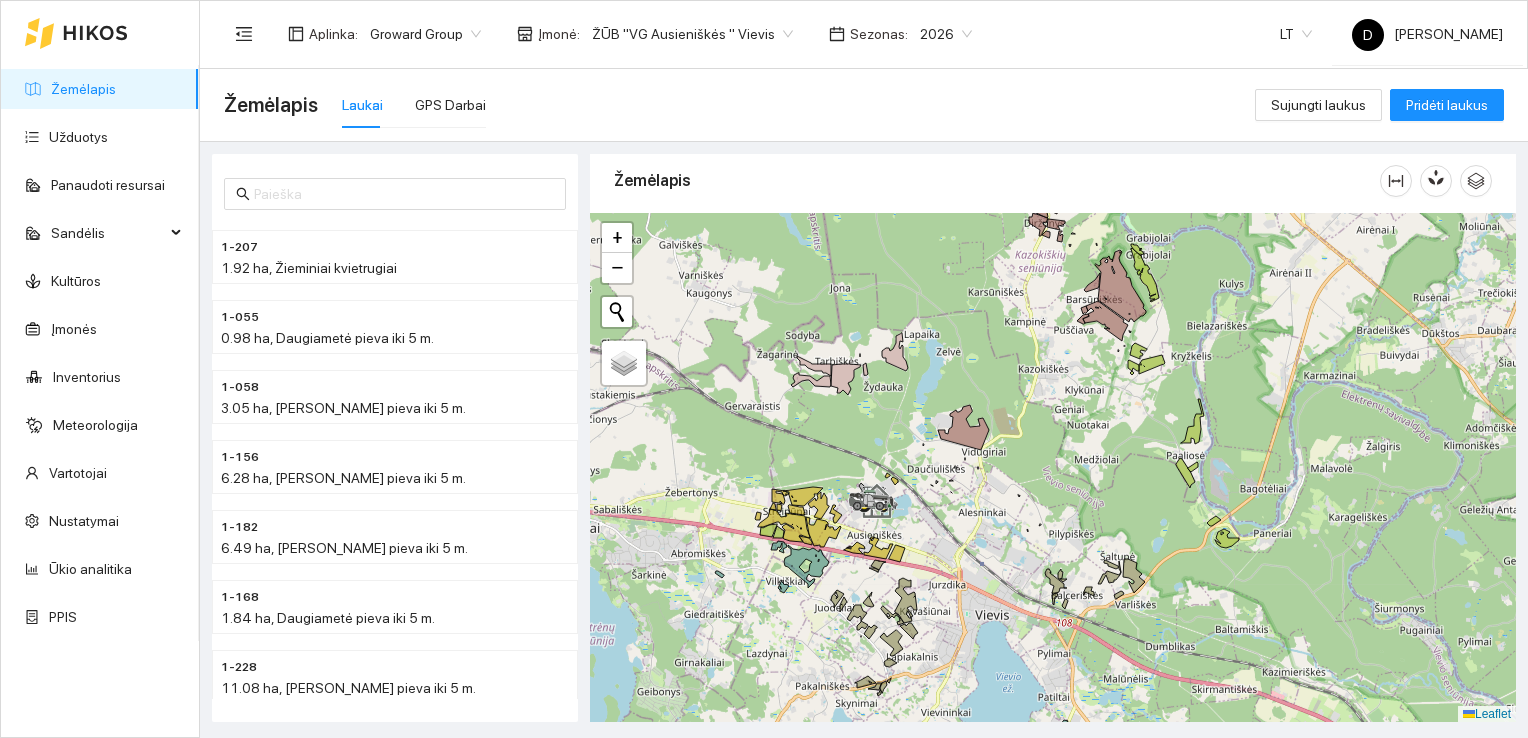 click at bounding box center (1053, 468) 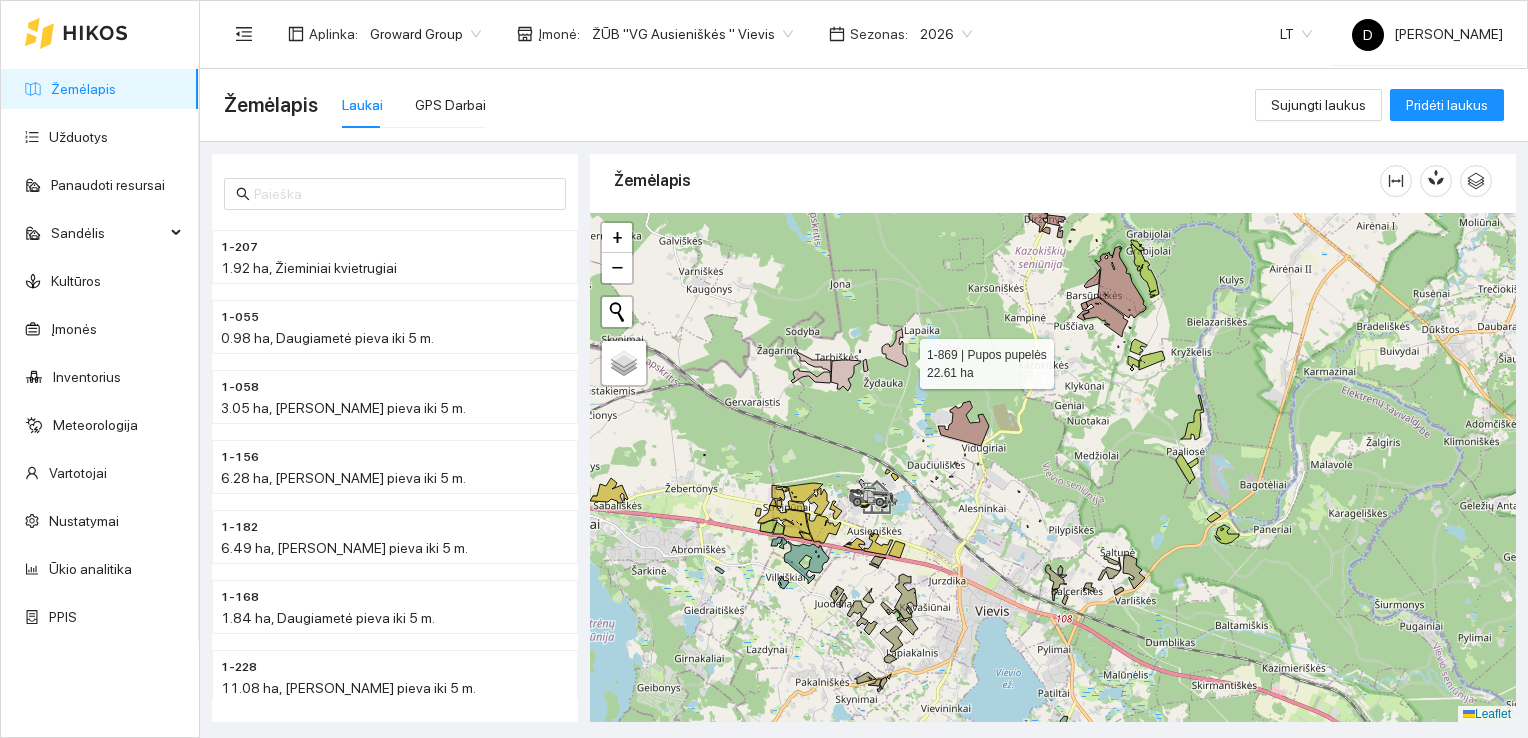 click 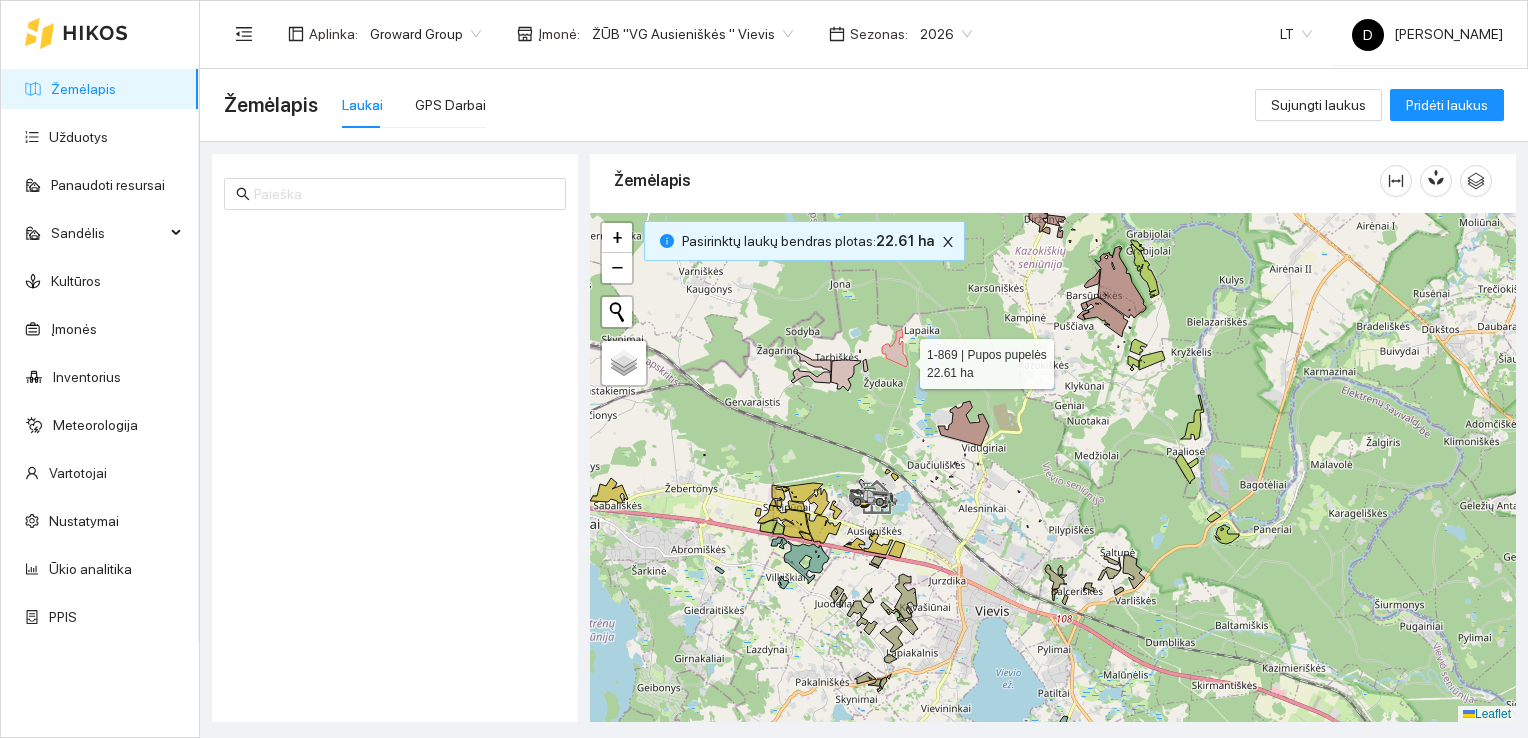 scroll, scrollTop: 7820, scrollLeft: 0, axis: vertical 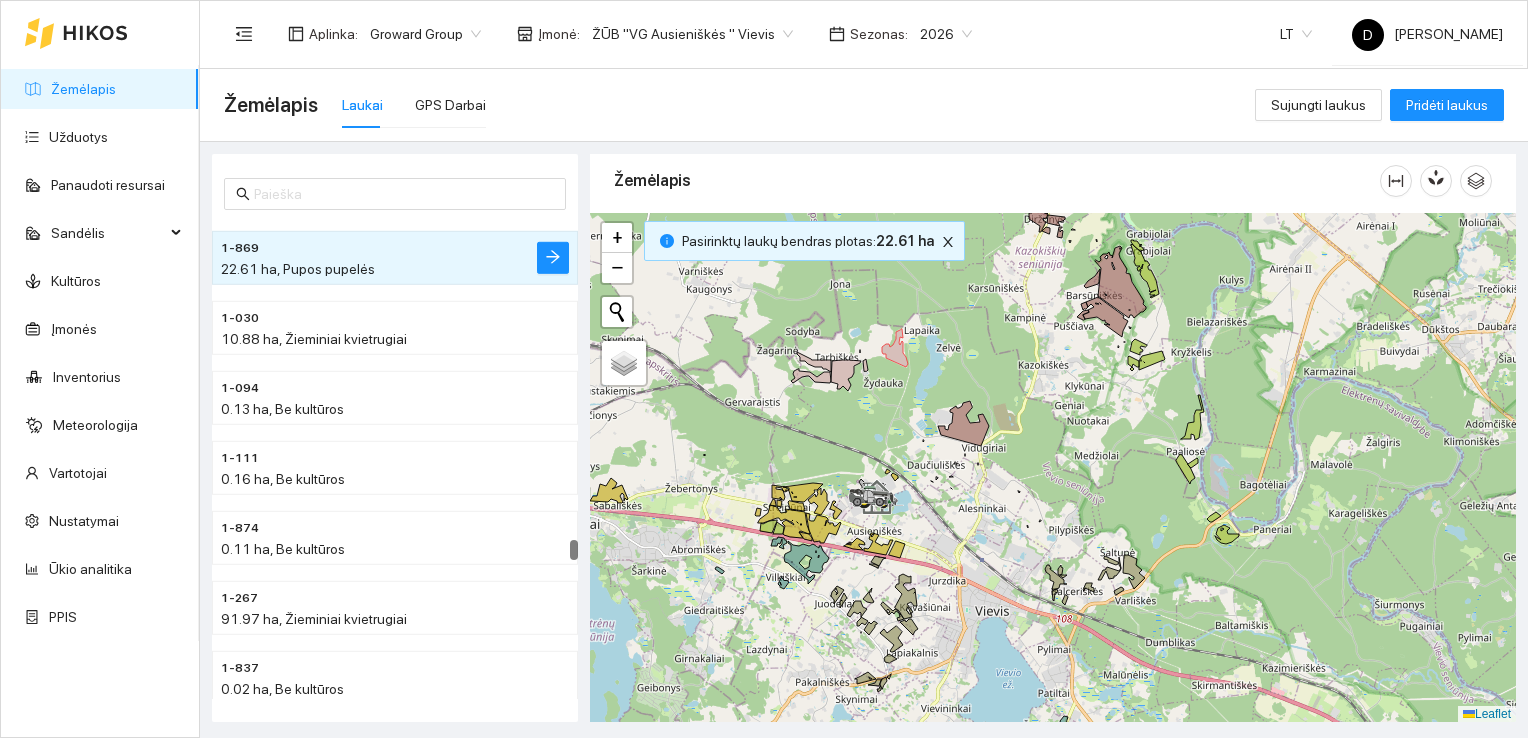 click at bounding box center (1053, 468) 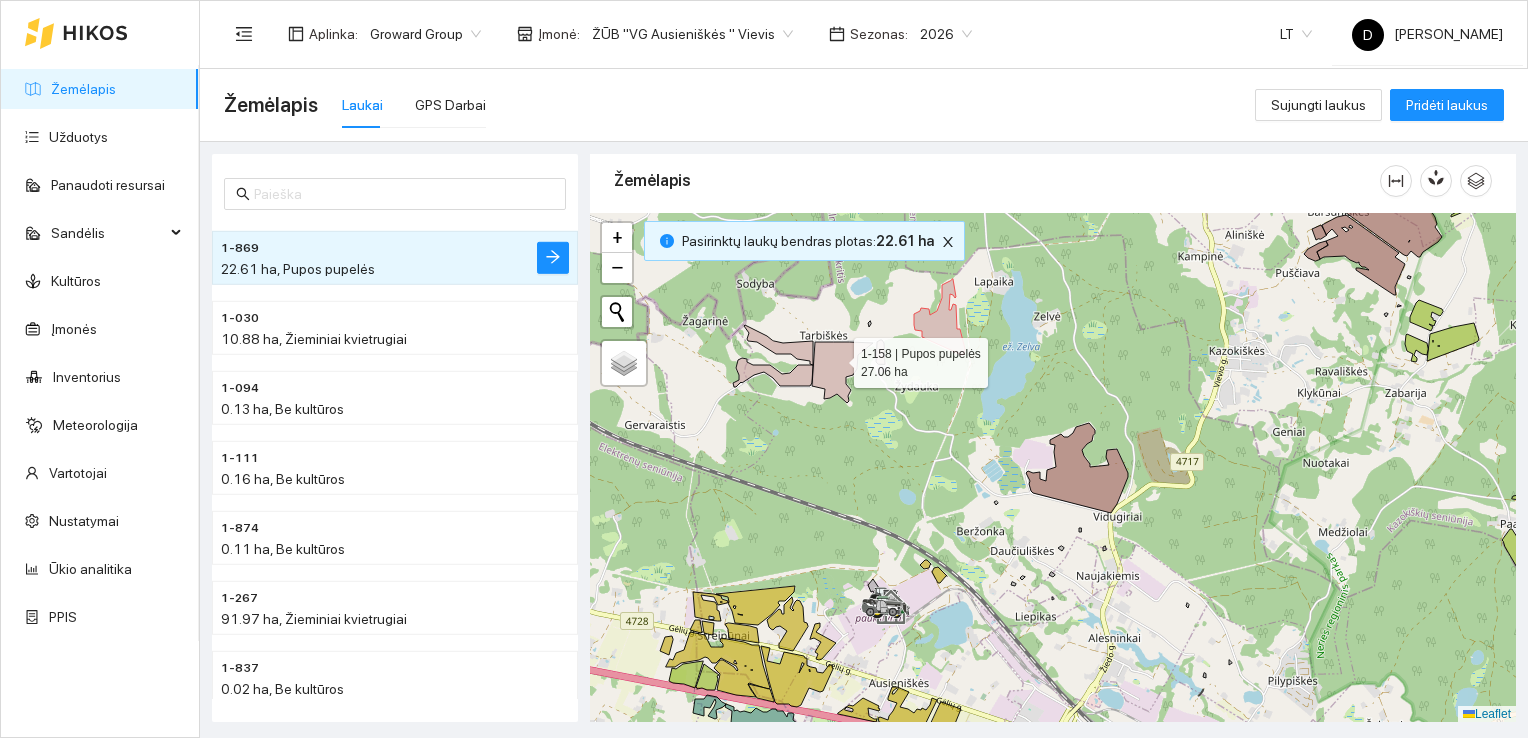 click 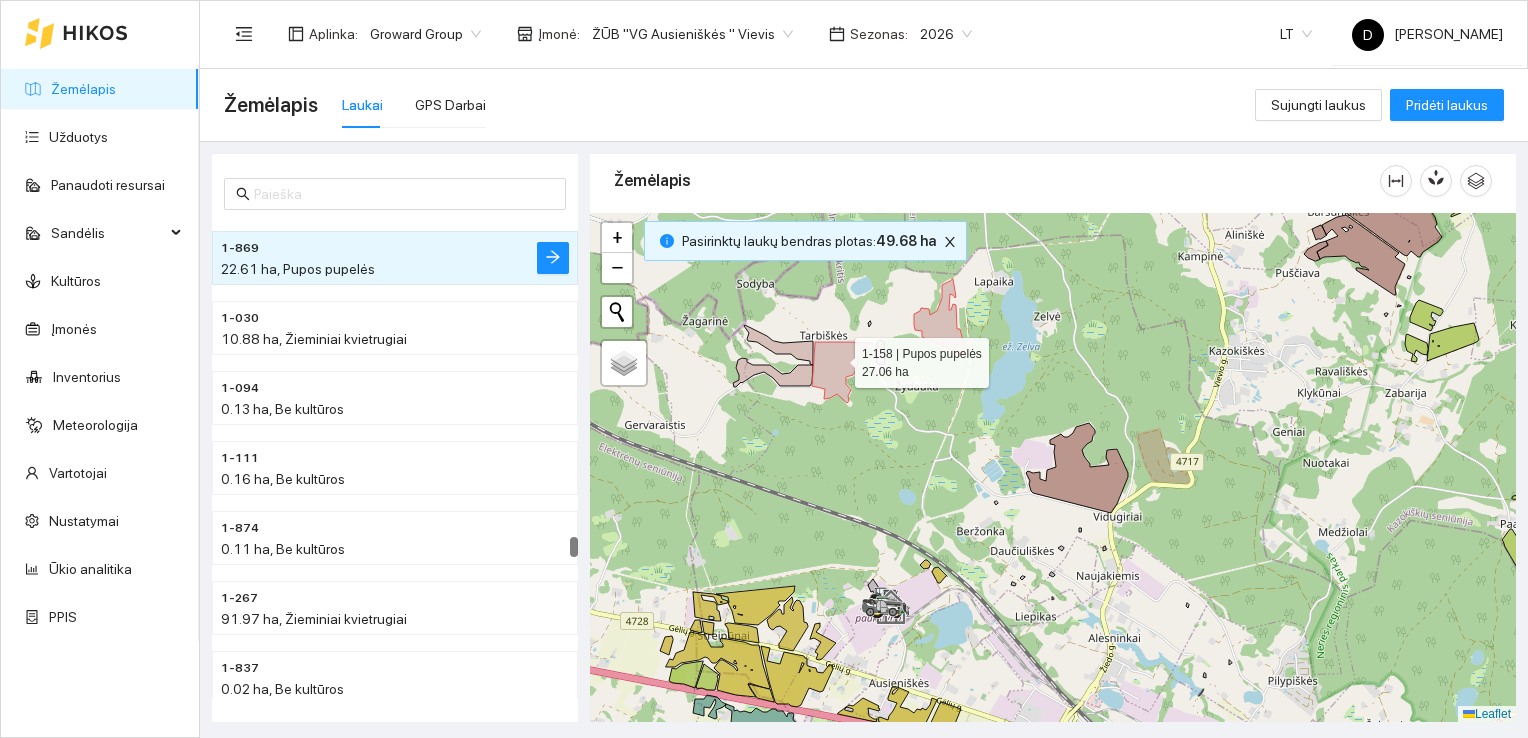 scroll, scrollTop: 7751, scrollLeft: 0, axis: vertical 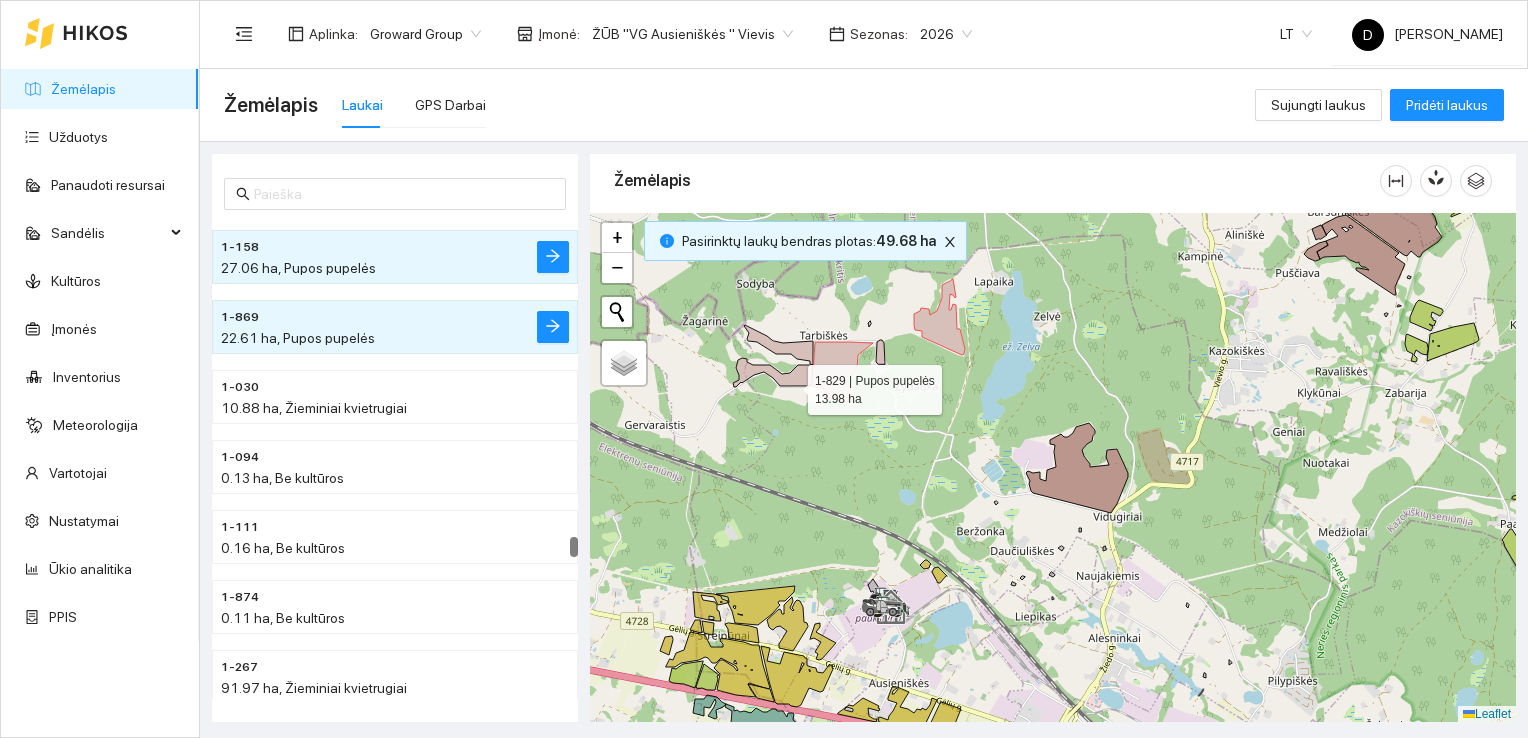 click 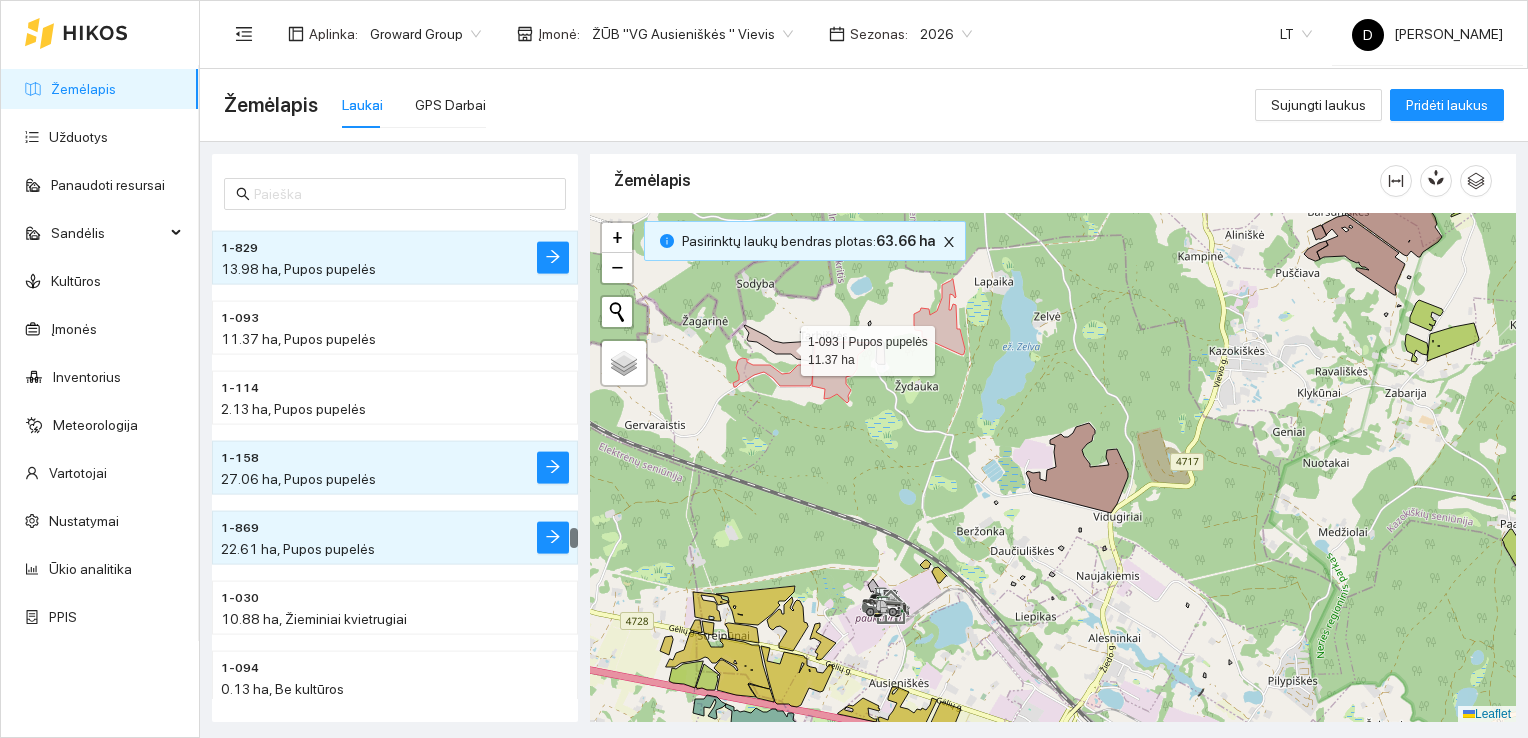 click 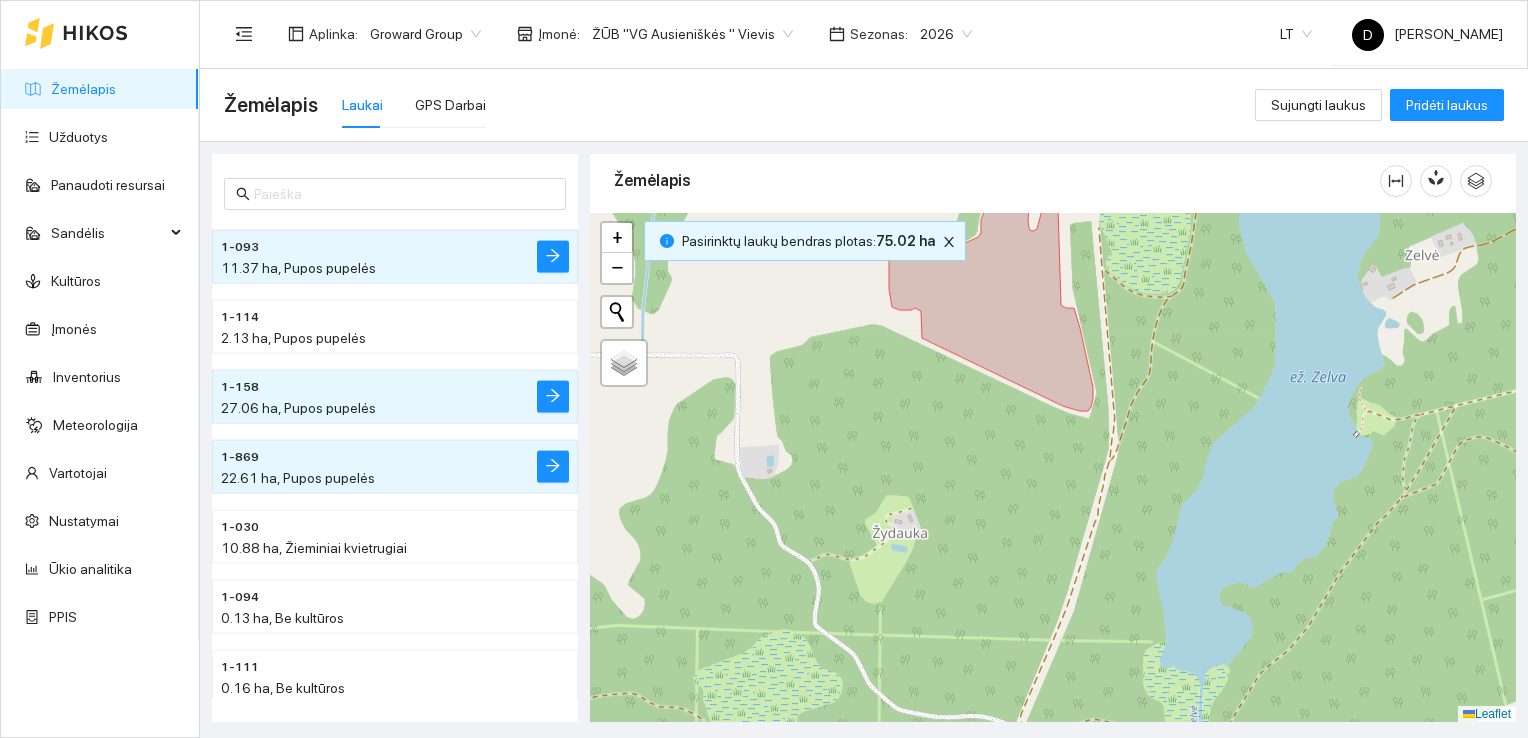 drag, startPoint x: 745, startPoint y: 430, endPoint x: 1052, endPoint y: 330, distance: 322.87613 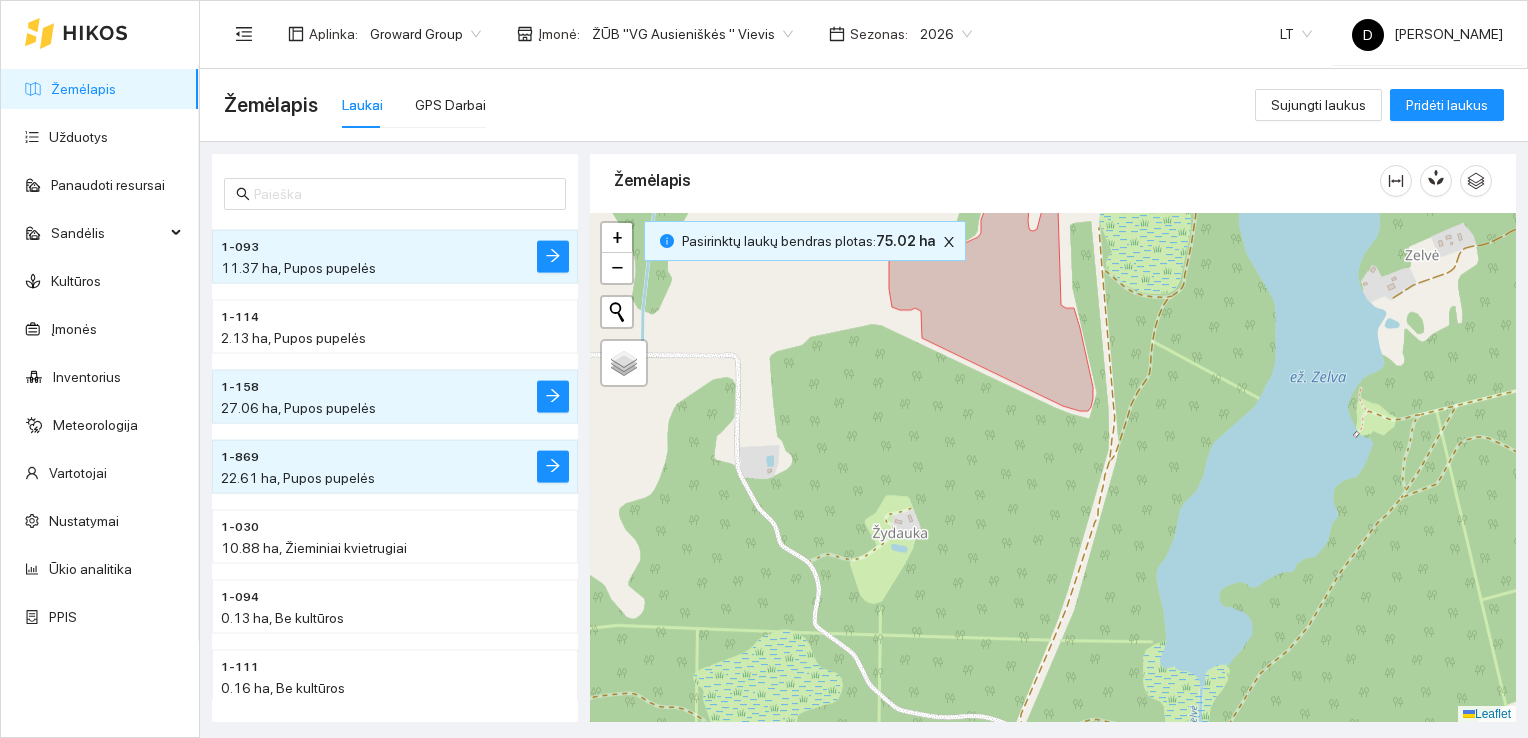 click 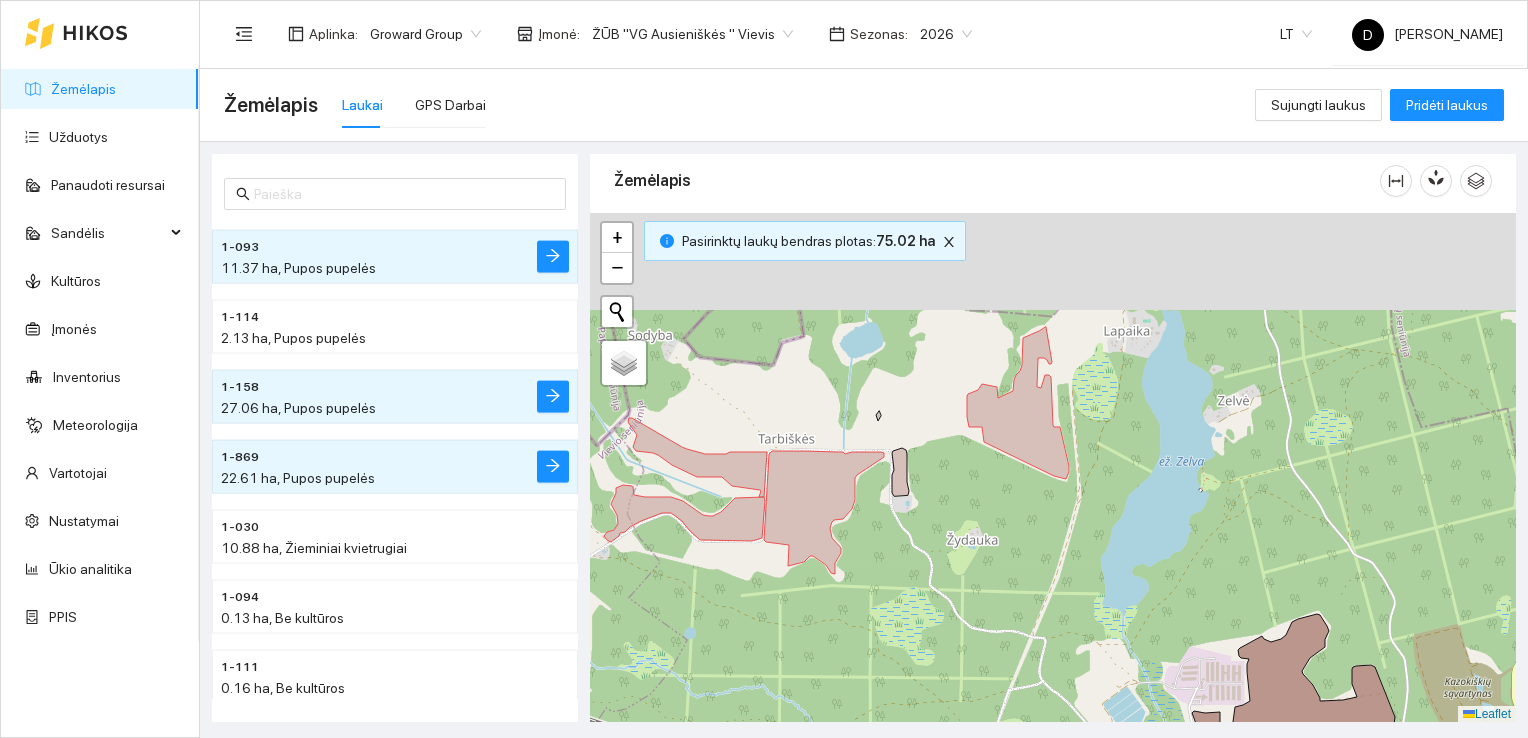 drag, startPoint x: 1094, startPoint y: 298, endPoint x: 924, endPoint y: 474, distance: 244.69572 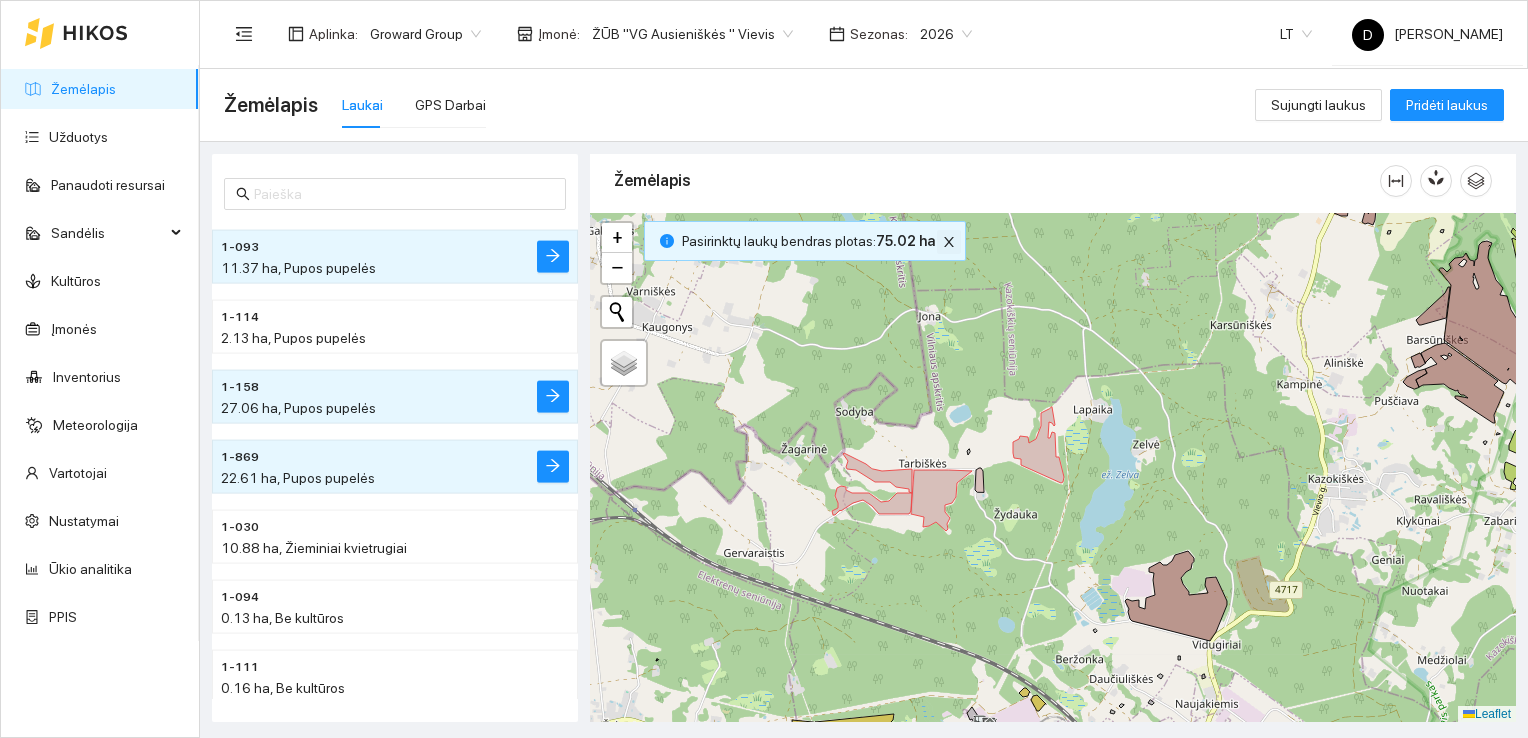 click 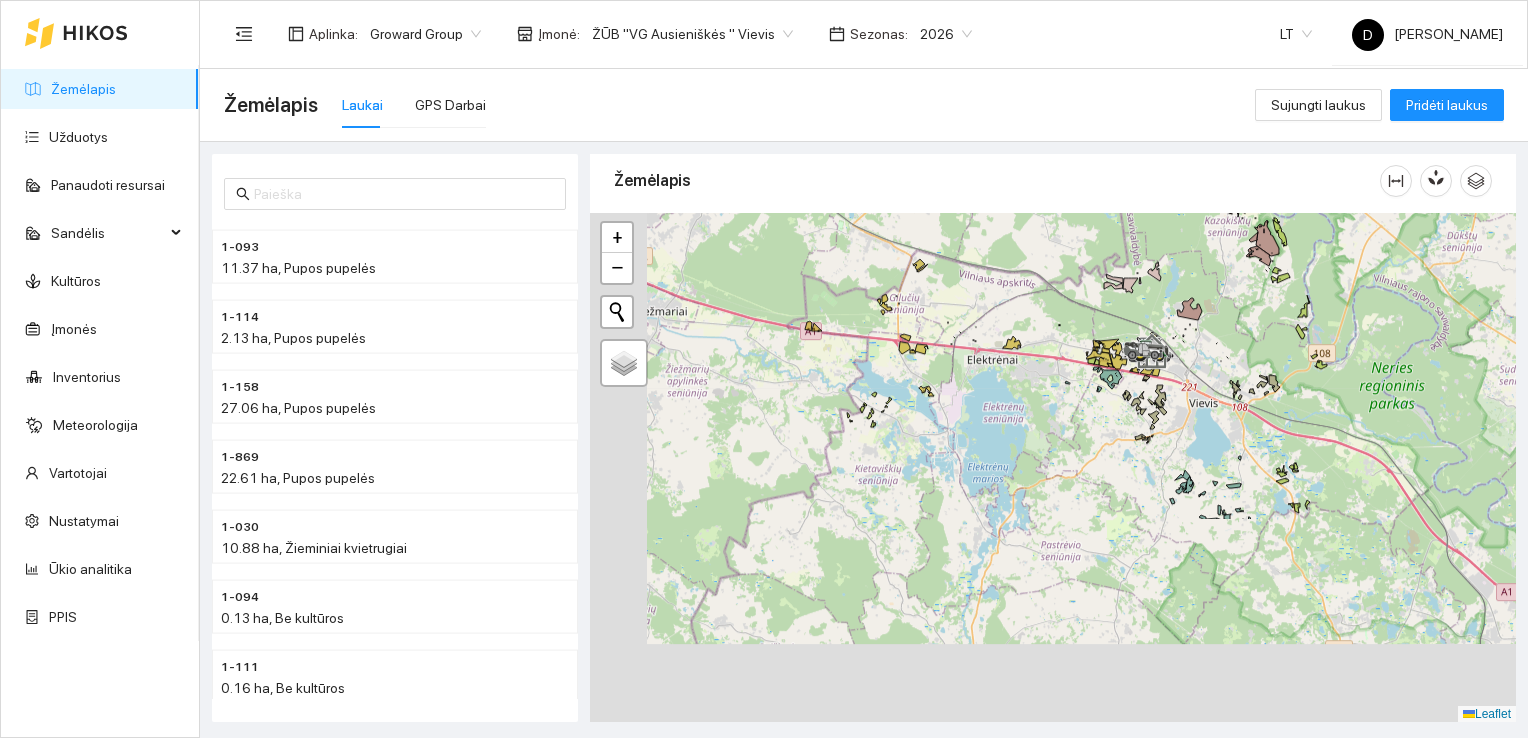 drag, startPoint x: 1182, startPoint y: 553, endPoint x: 1348, endPoint y: 294, distance: 307.6313 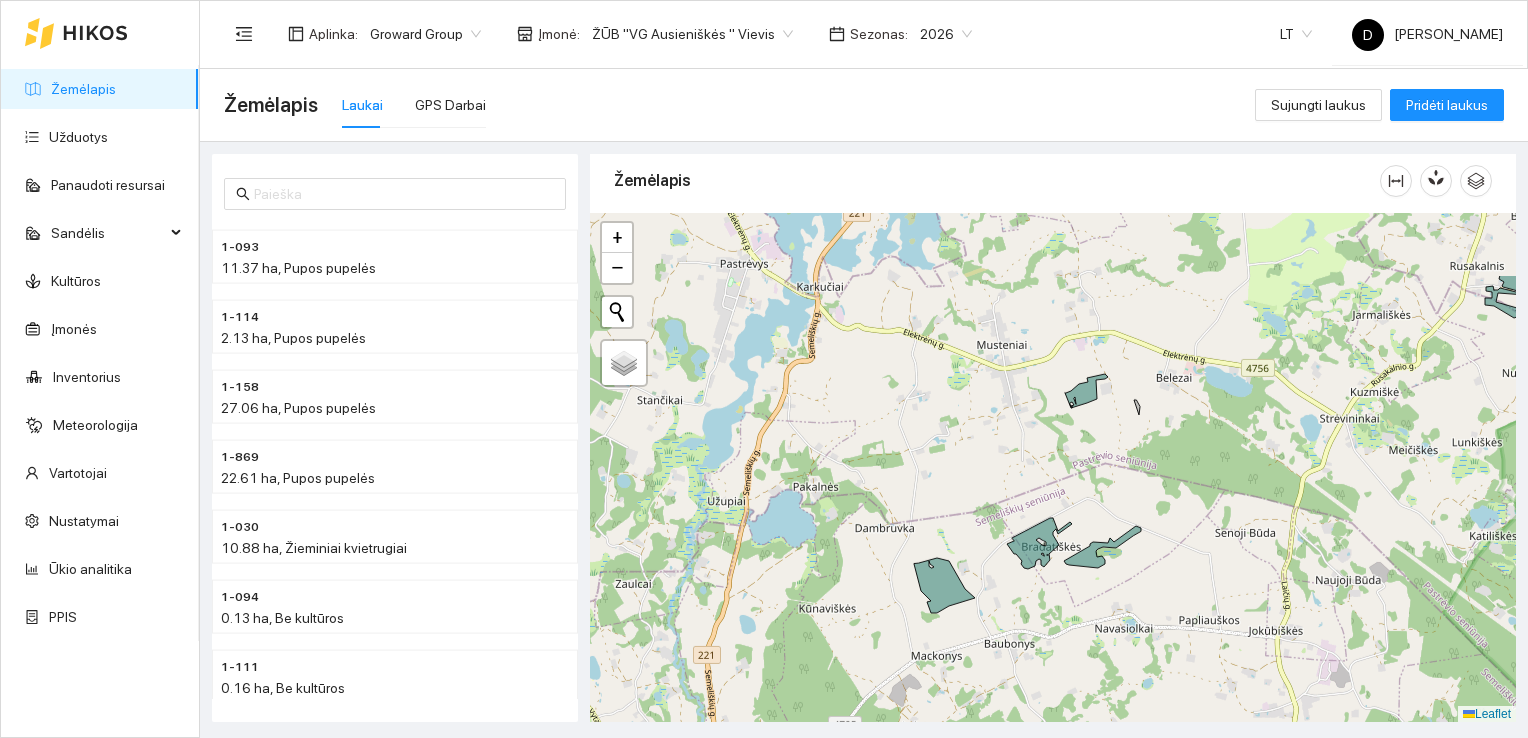 drag, startPoint x: 1134, startPoint y: 313, endPoint x: 1089, endPoint y: 451, distance: 145.15164 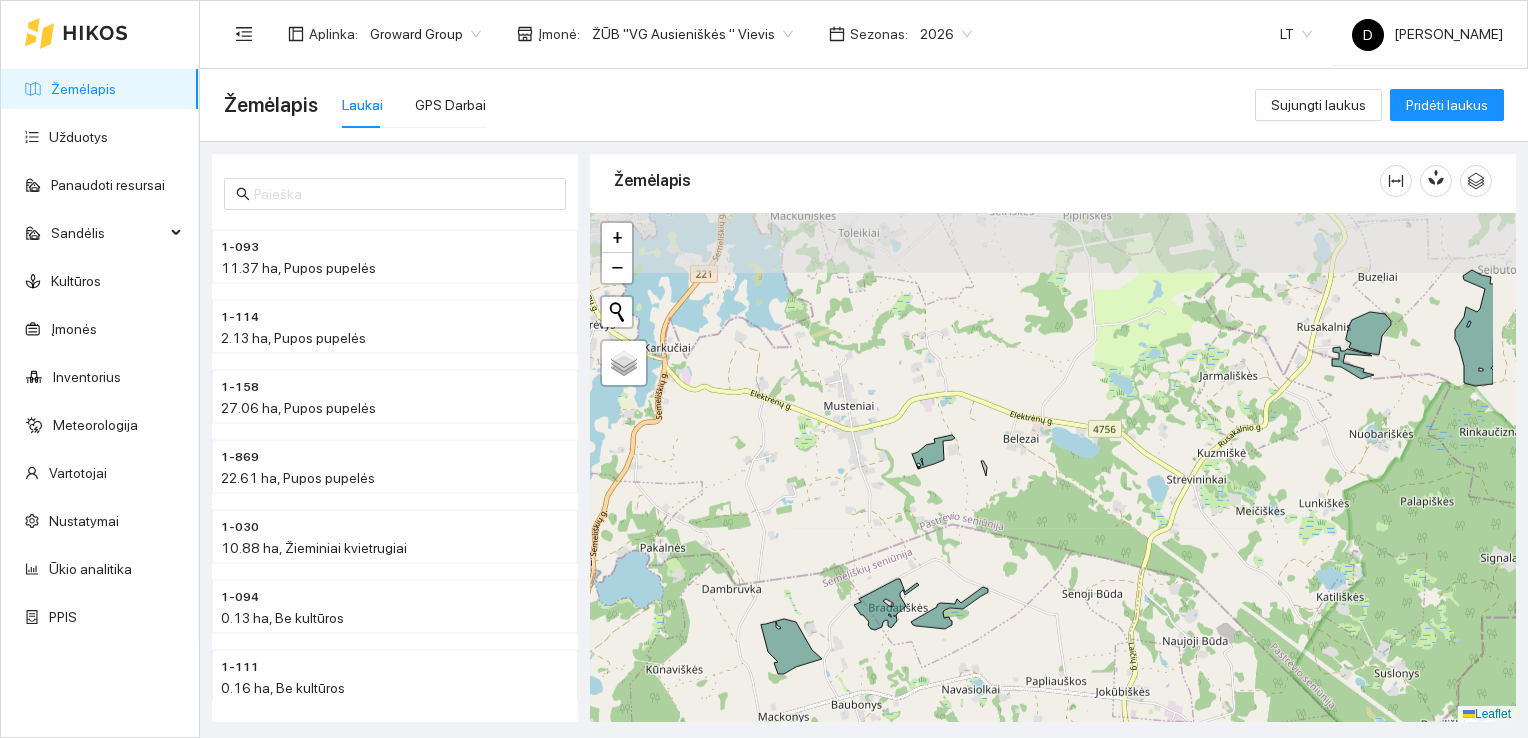 drag, startPoint x: 1143, startPoint y: 385, endPoint x: 1026, endPoint y: 475, distance: 147.61098 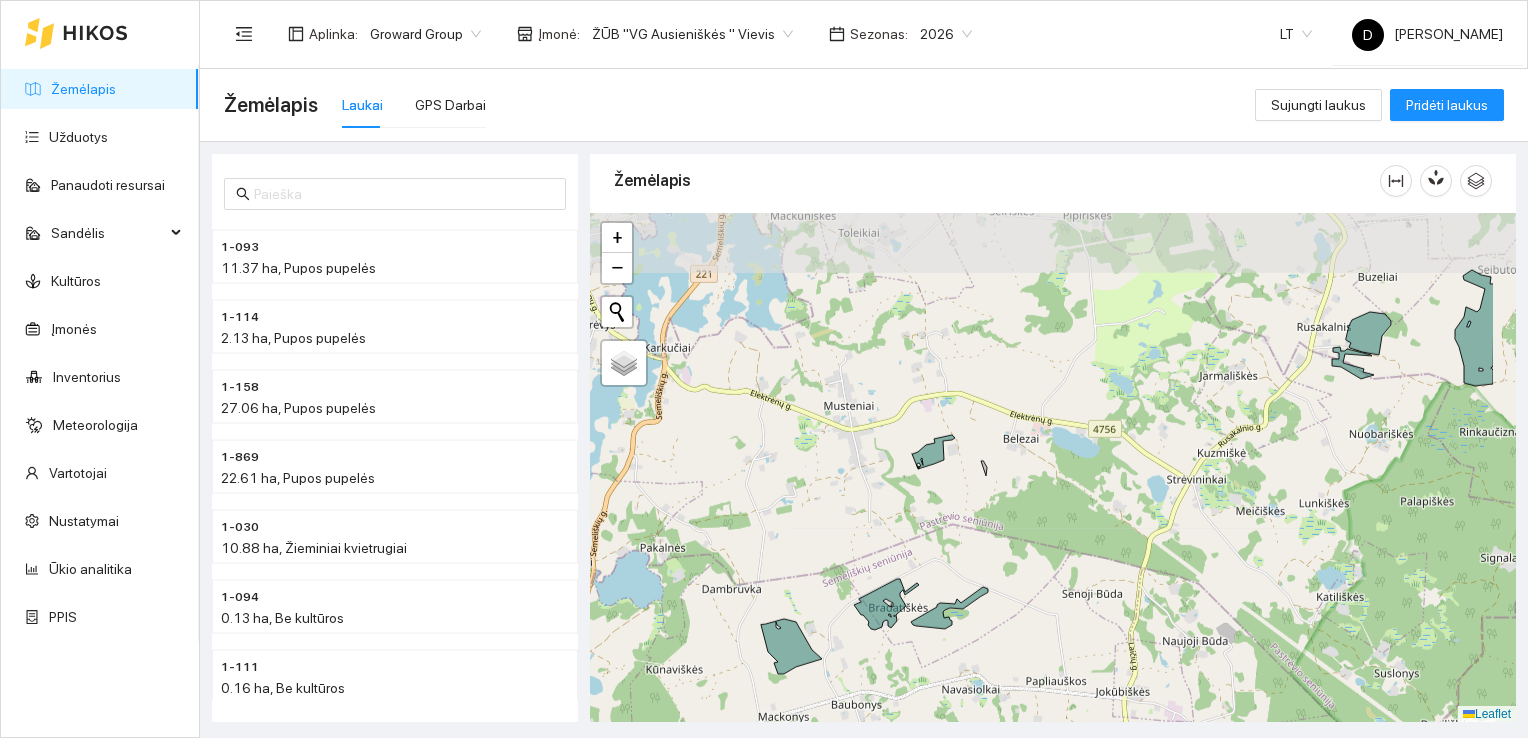 click at bounding box center [1053, 468] 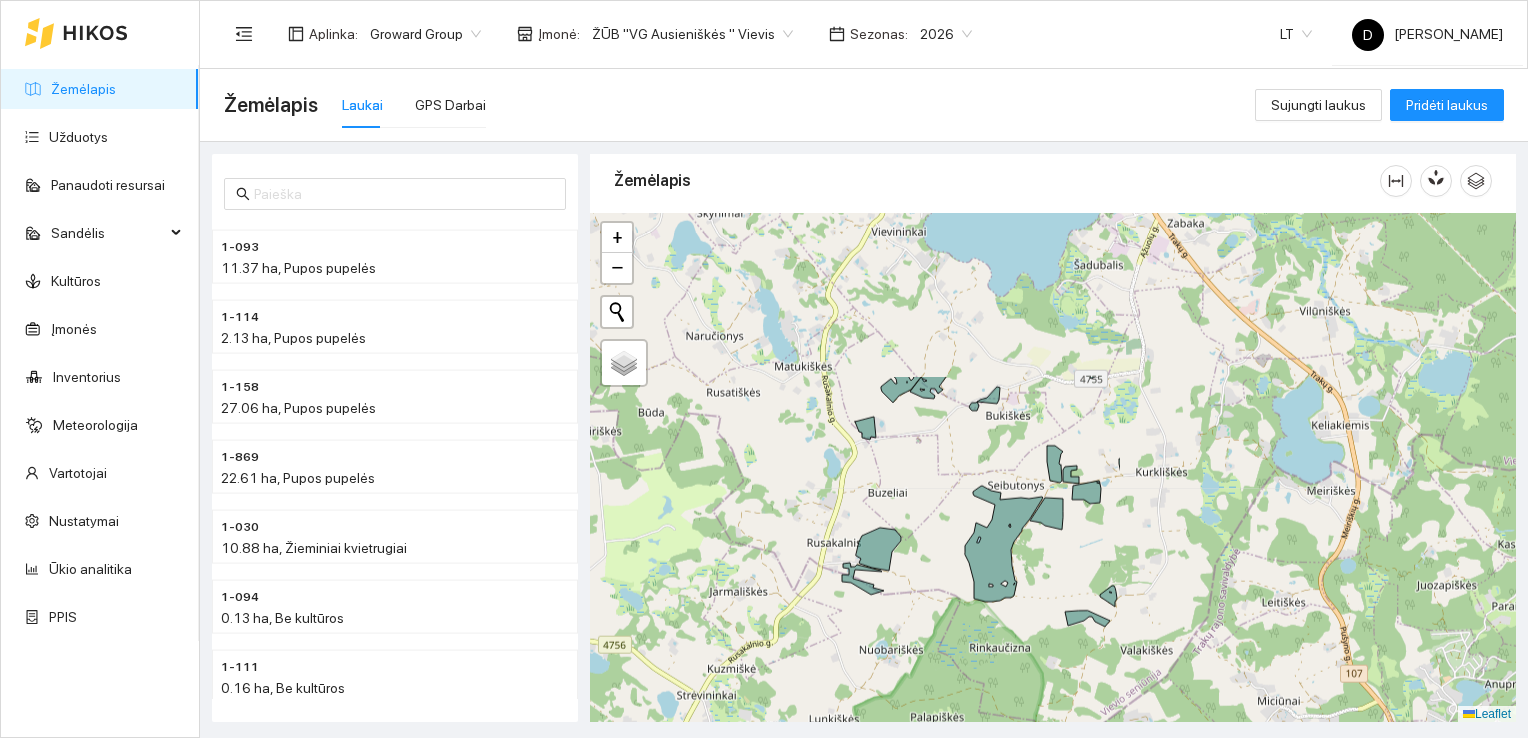 drag, startPoint x: 1380, startPoint y: 419, endPoint x: 882, endPoint y: 624, distance: 538.5434 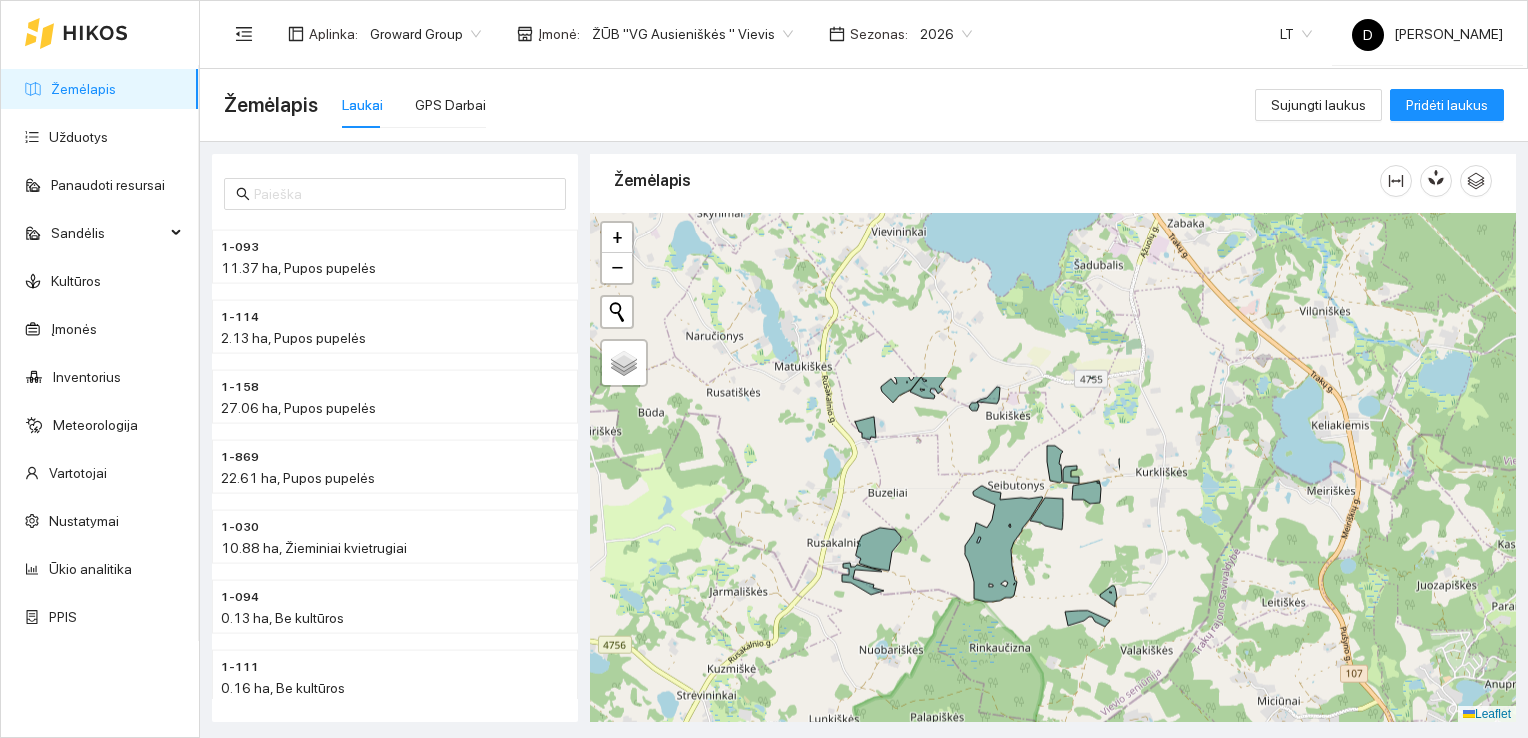 click at bounding box center [1053, 468] 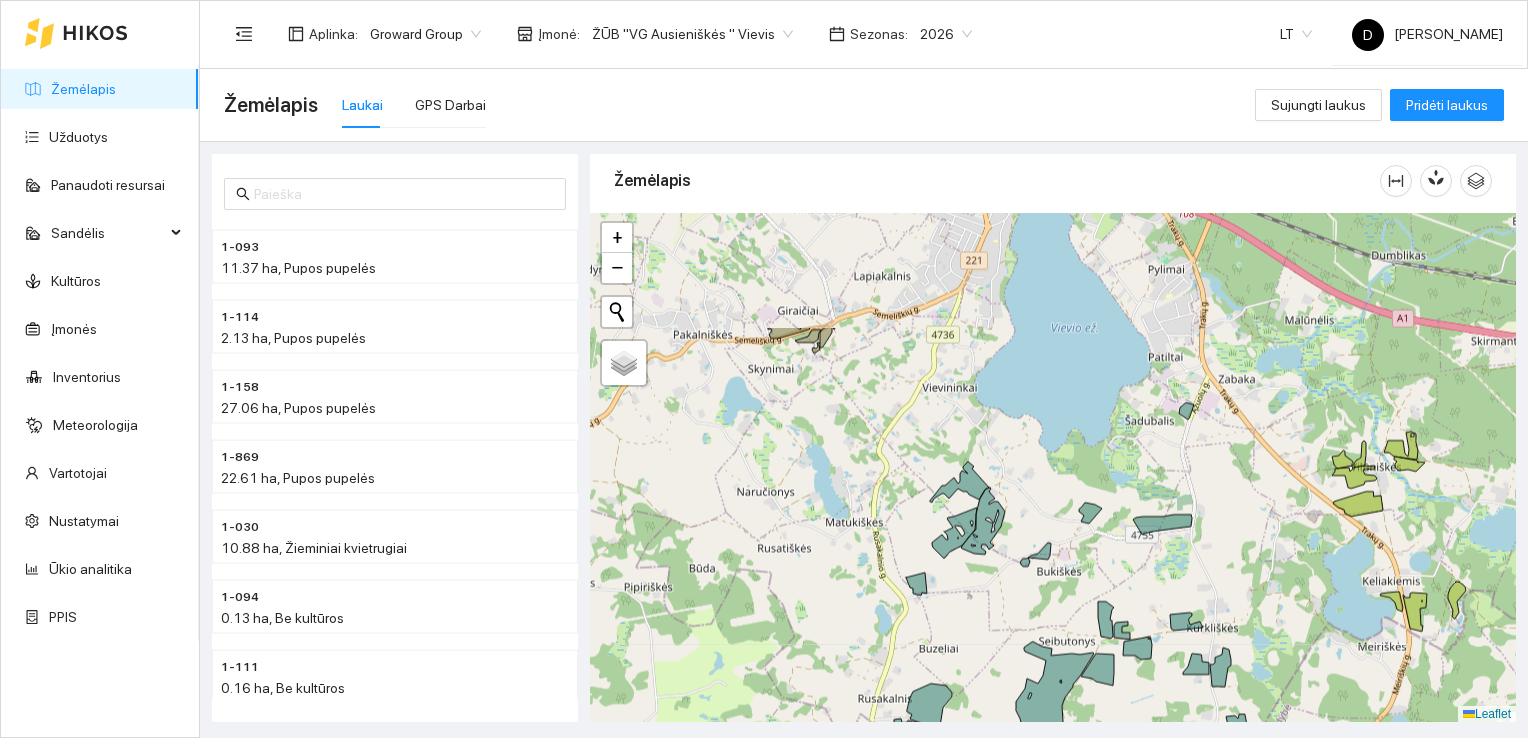 drag, startPoint x: 1205, startPoint y: 375, endPoint x: 1195, endPoint y: 789, distance: 414.12076 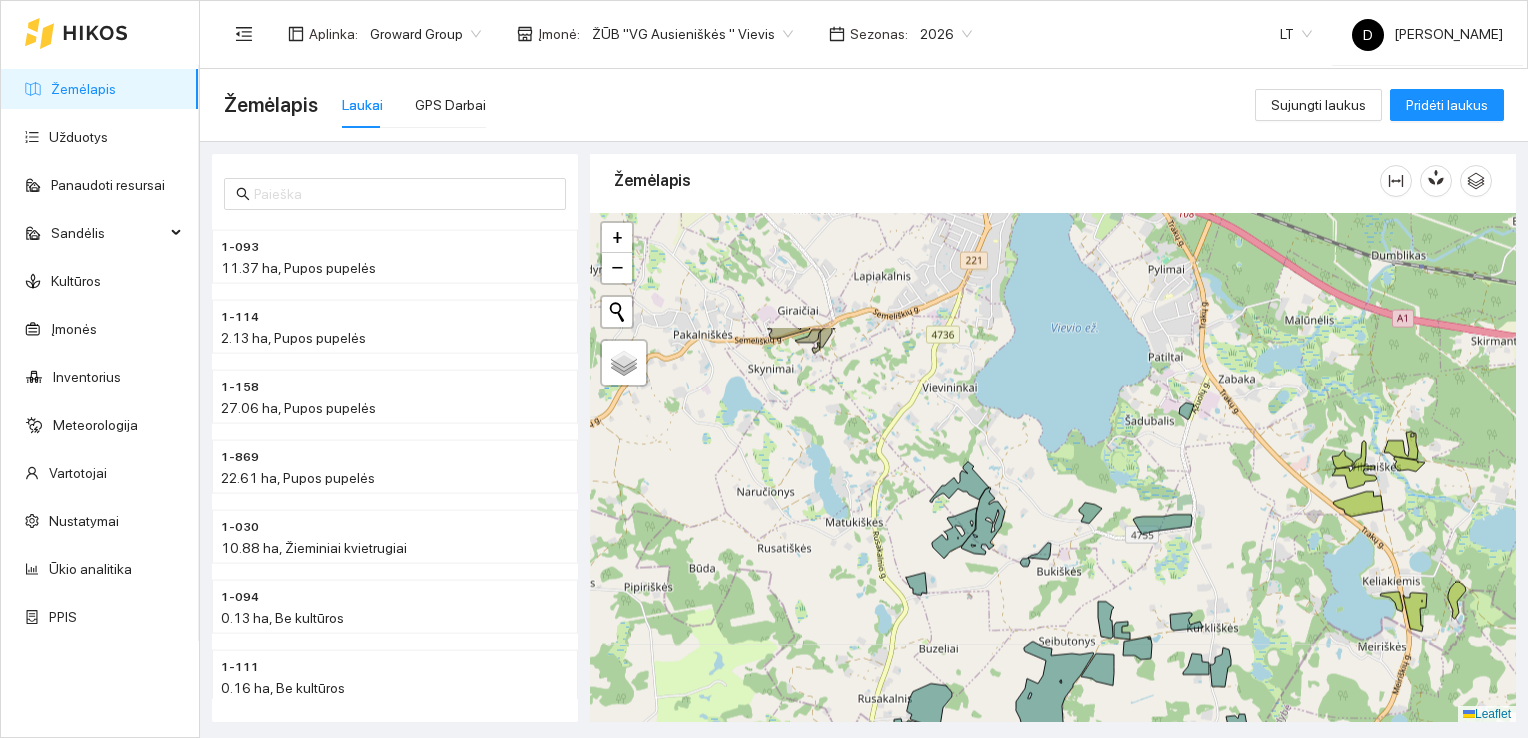 click on "Žemėlapis Užduotys Panaudoti resursai Sandėlis Kultūros Įmonės Inventorius Meteorologija Vartotojai Nustatymai Ūkio analitika PPIS Aplinka : Groward Group Įmonė : ŽŪB "VG Ausieniškės "  Vievis Sezonas : 2026 LT D [PERSON_NAME]   Žemėlapis Laukai GPS Darbai Sujungti laukus Pridėti laukus 1-093 11.37 ha, Pupos pupelės 1-114 2.13 ha, Pupos pupelės 1-158 27.06 ha, Pupos pupelės 1-869 22.61 ha, Pupos pupelės 1-030 10.88 ha, Žieminiai kvietrugiai 1-094 0.13 ha, Be kultūros 1-111 0.16 ha, Be kultūros 1-874 0.11 ha, Be kultūros Žemėlapis" at bounding box center (764, 369) 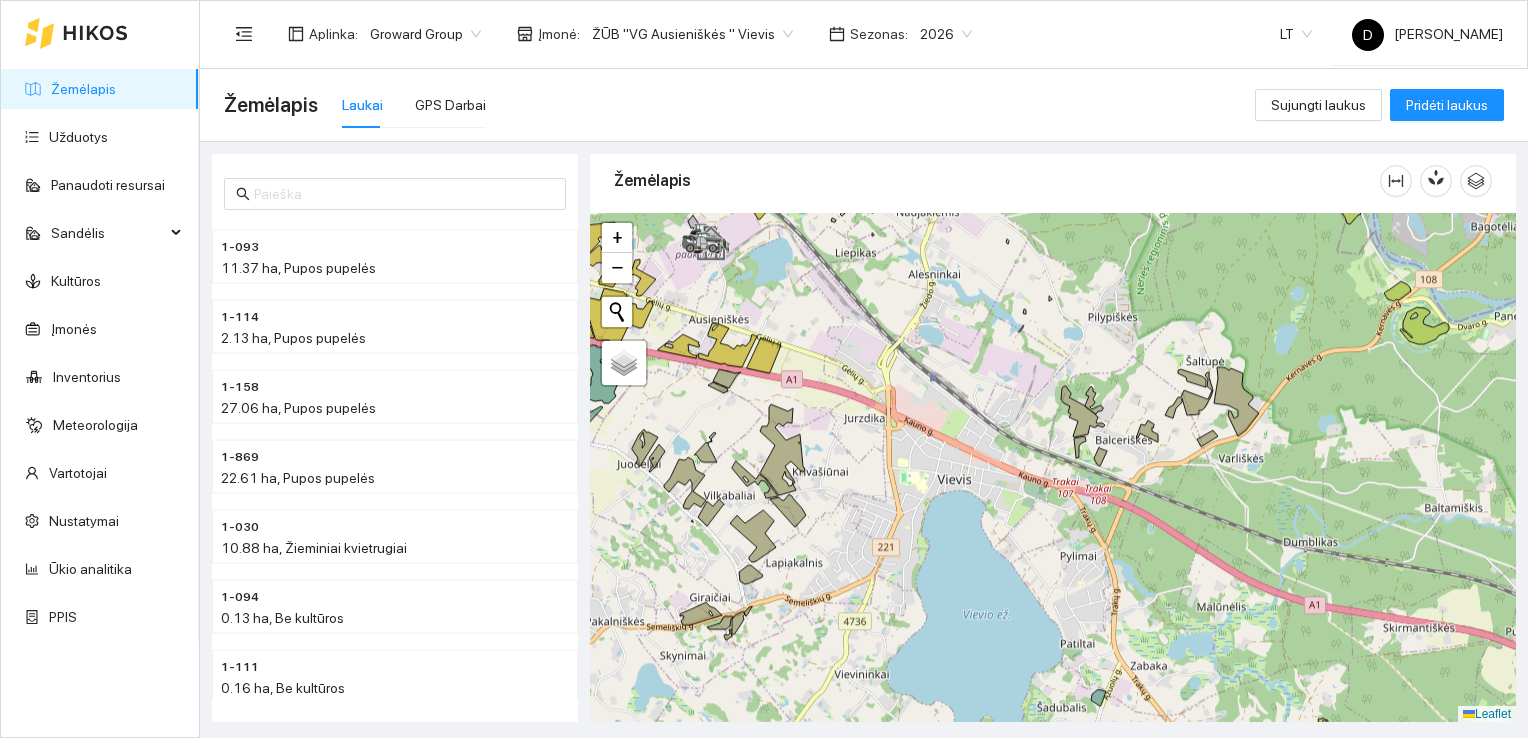 drag, startPoint x: 1114, startPoint y: 306, endPoint x: 1045, endPoint y: 548, distance: 251.64459 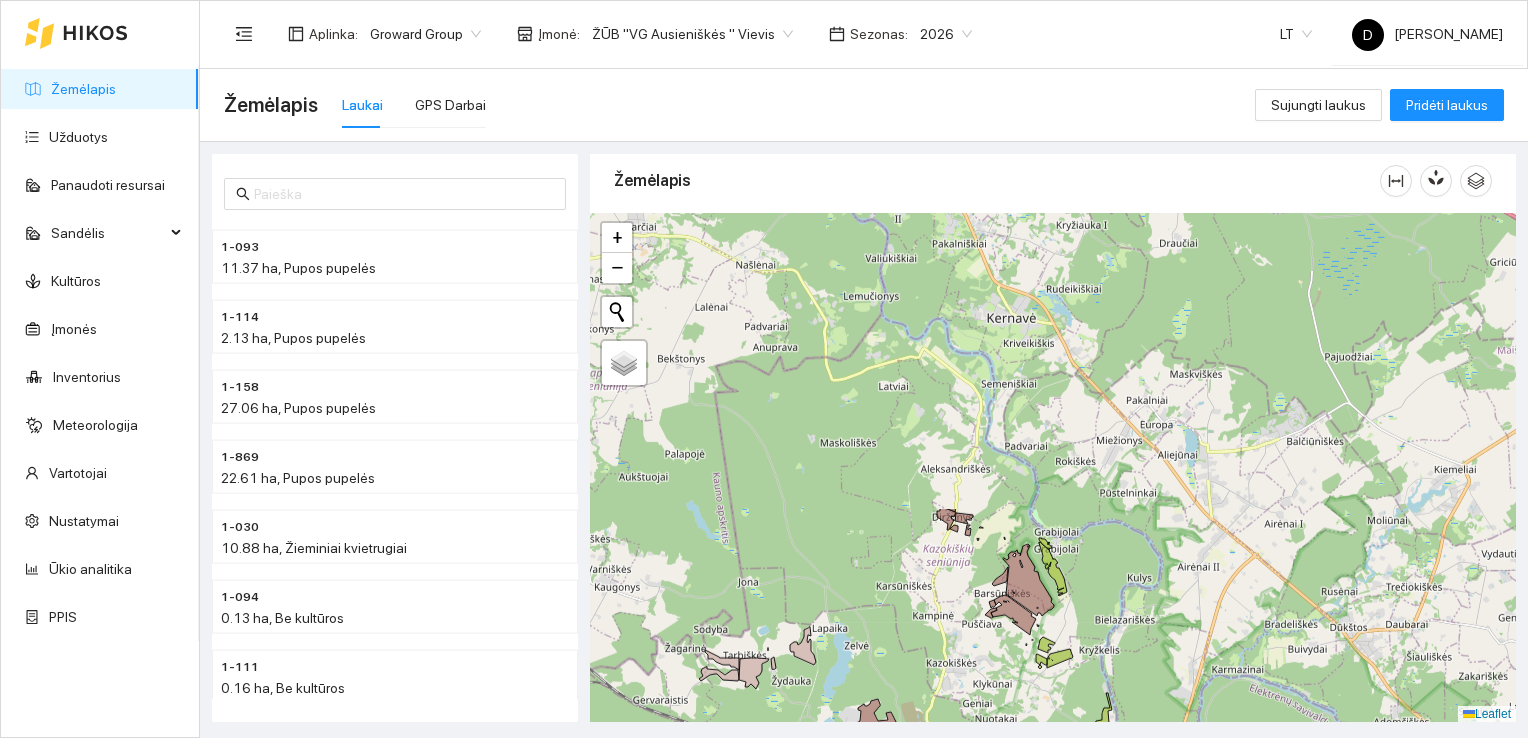 drag, startPoint x: 992, startPoint y: 312, endPoint x: 940, endPoint y: 642, distance: 334.07184 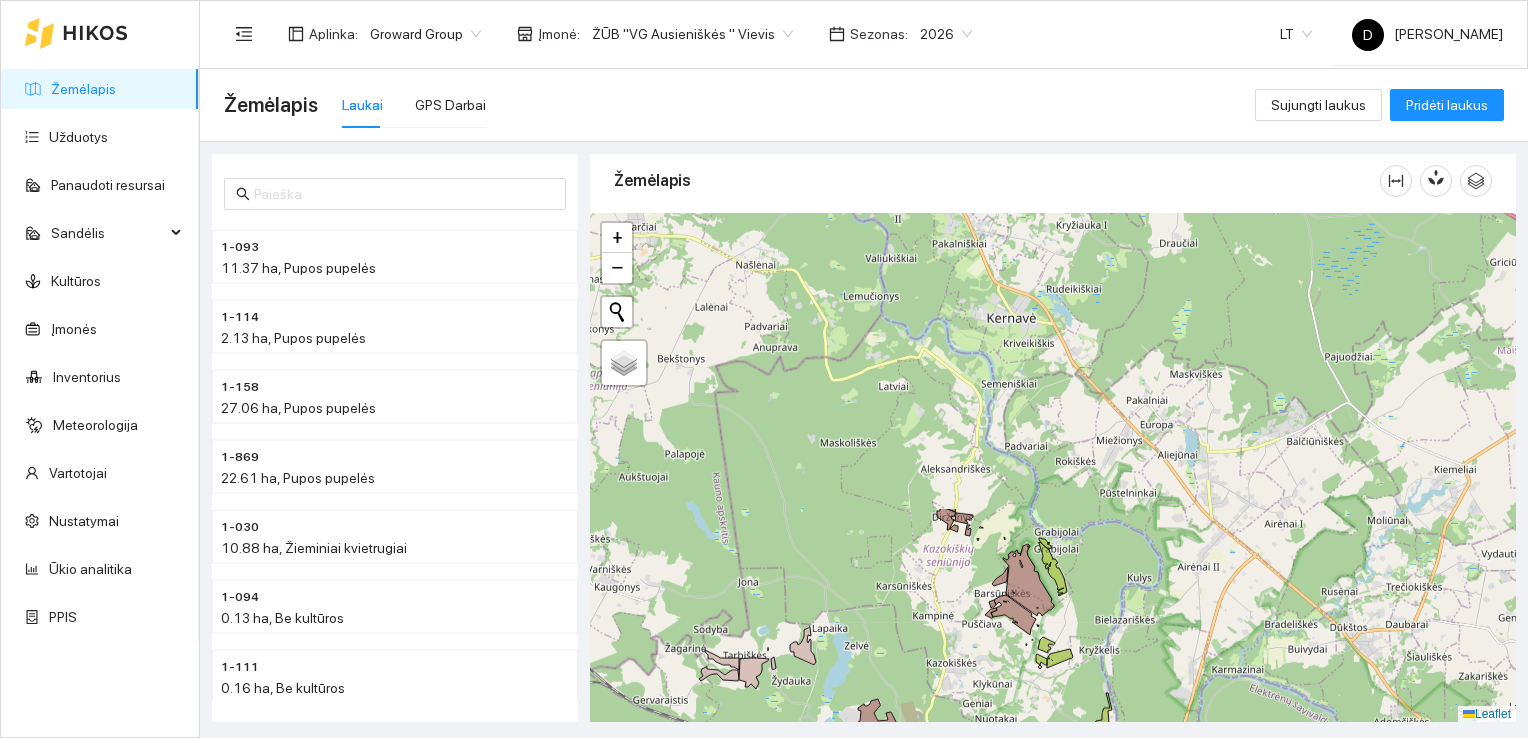 click at bounding box center (1053, 468) 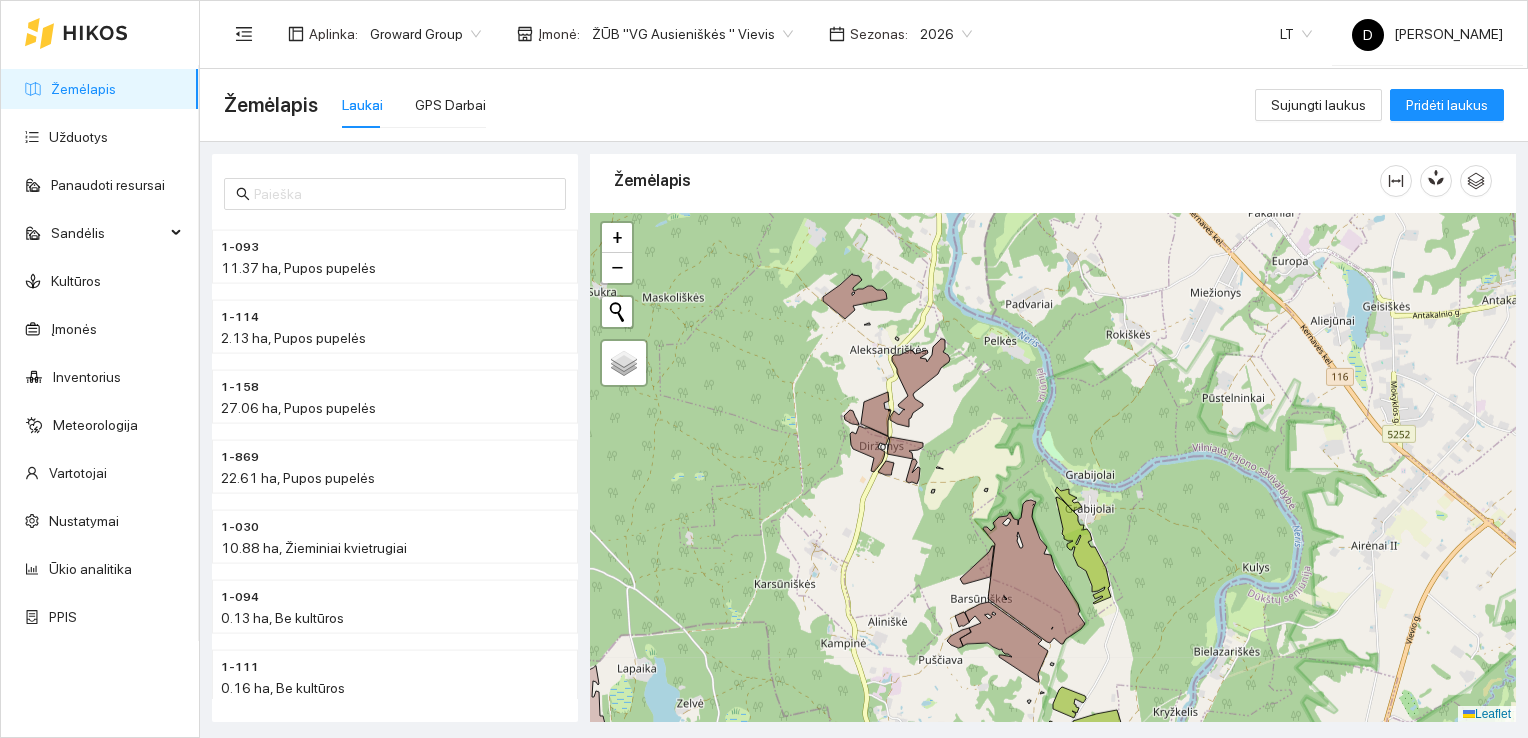 drag, startPoint x: 944, startPoint y: 491, endPoint x: 864, endPoint y: 543, distance: 95.41489 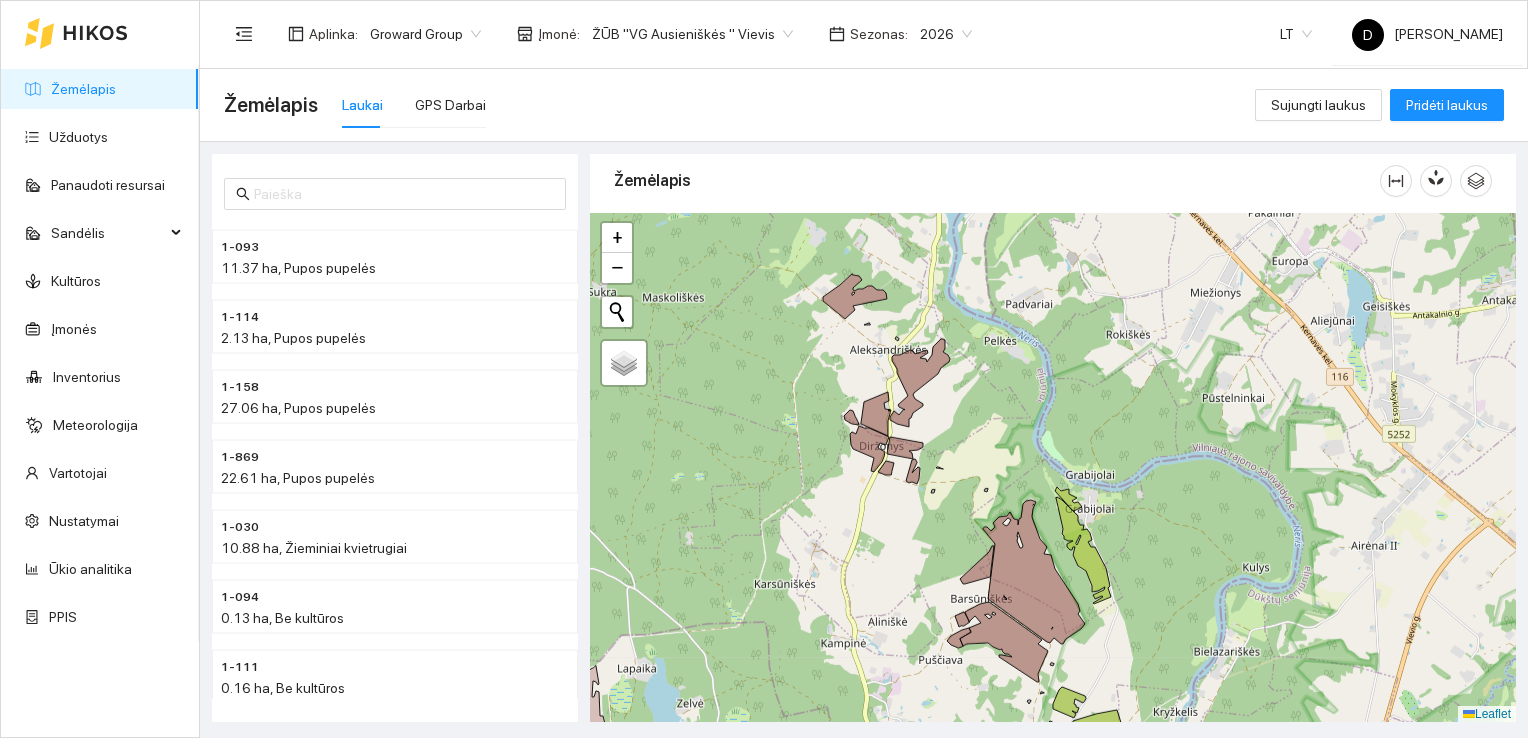 click at bounding box center [1053, 468] 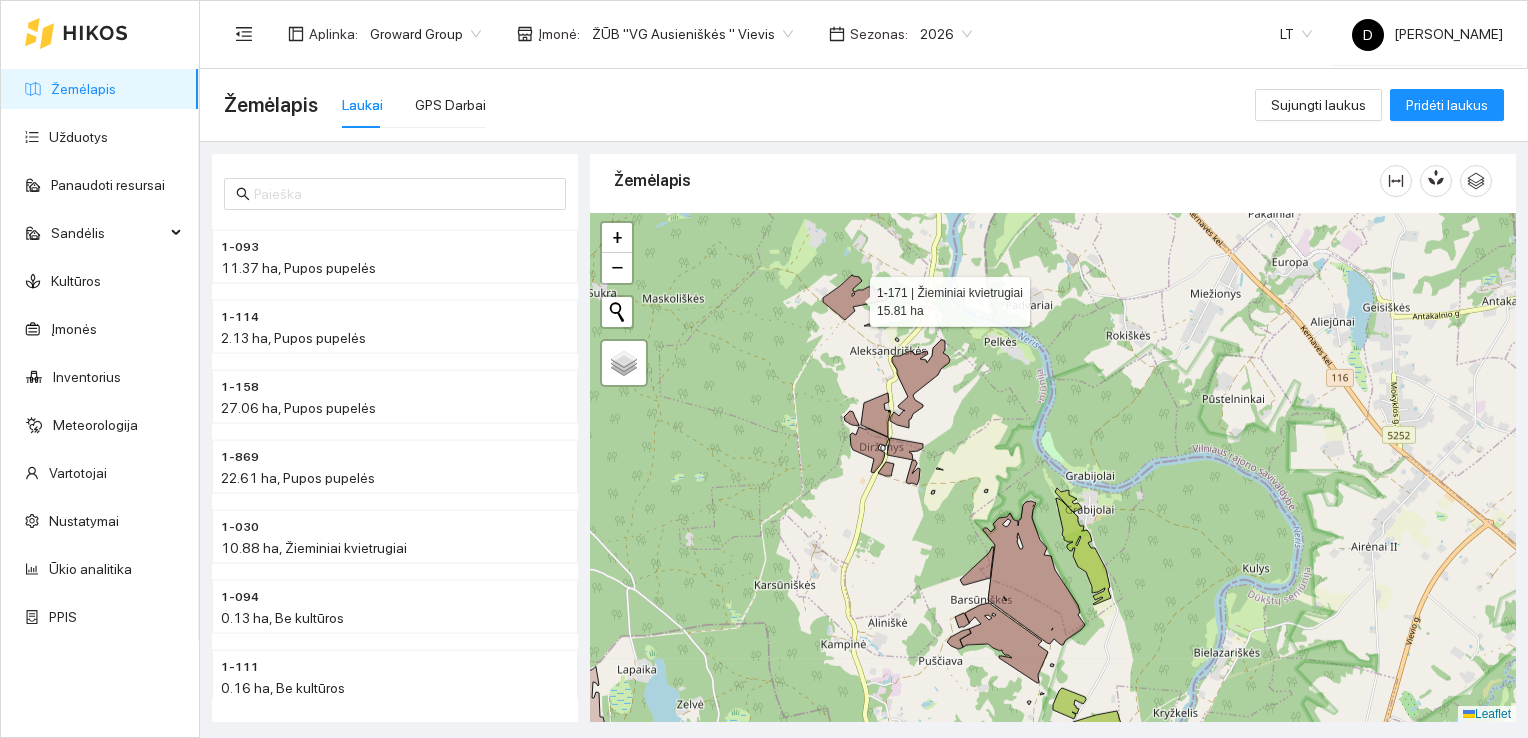 click 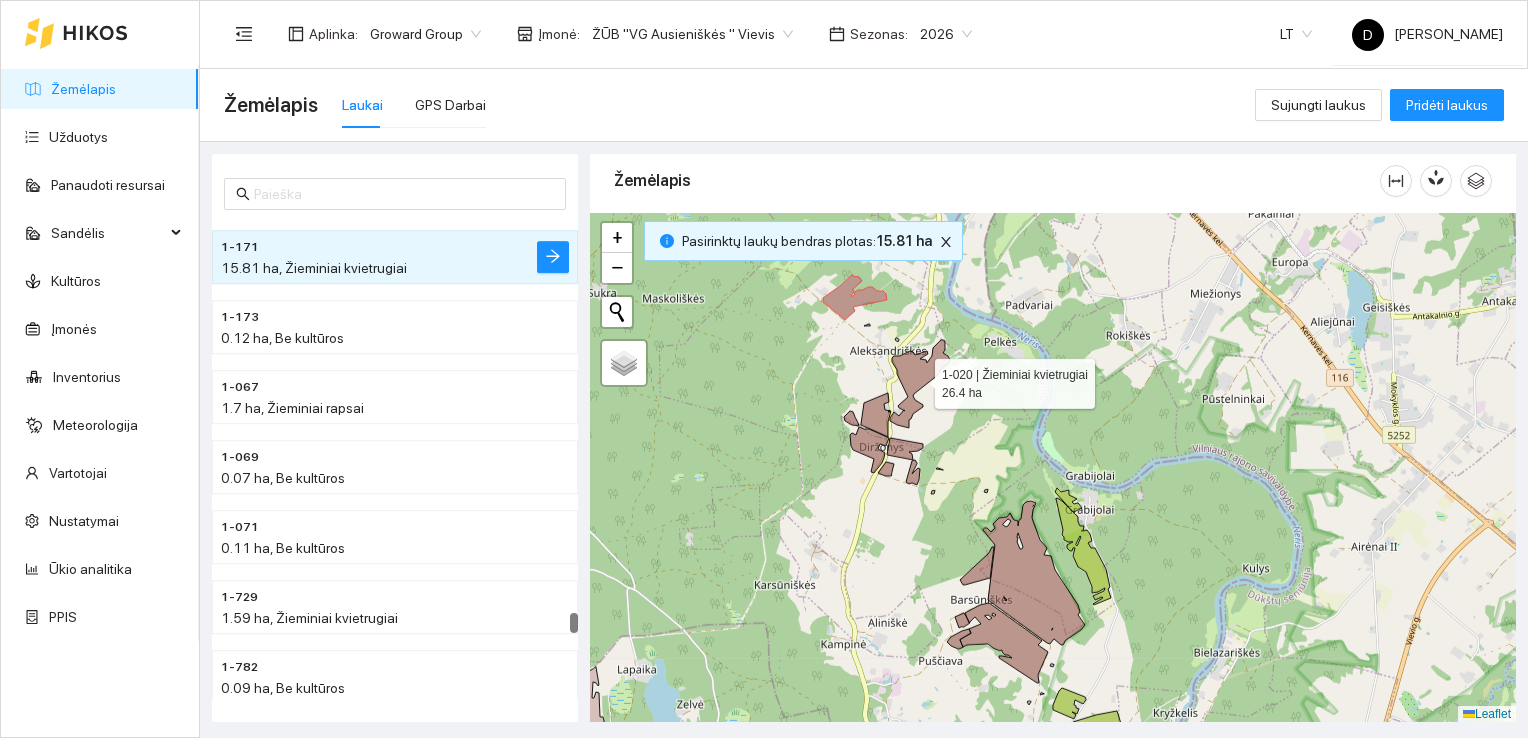 click 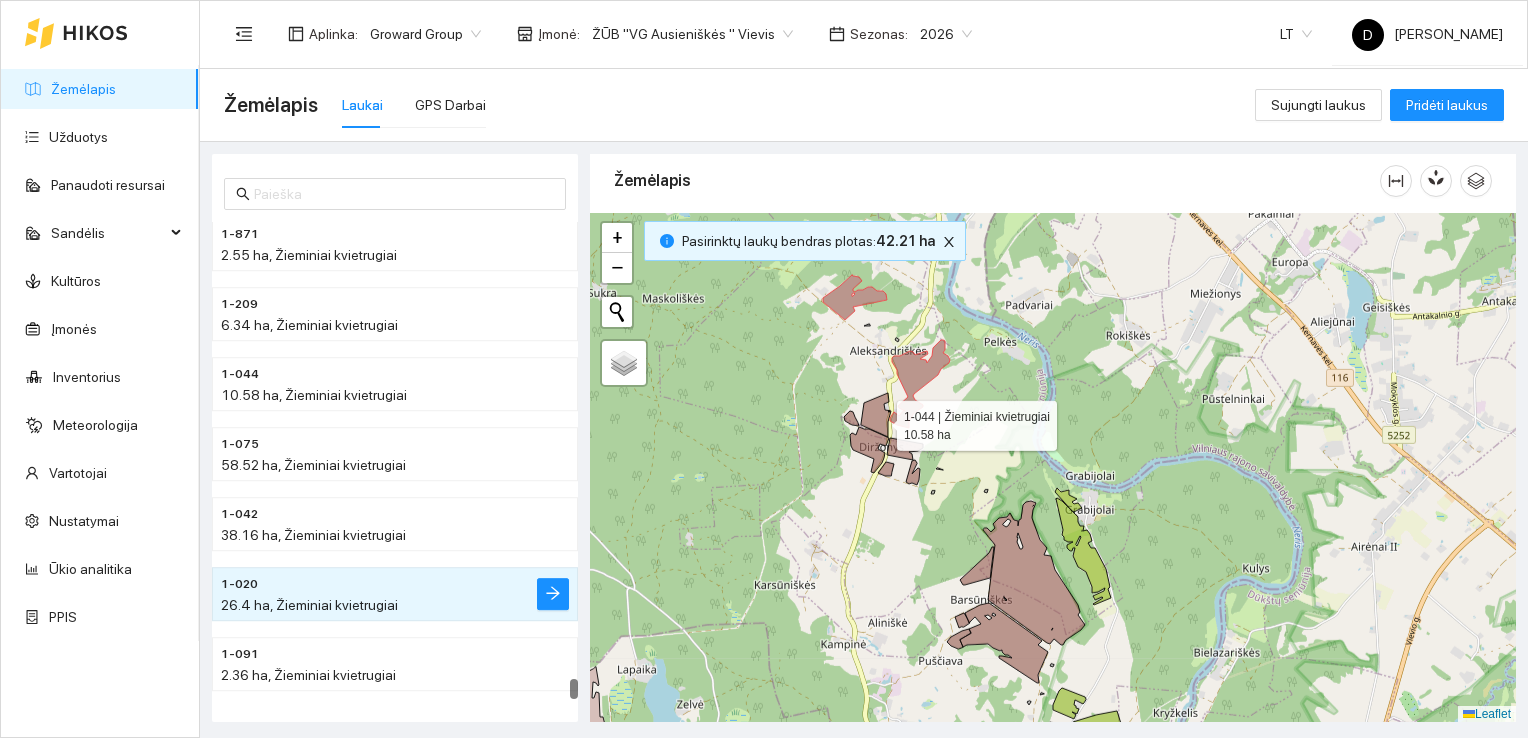 click 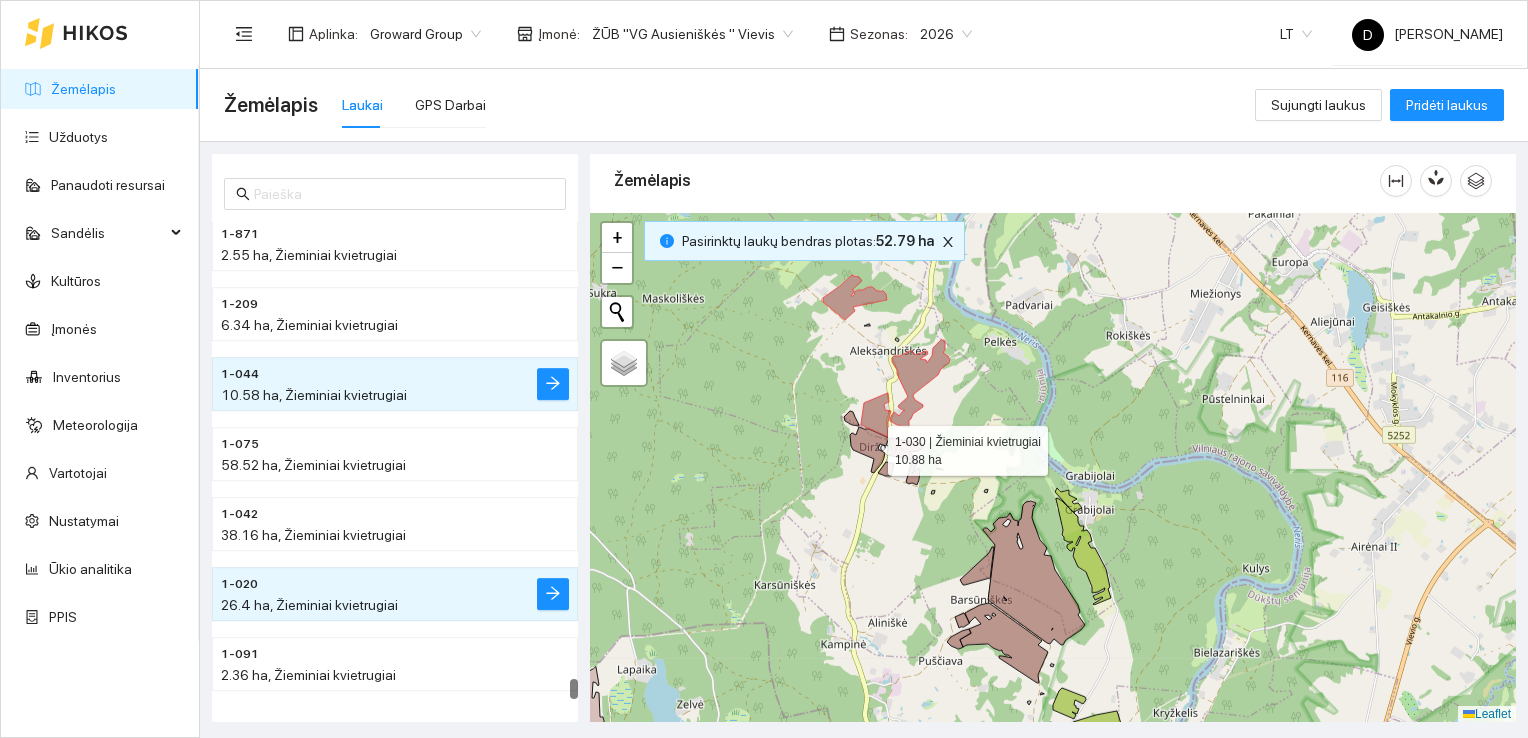 click 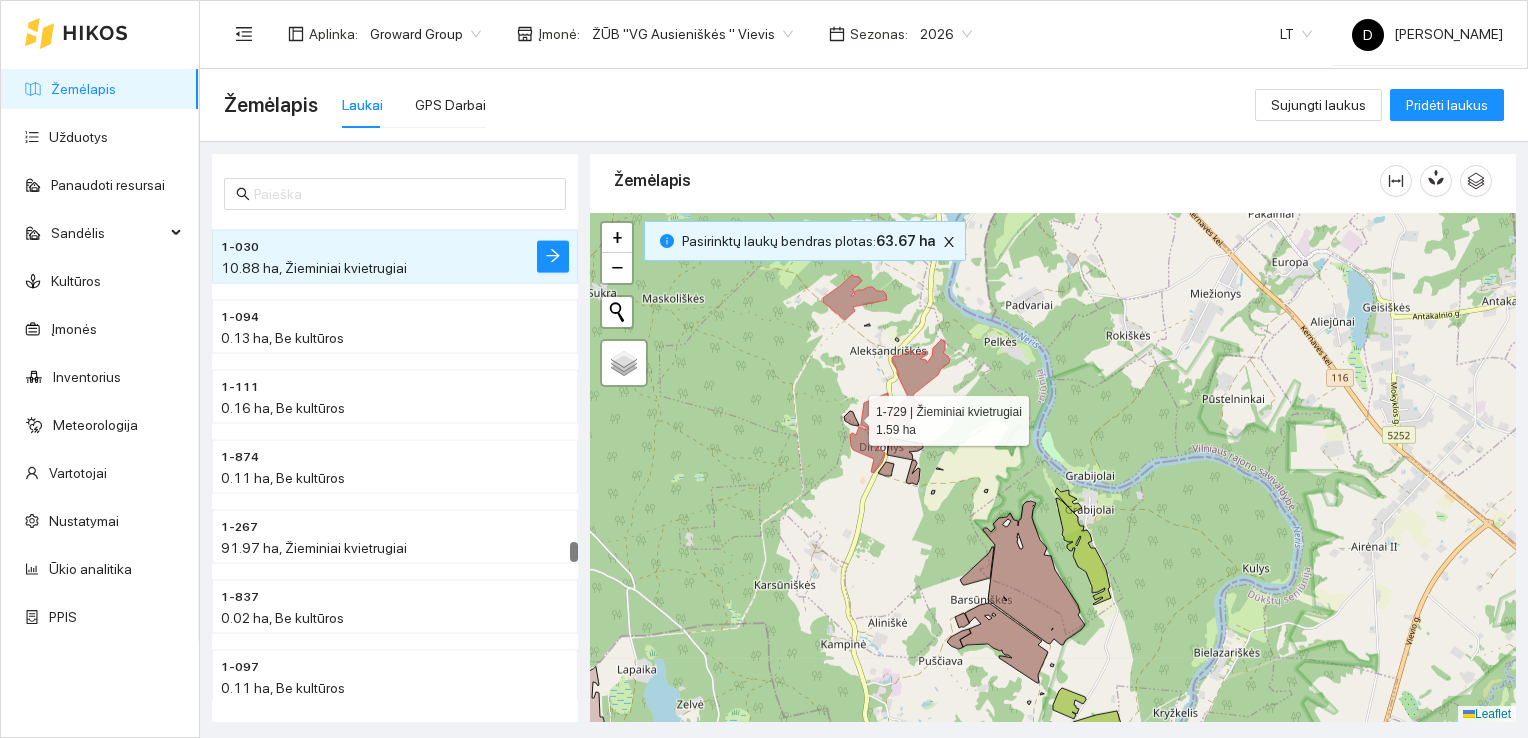 click 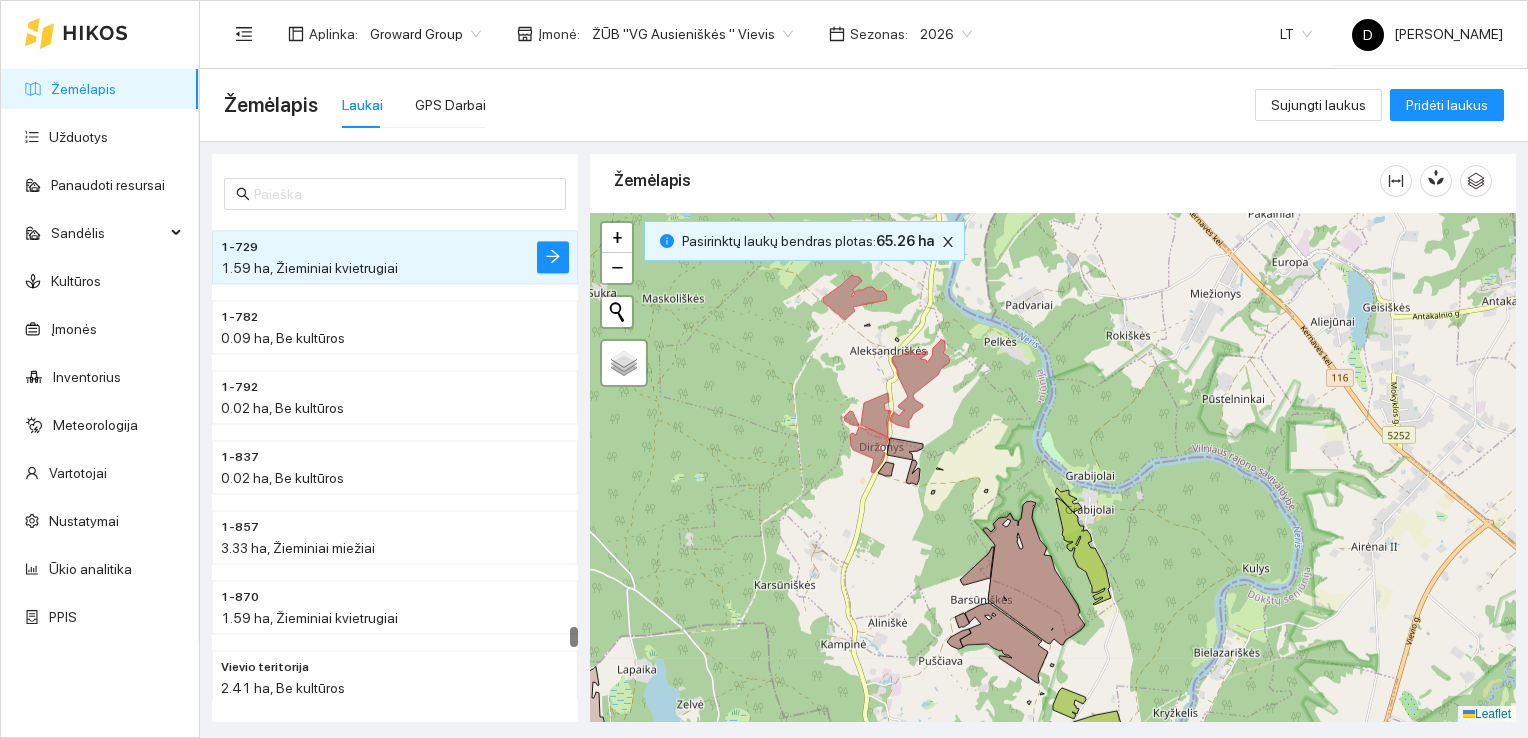 click 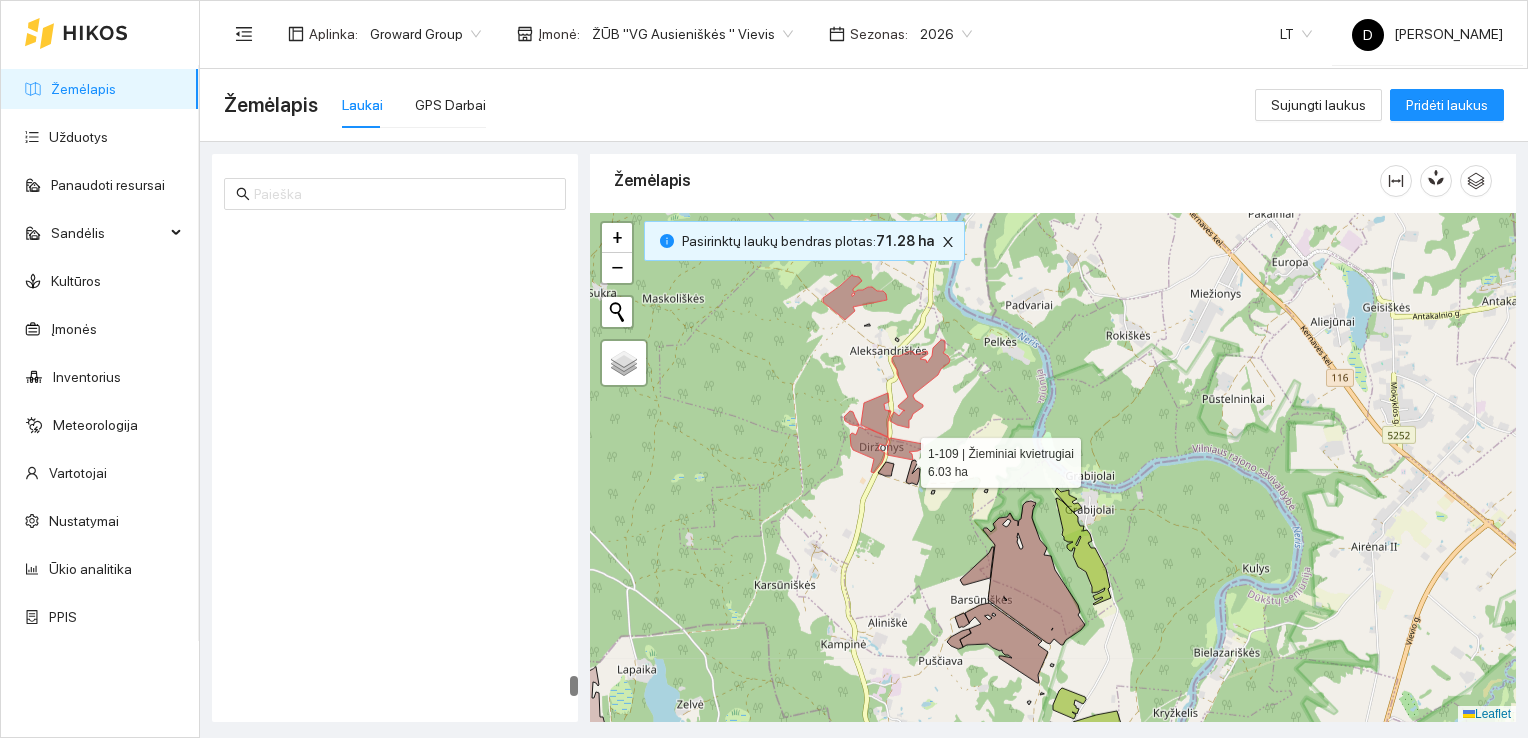 scroll, scrollTop: 11176, scrollLeft: 0, axis: vertical 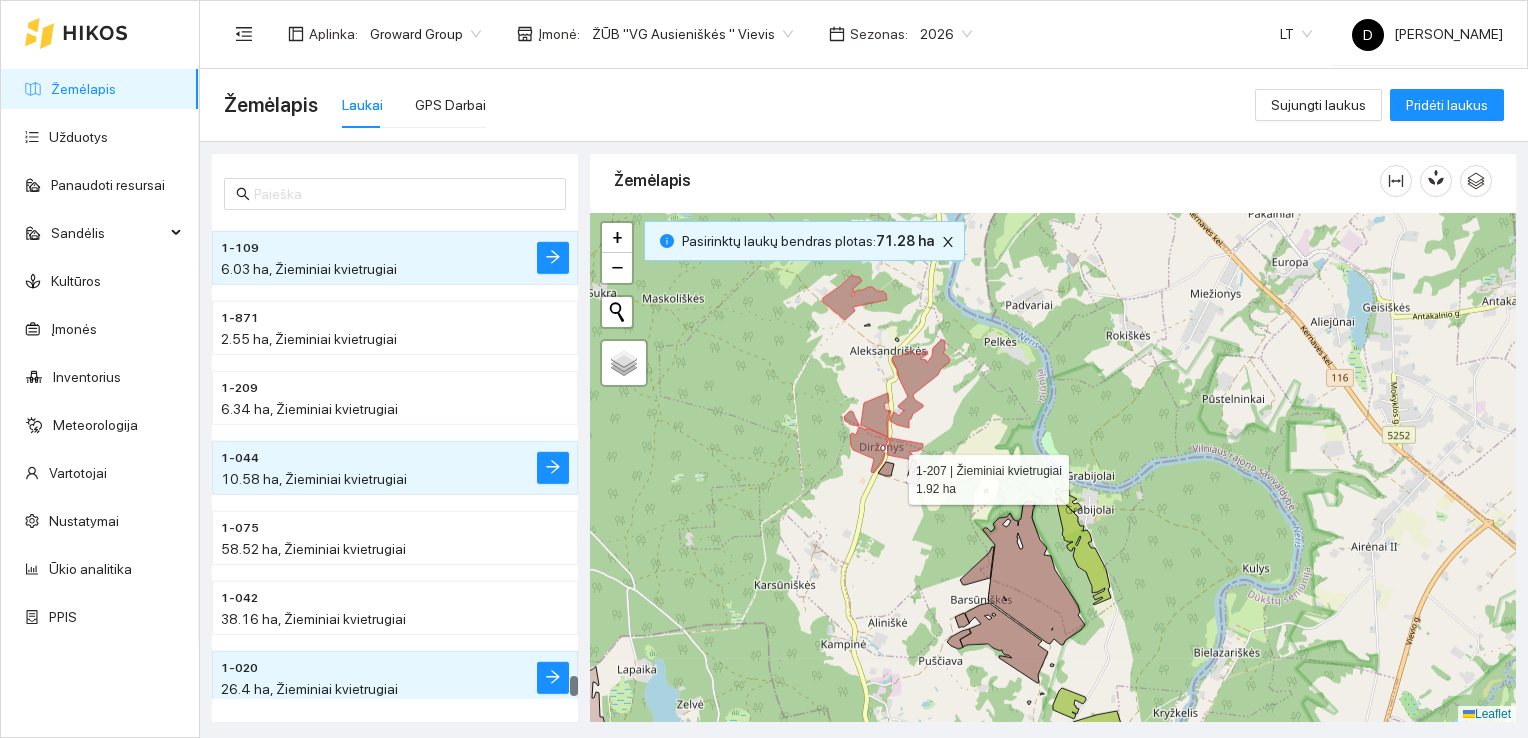 click 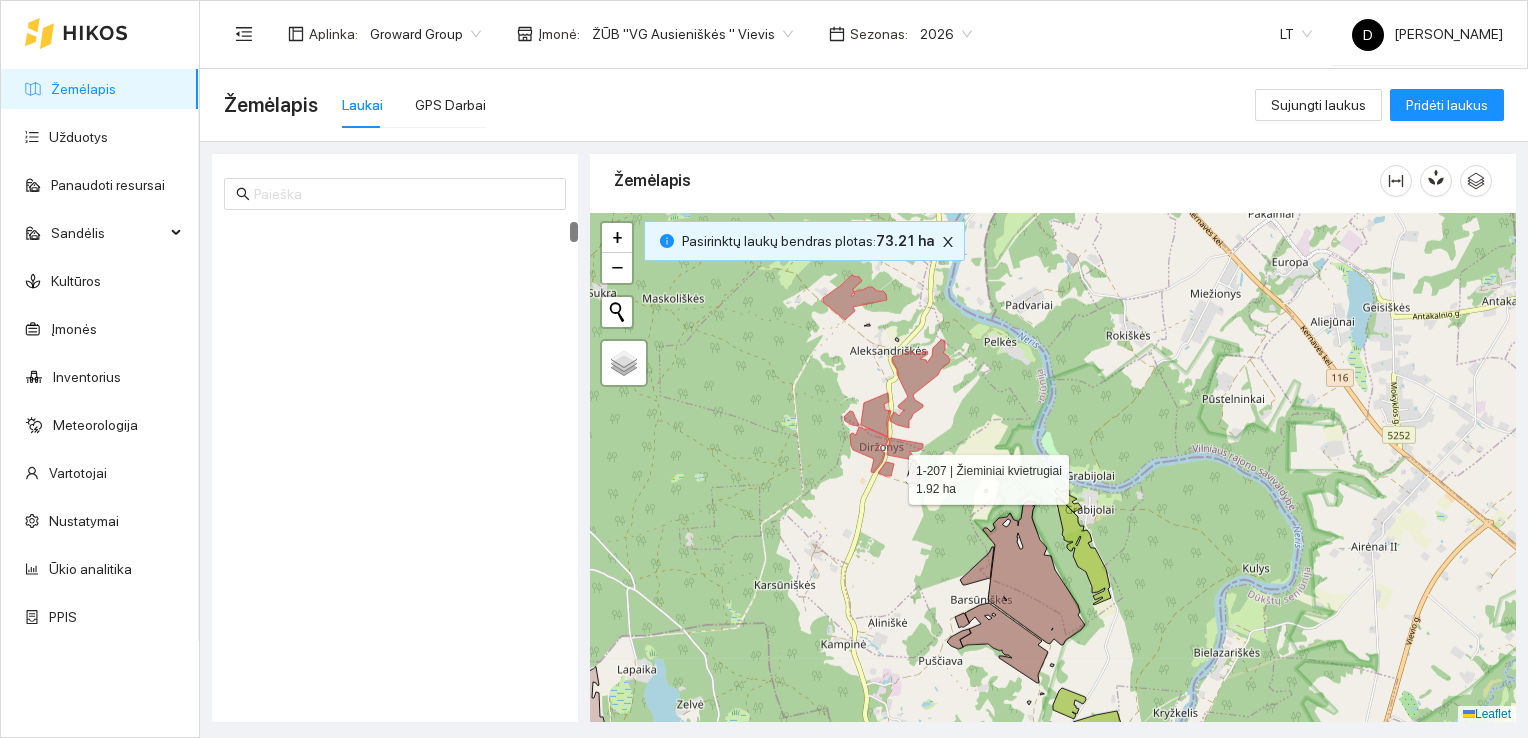 scroll, scrollTop: 0, scrollLeft: 0, axis: both 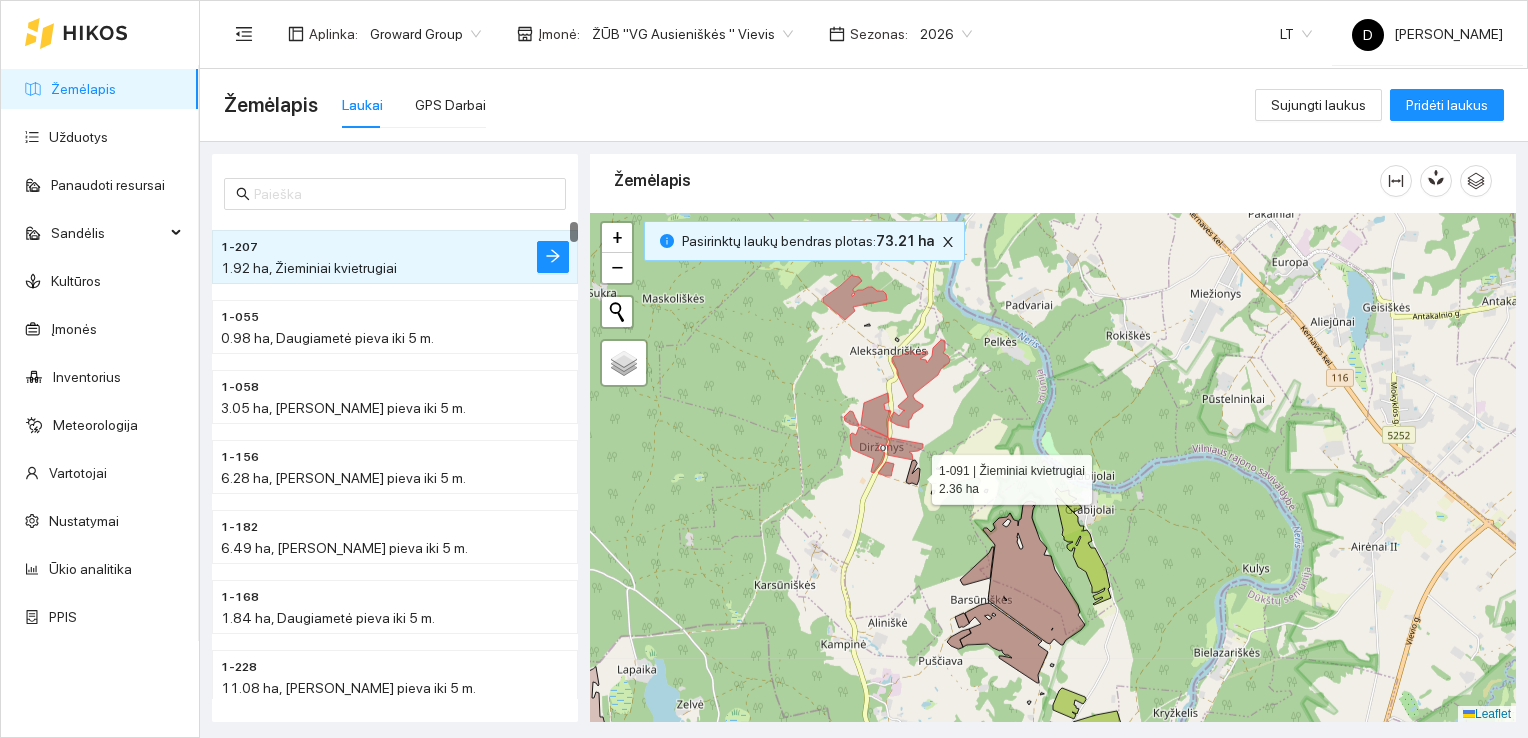click 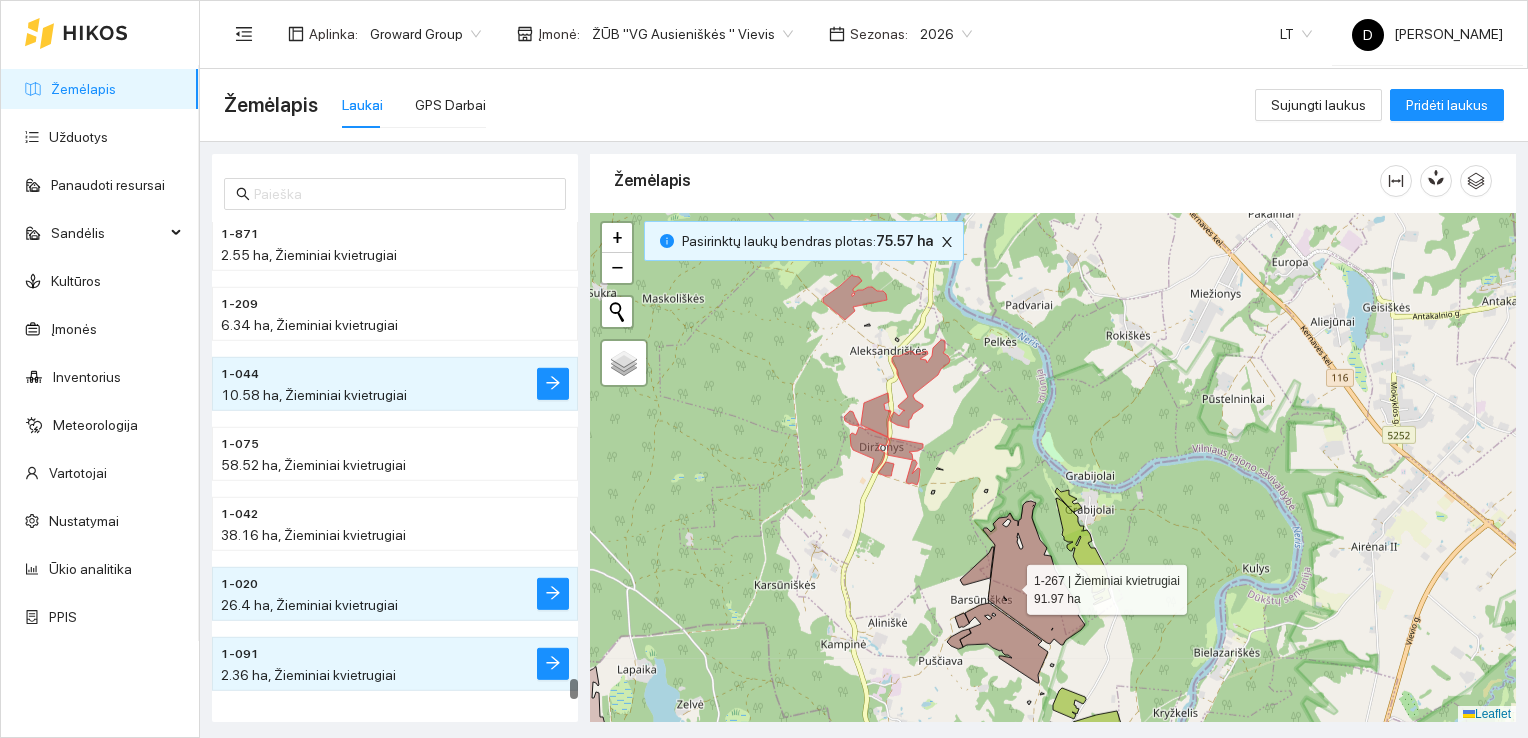 click 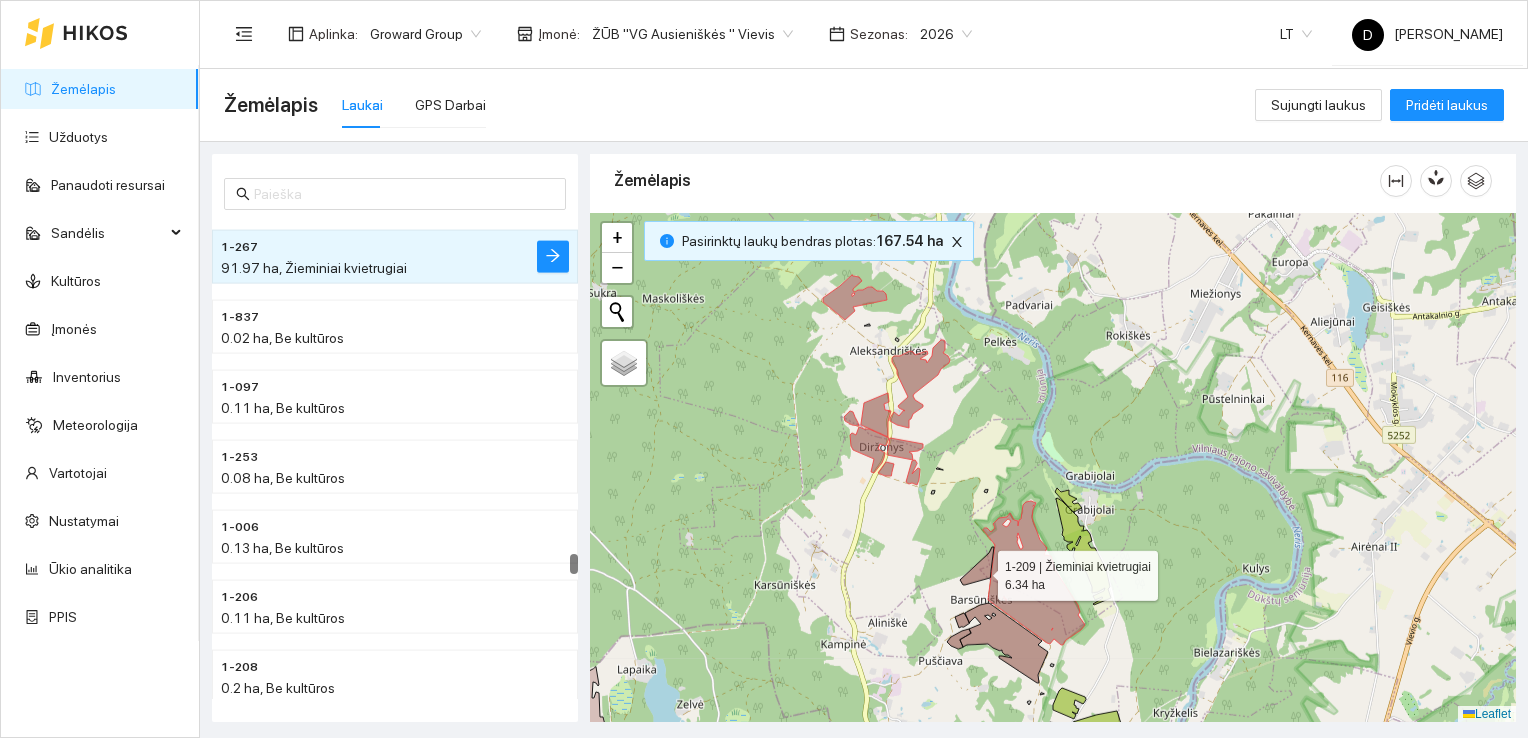 click 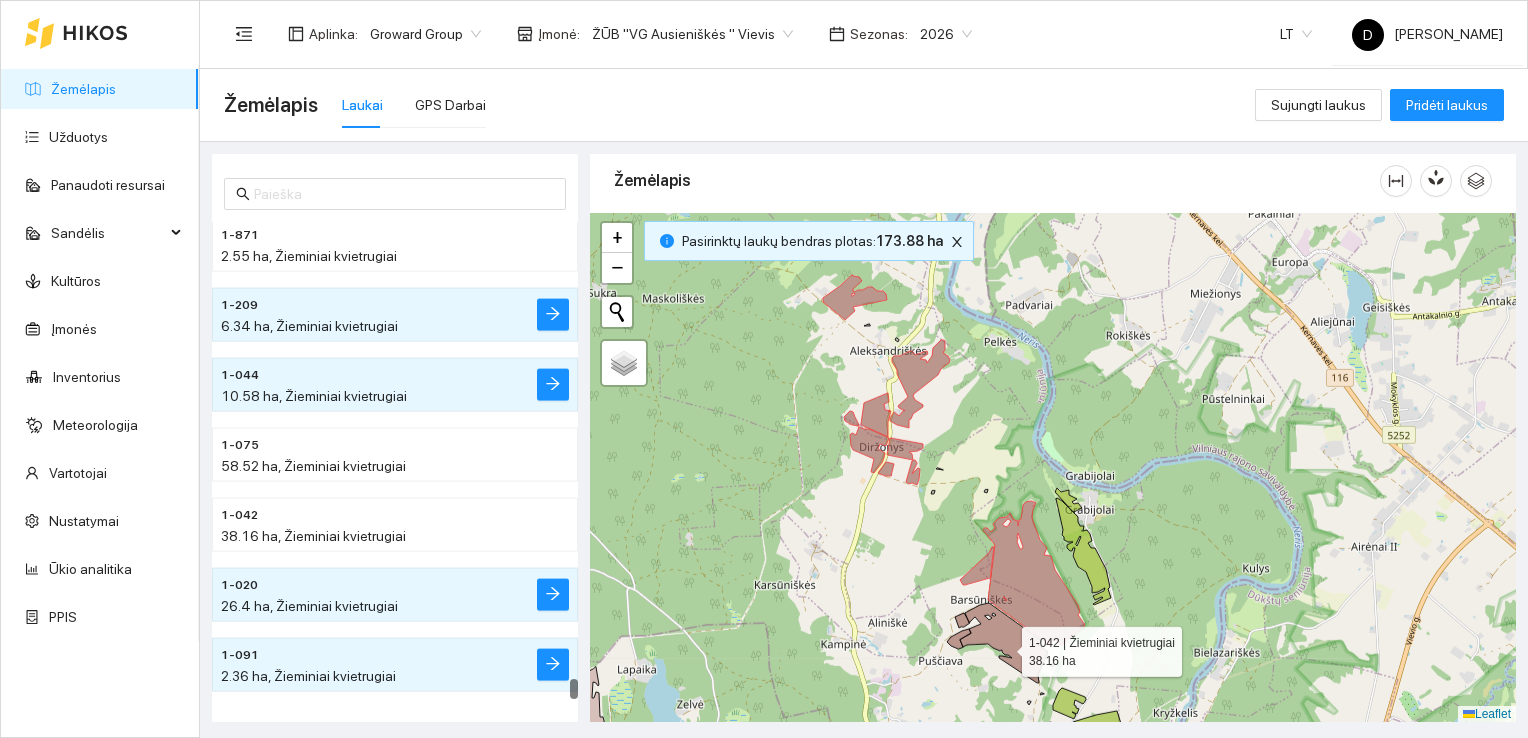 click 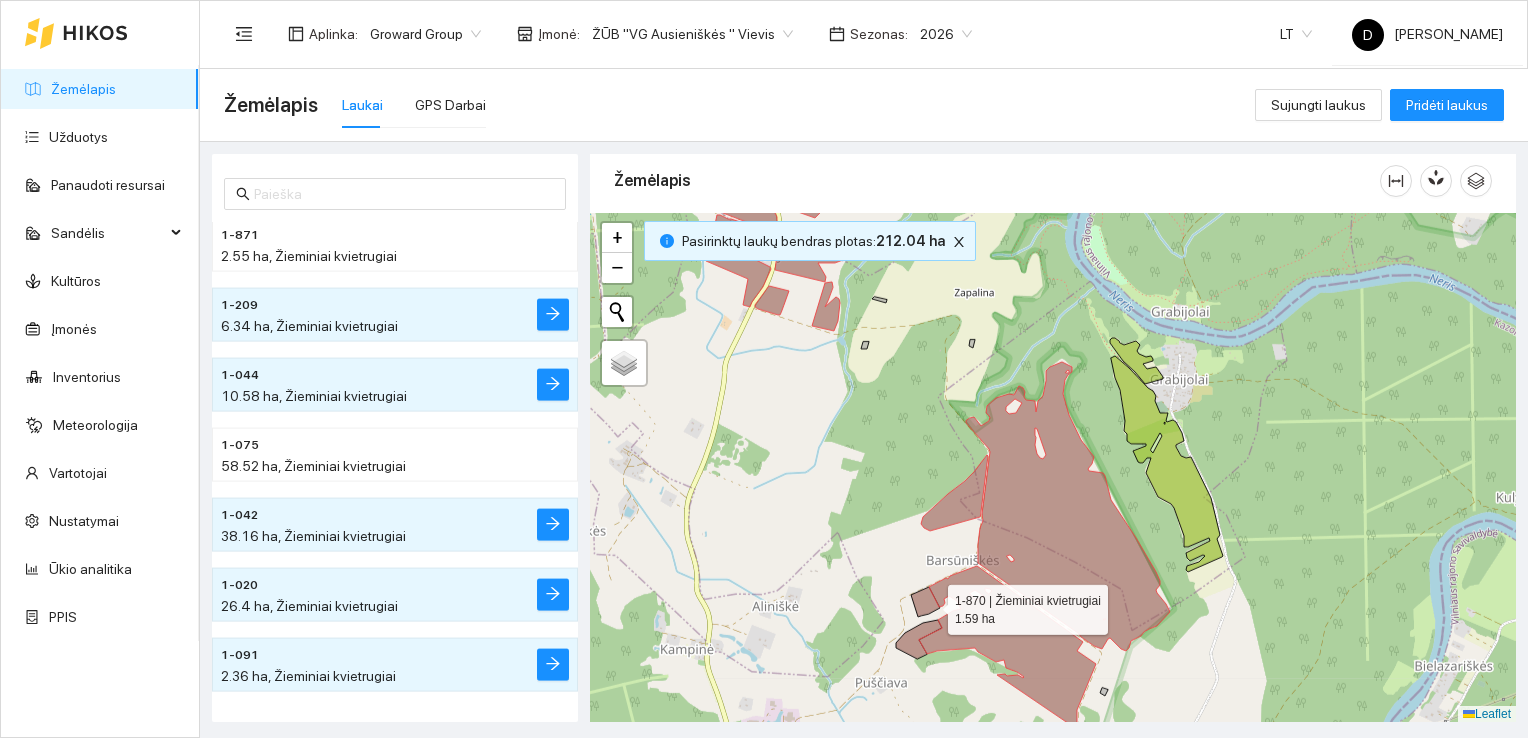 click 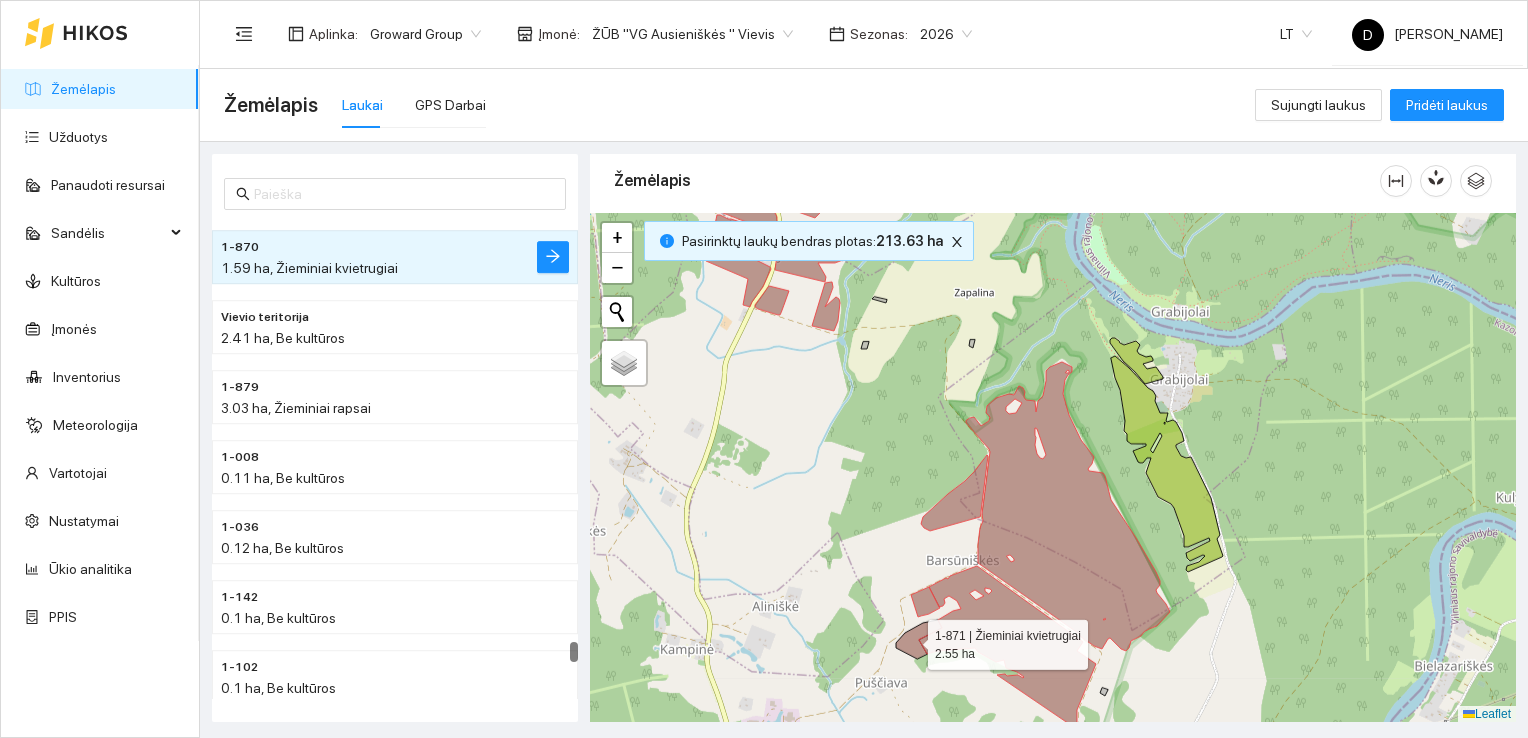click 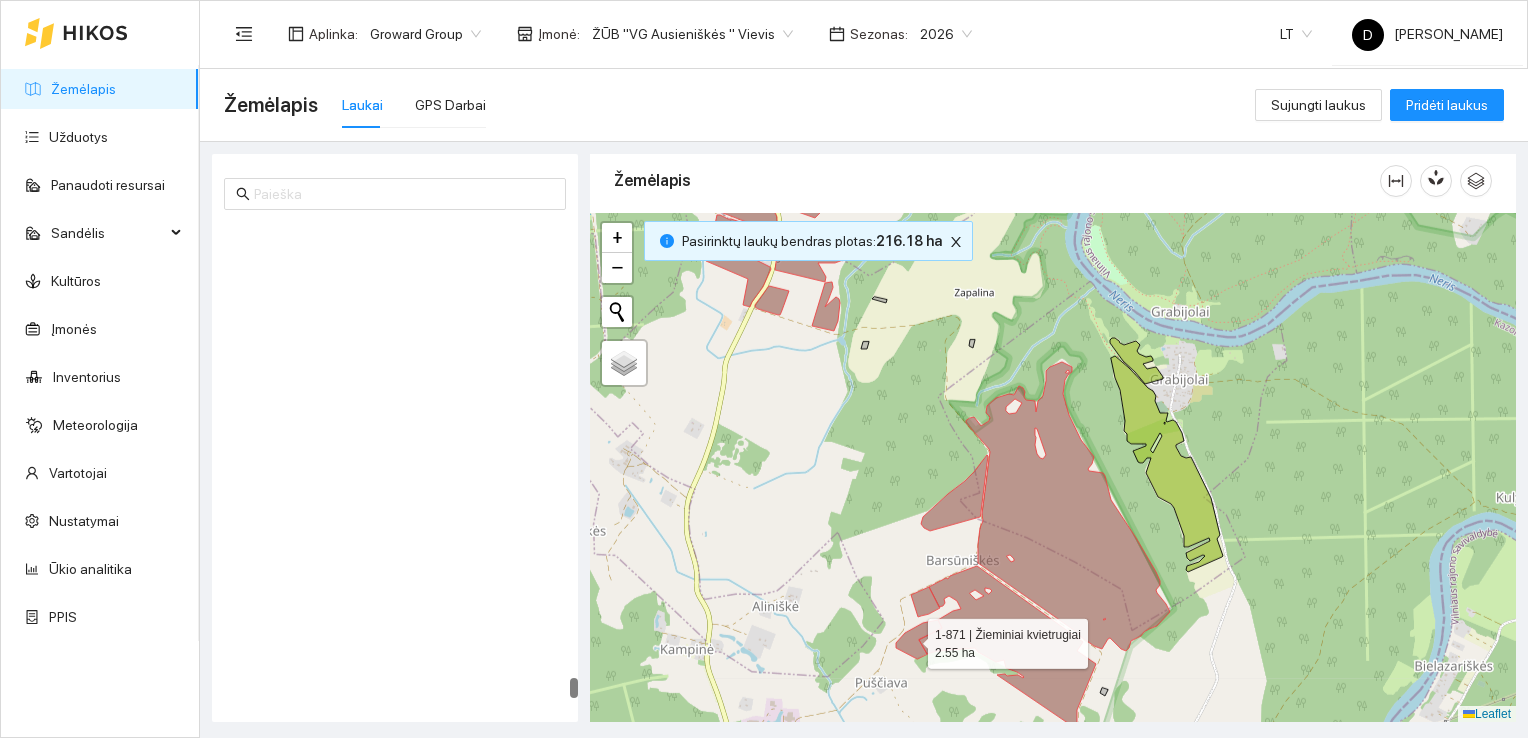 scroll, scrollTop: 11248, scrollLeft: 0, axis: vertical 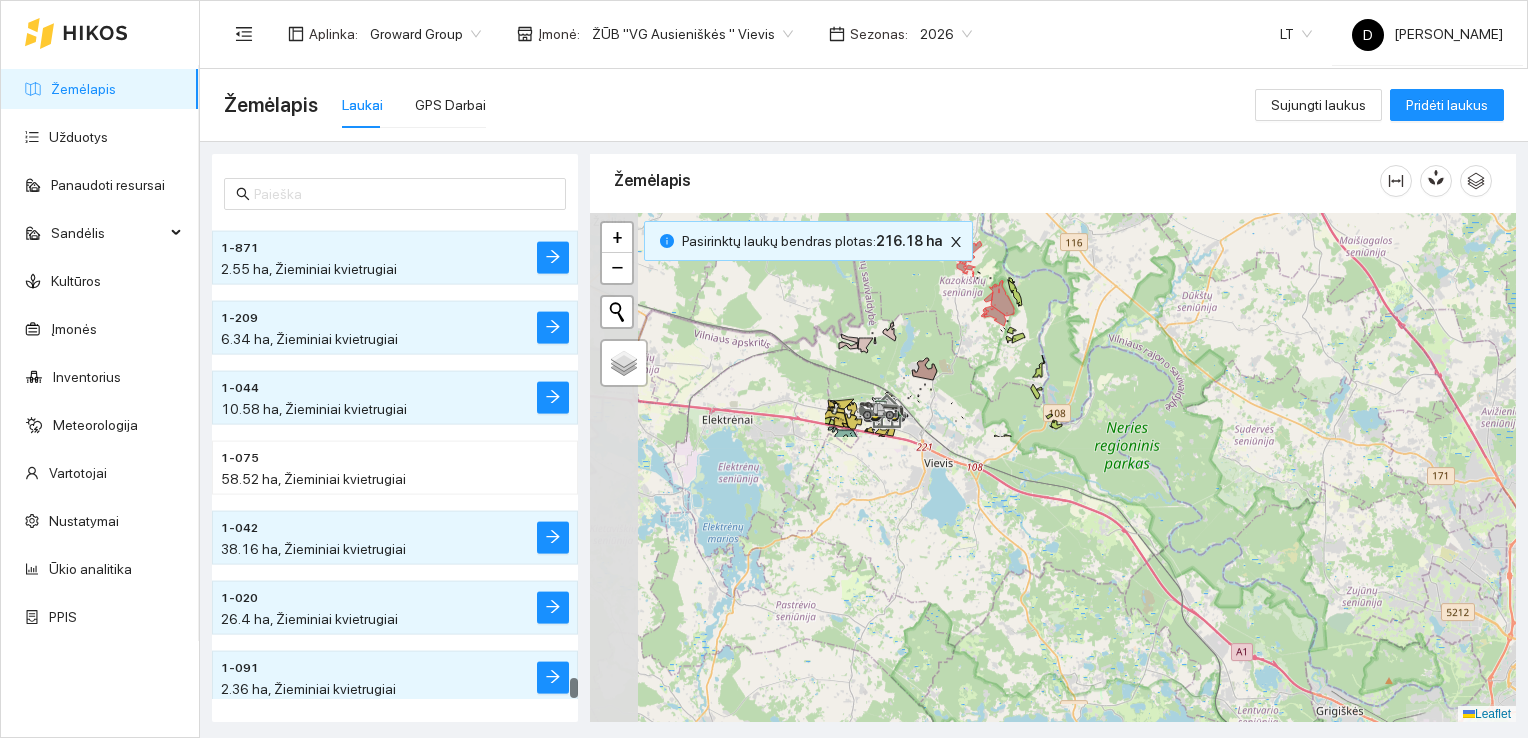 drag, startPoint x: 904, startPoint y: 661, endPoint x: 1224, endPoint y: 336, distance: 456.09756 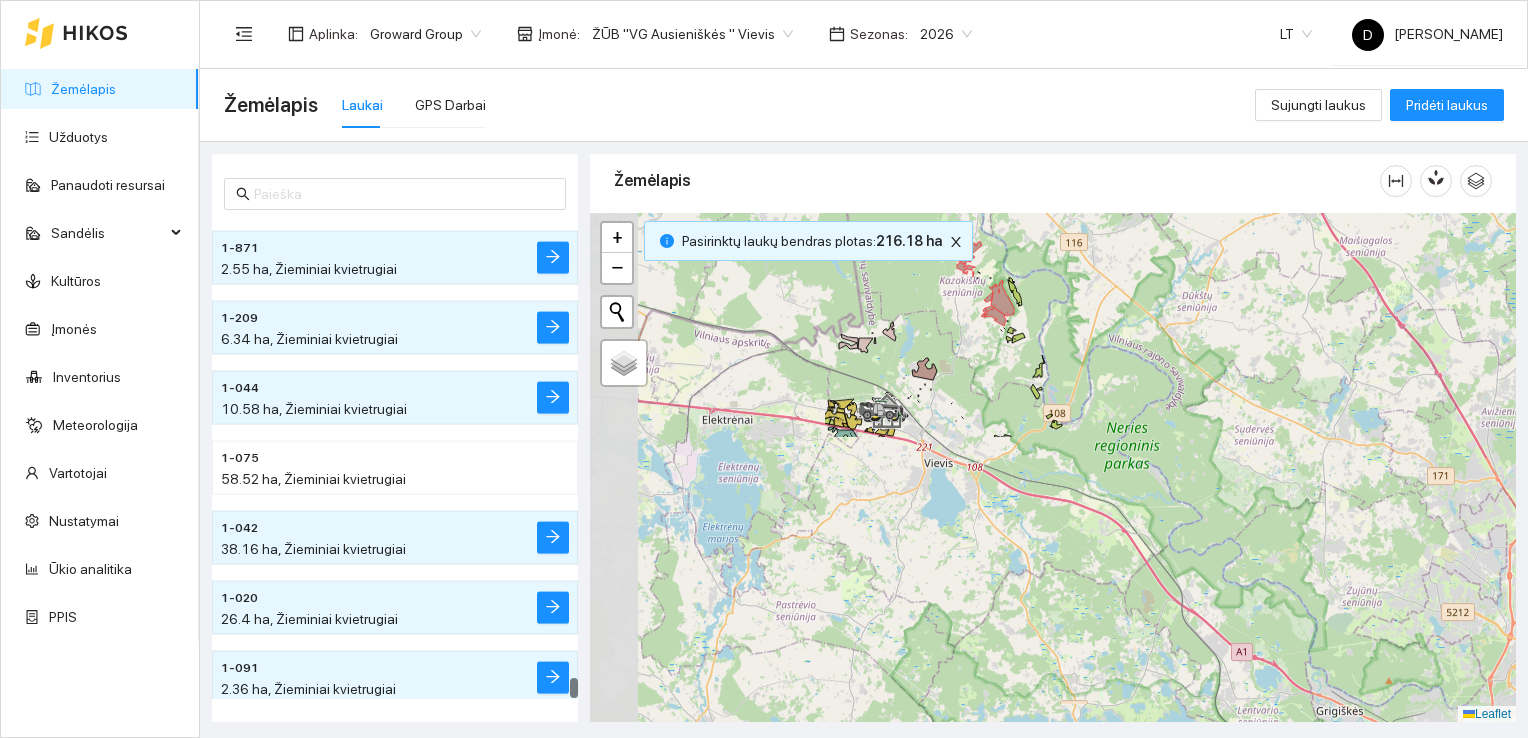 click at bounding box center (1053, 468) 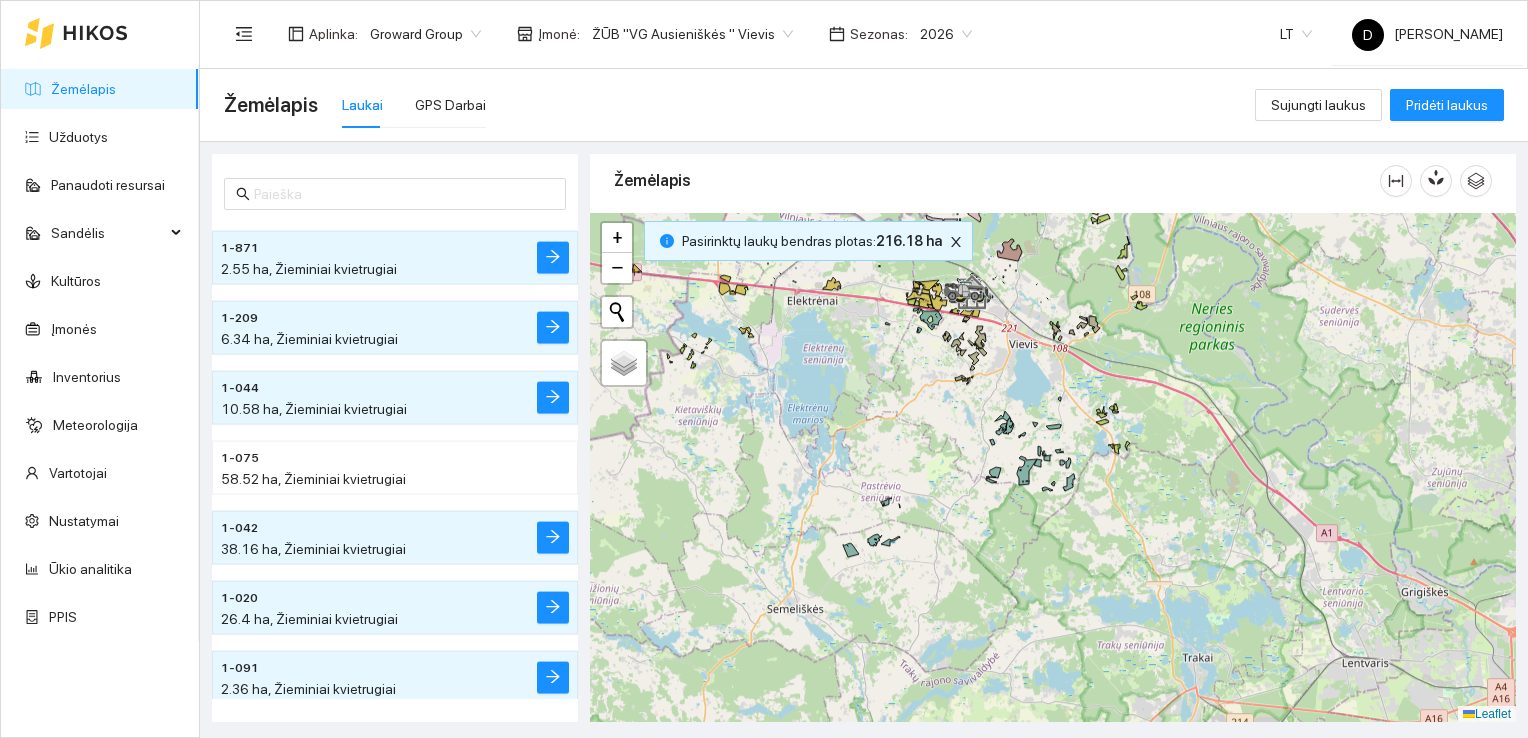 drag, startPoint x: 964, startPoint y: 483, endPoint x: 1049, endPoint y: 362, distance: 147.87157 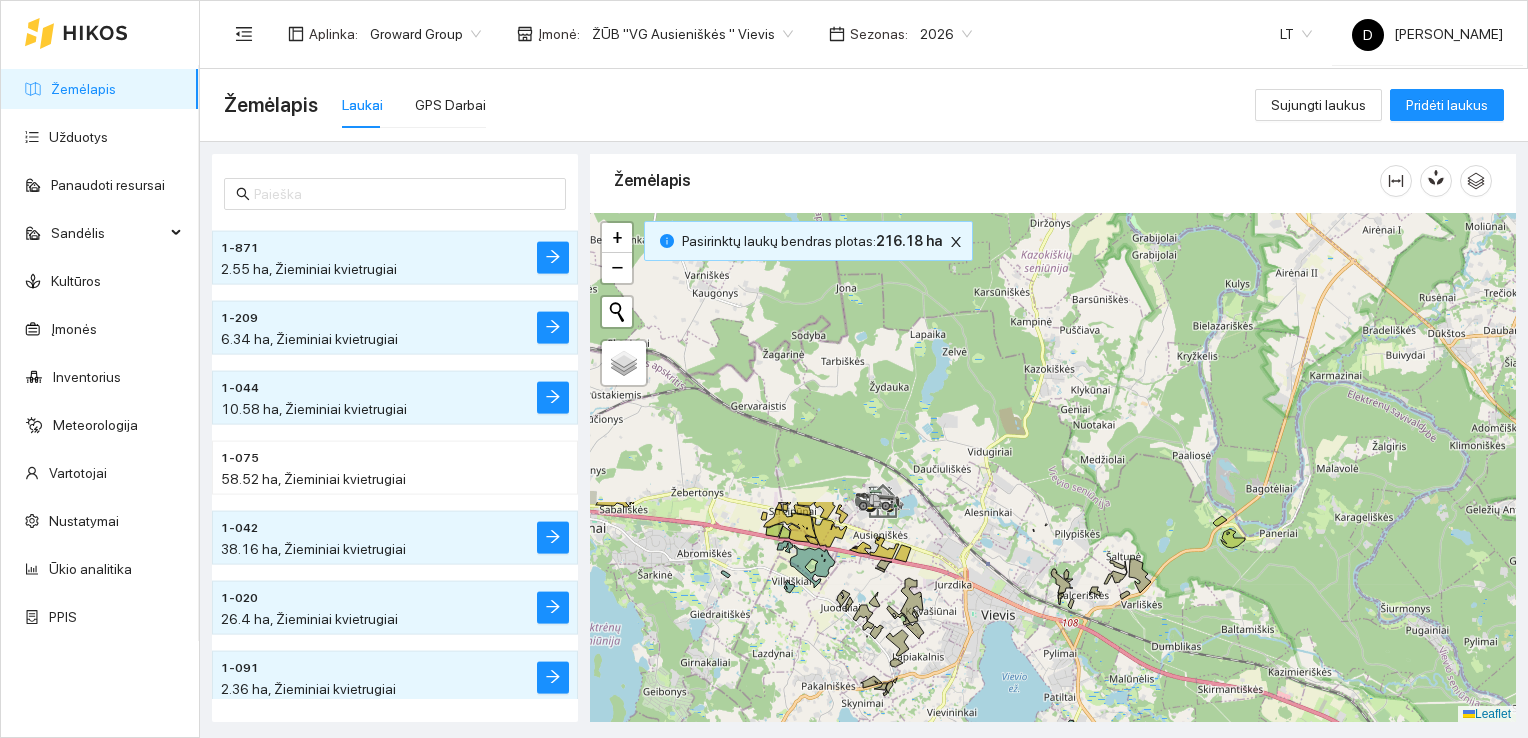drag, startPoint x: 759, startPoint y: 449, endPoint x: 792, endPoint y: 785, distance: 337.61664 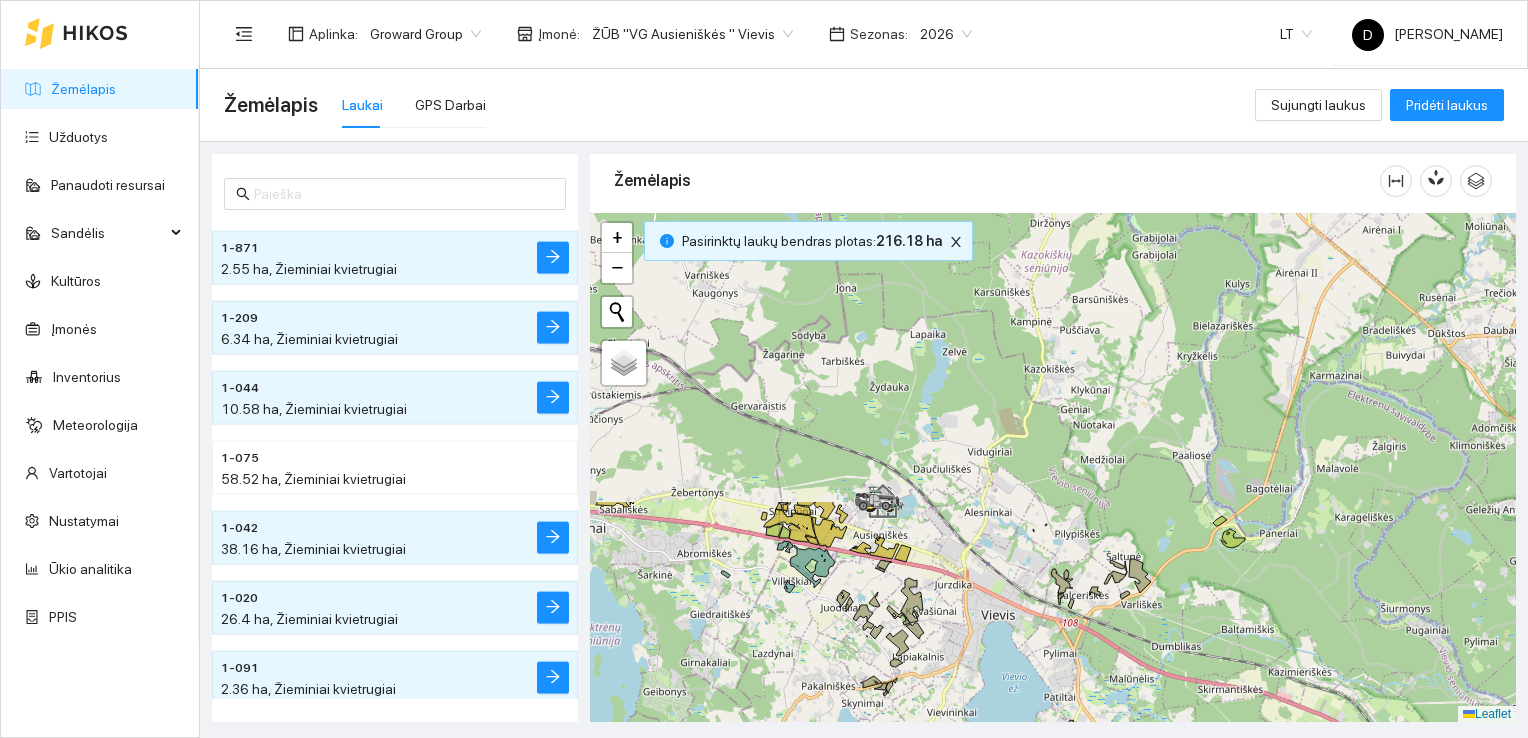 click on "Žemėlapis Užduotys Panaudoti resursai Sandėlis Kultūros Įmonės Inventorius Meteorologija Vartotojai Nustatymai Ūkio analitika PPIS Aplinka : Groward Group Įmonė : ŽŪB "VG Ausieniškės "  Vievis Sezonas : 2026 LT D [PERSON_NAME]   Žemėlapis Laukai GPS Darbai Sujungti laukus Pridėti laukus 1-871 2.55 ha, Žieminiai kvietrugiai 1-209 6.34 ha, Žieminiai kvietrugiai 1-044 10.58 ha, Žieminiai kvietrugiai 1-075 58.52 ha, Žieminiai kvietrugiai 1-042 38.16 ha, Žieminiai kvietrugiai 1-020 26.4 ha, Žieminiai kvietrugiai 1-091 2.36 ha, Žieminiai kvietrugiai Žemėlapis" at bounding box center [764, 369] 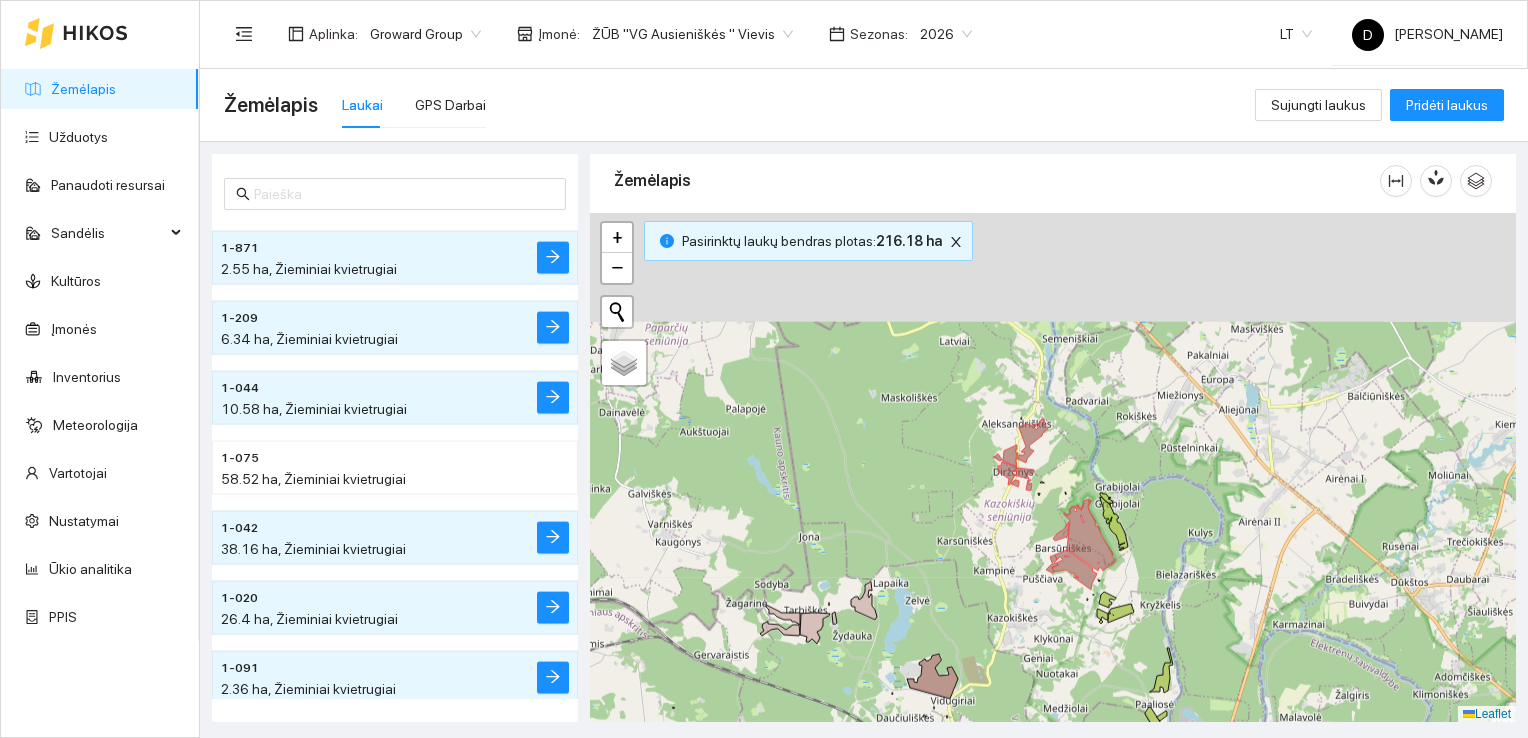 drag, startPoint x: 1072, startPoint y: 370, endPoint x: 1036, endPoint y: 622, distance: 254.55844 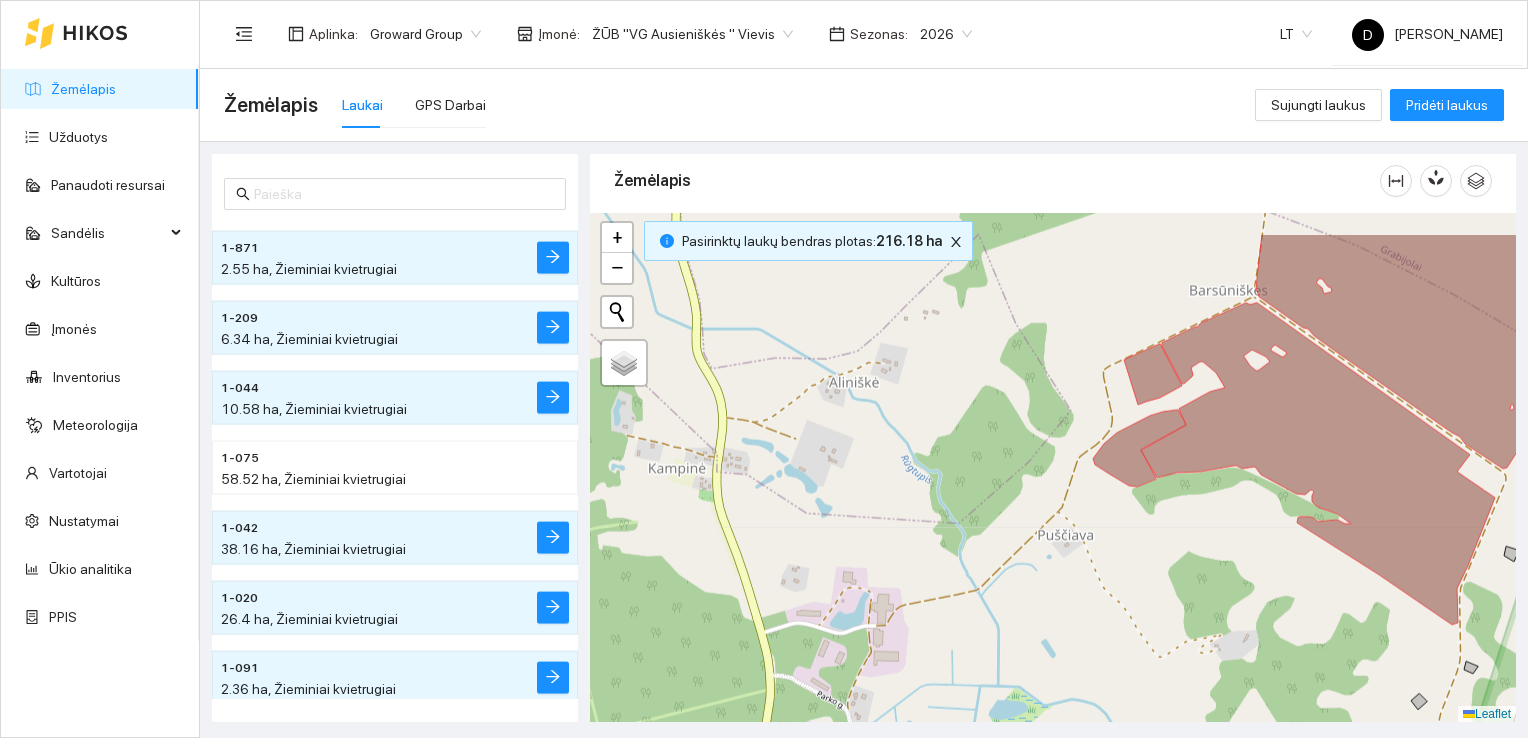 drag, startPoint x: 1141, startPoint y: 518, endPoint x: 1148, endPoint y: 591, distance: 73.33485 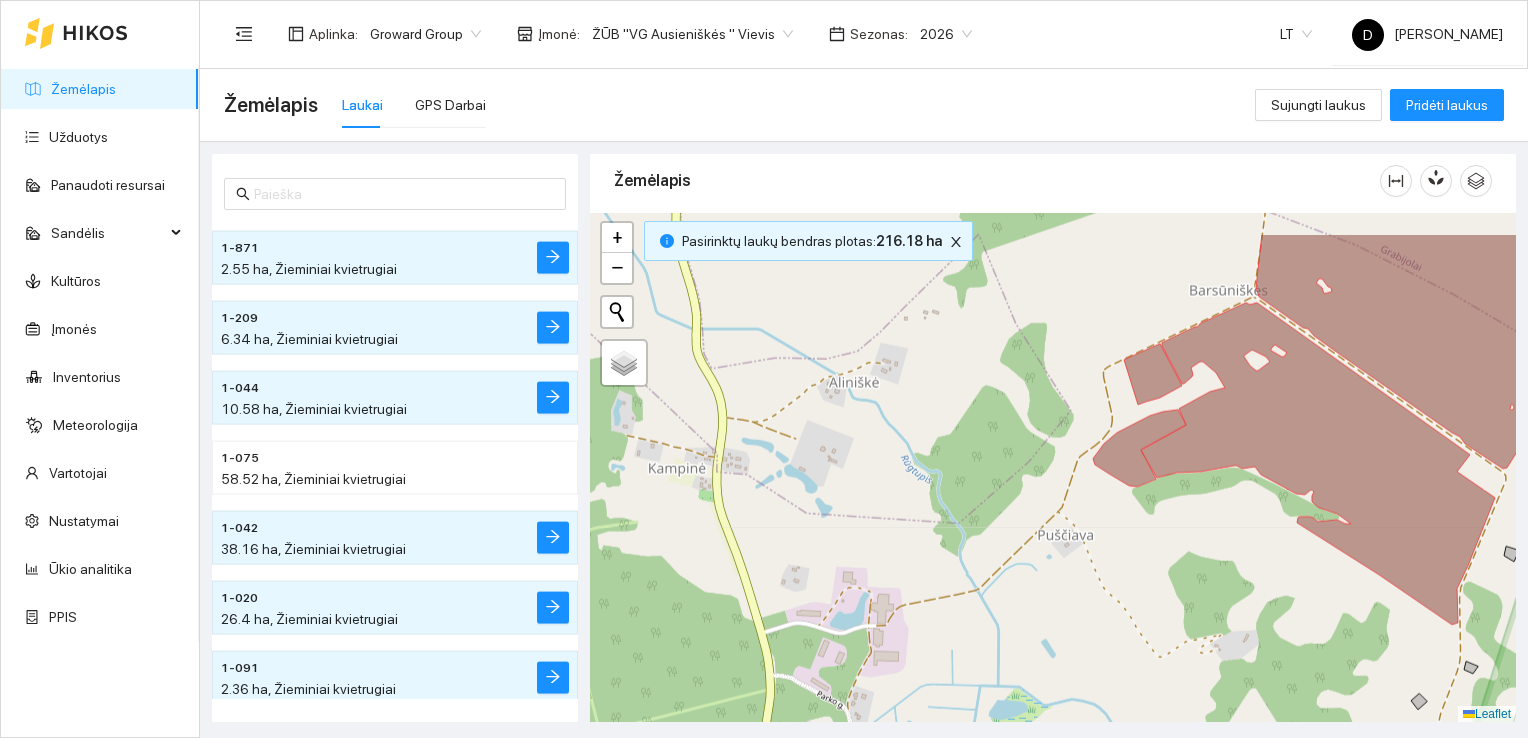 click at bounding box center (1053, 468) 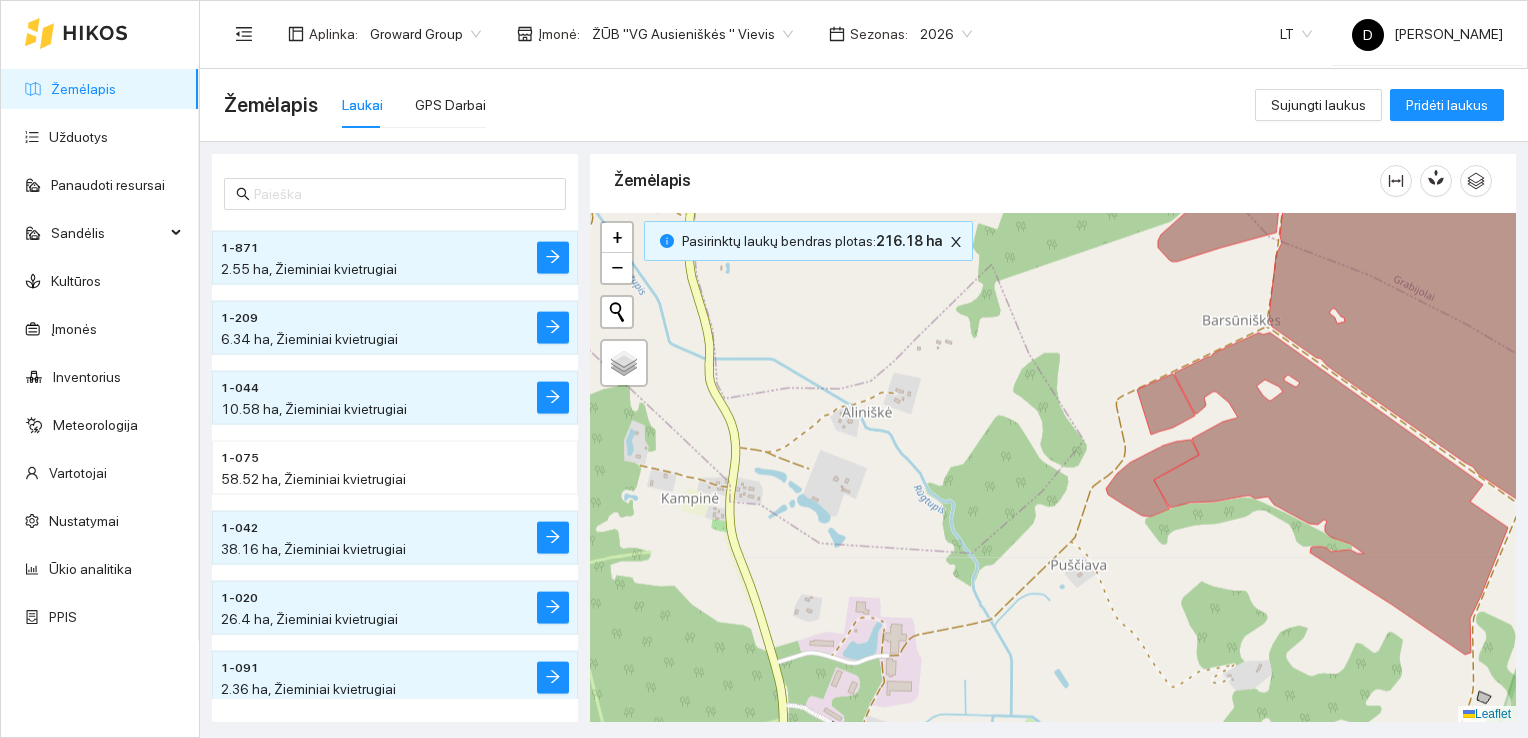 drag, startPoint x: 1158, startPoint y: 578, endPoint x: 1164, endPoint y: 594, distance: 17.088007 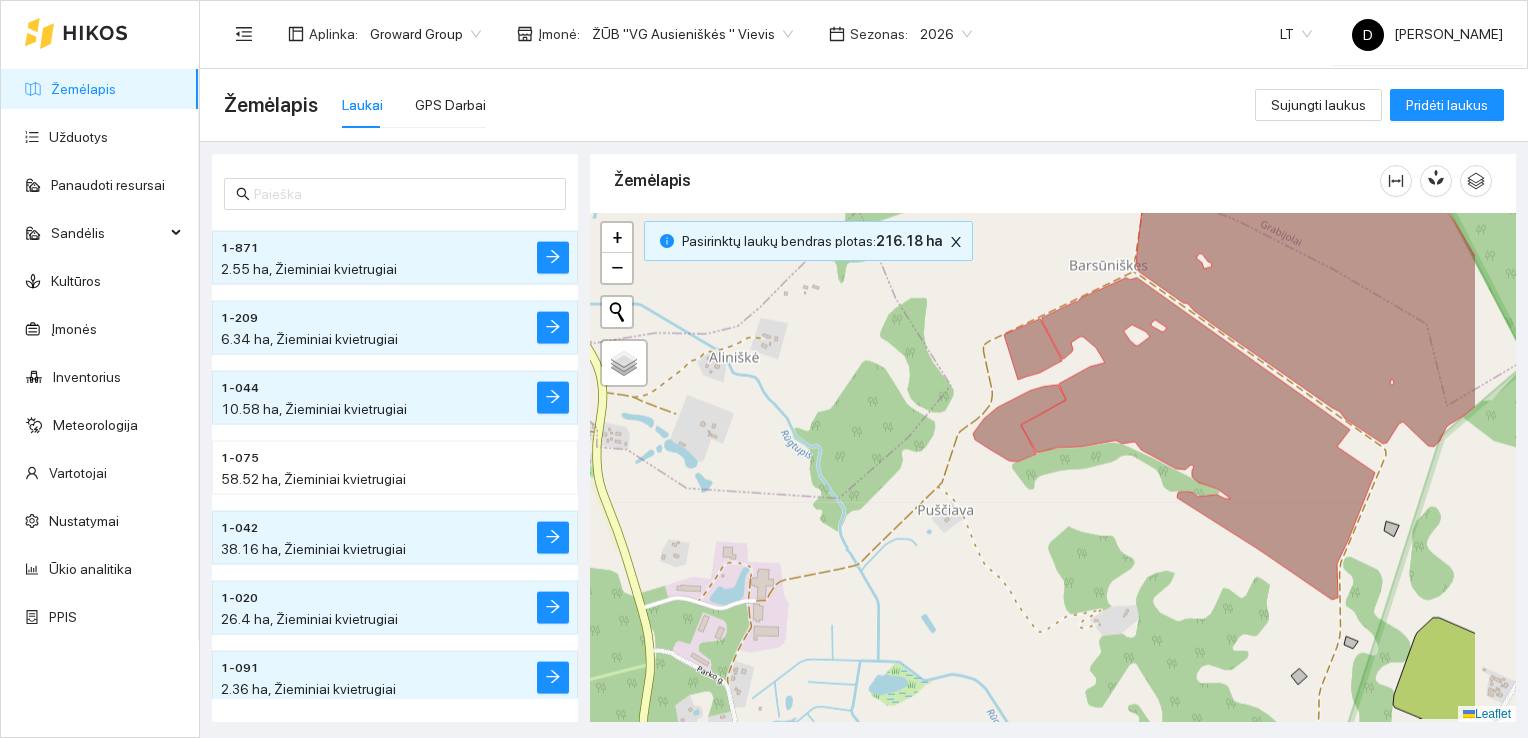 drag, startPoint x: 1208, startPoint y: 540, endPoint x: 1075, endPoint y: 485, distance: 143.92358 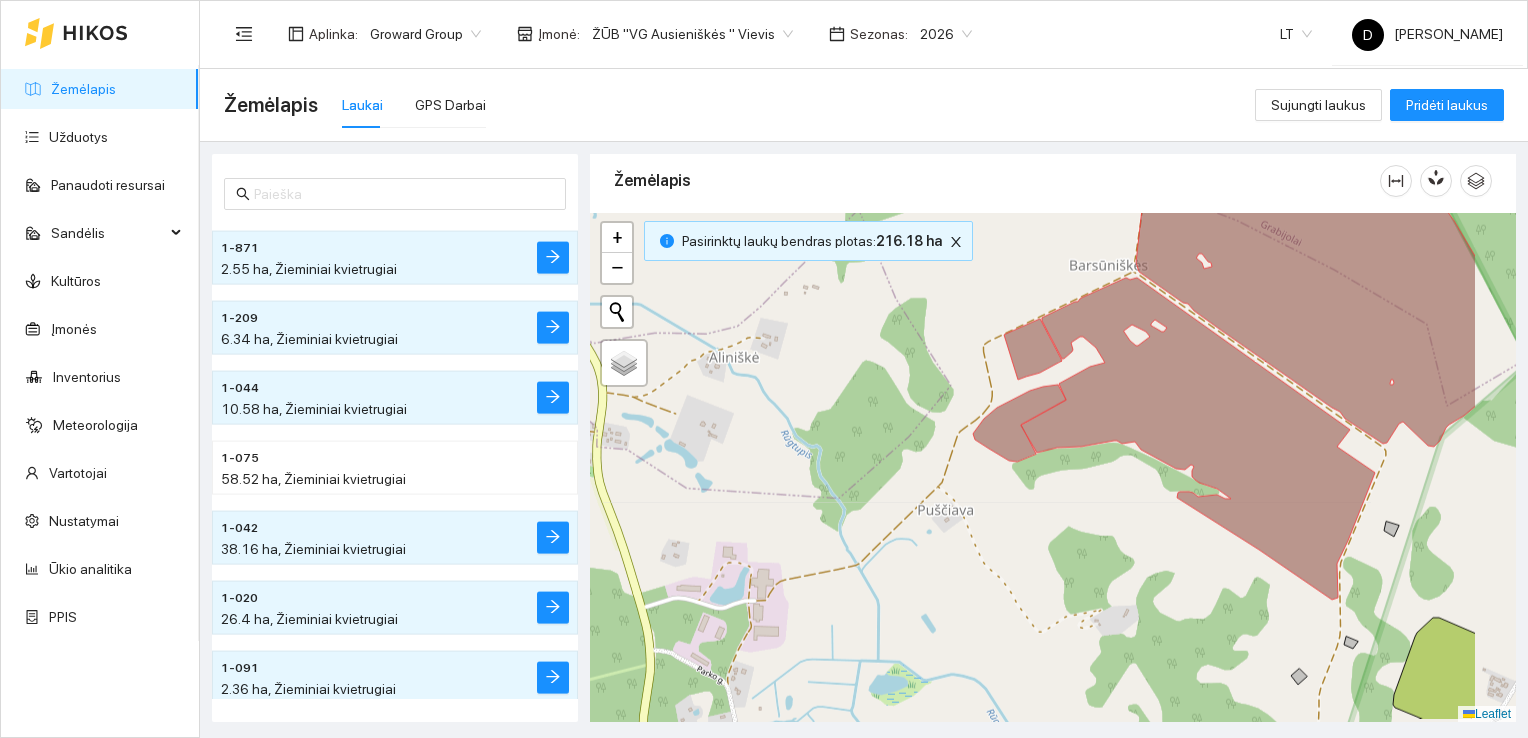 click at bounding box center (1053, 468) 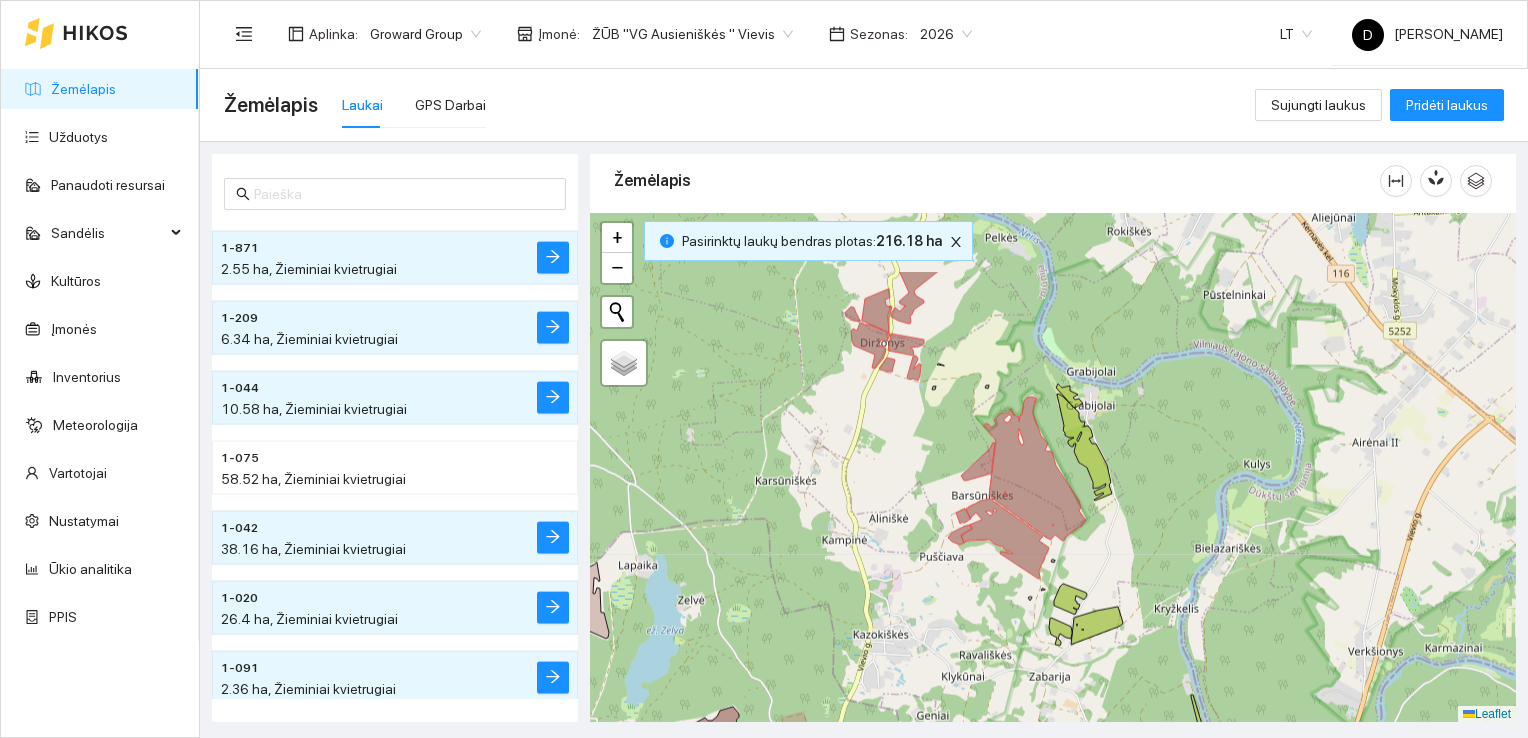drag, startPoint x: 904, startPoint y: 384, endPoint x: 901, endPoint y: 494, distance: 110.0409 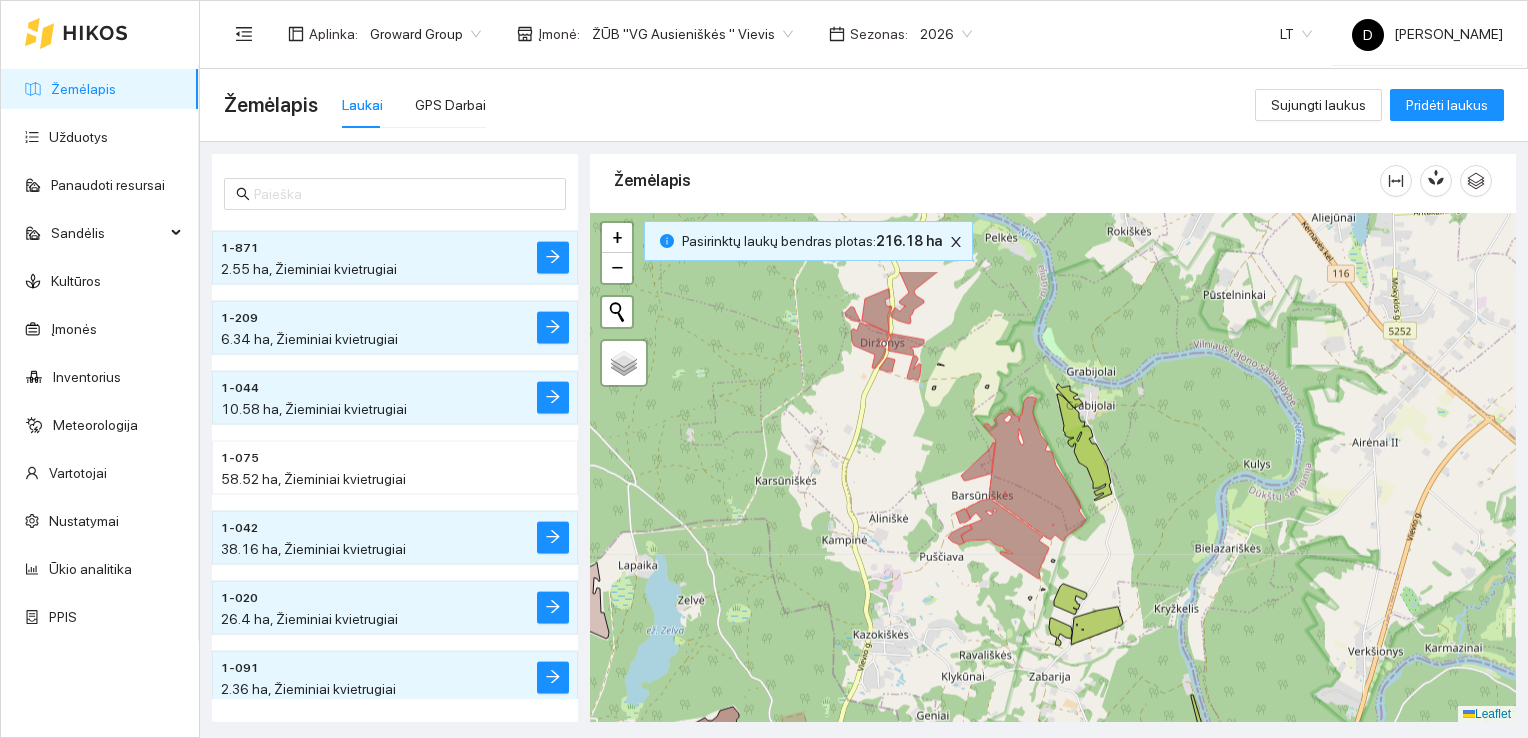 click at bounding box center (1053, 468) 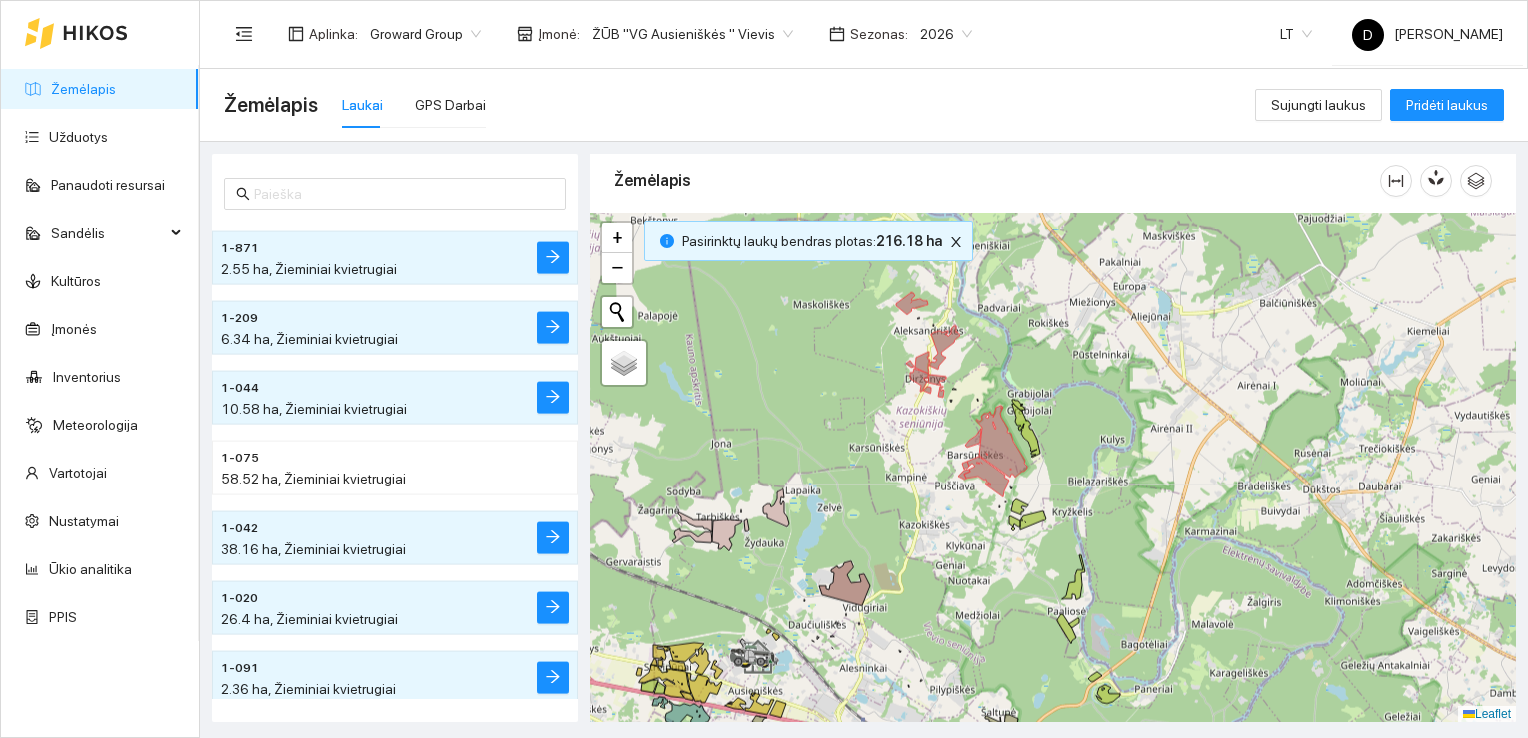 click on "Žemėlapis Laukai GPS Darbai" at bounding box center [739, 105] 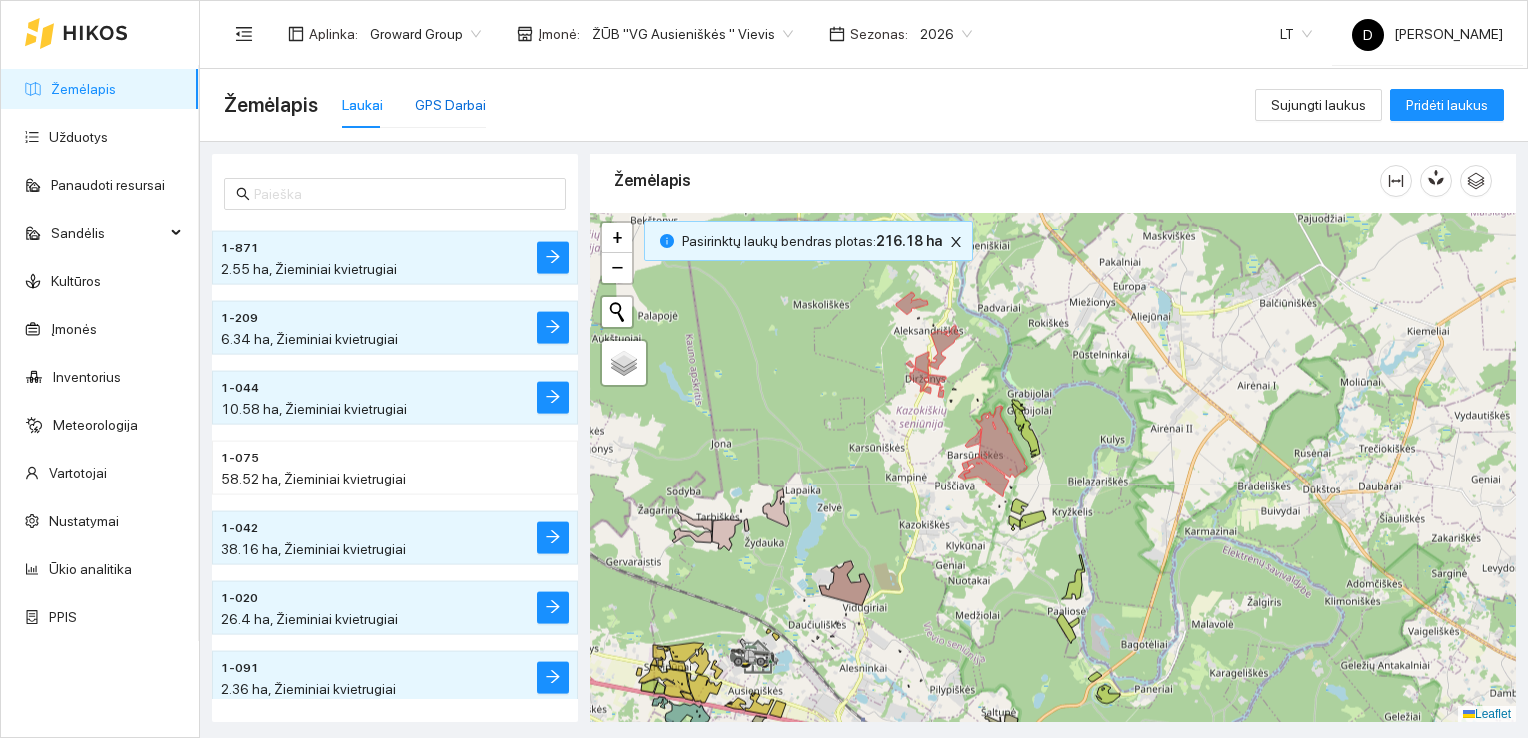 click on "GPS Darbai" at bounding box center [450, 105] 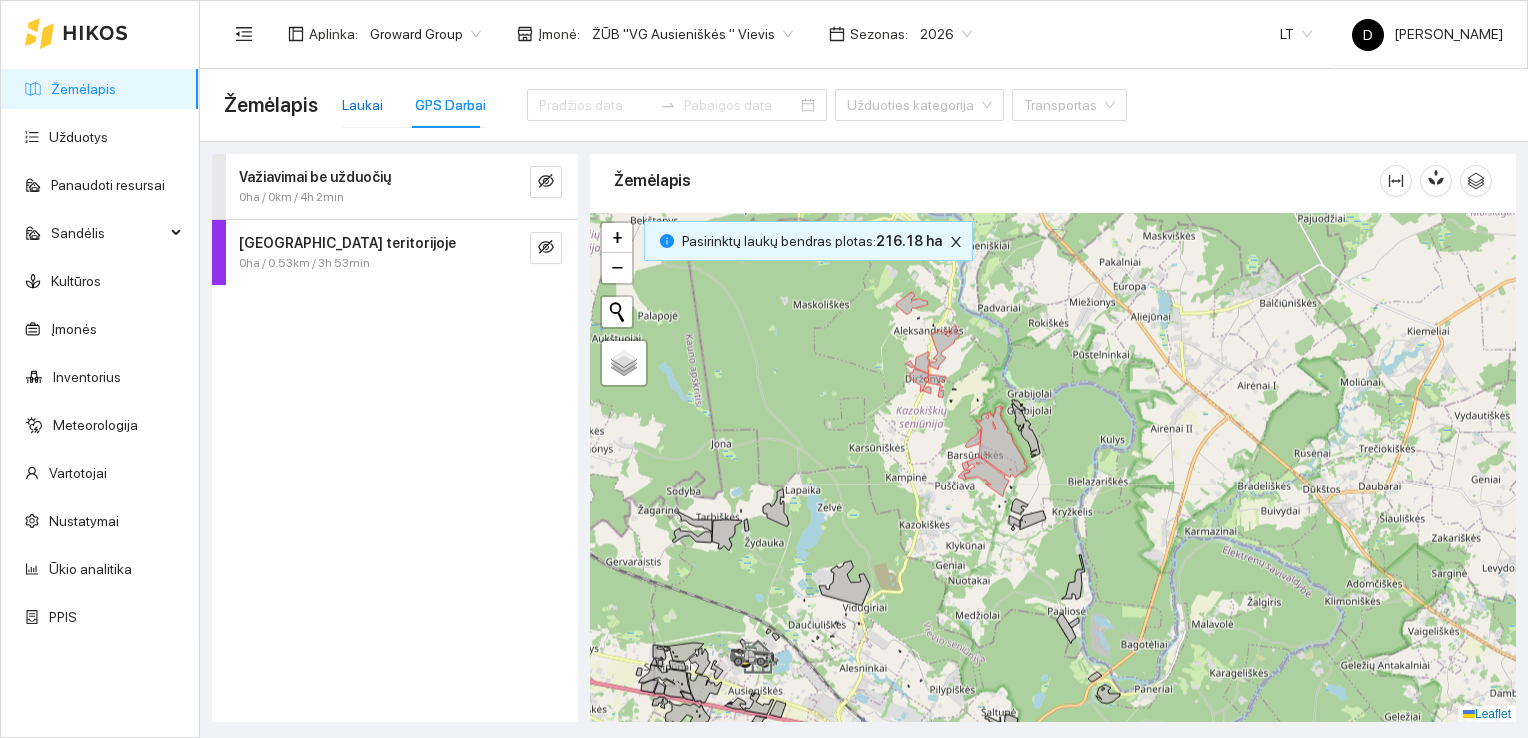 click on "Laukai" at bounding box center [362, 105] 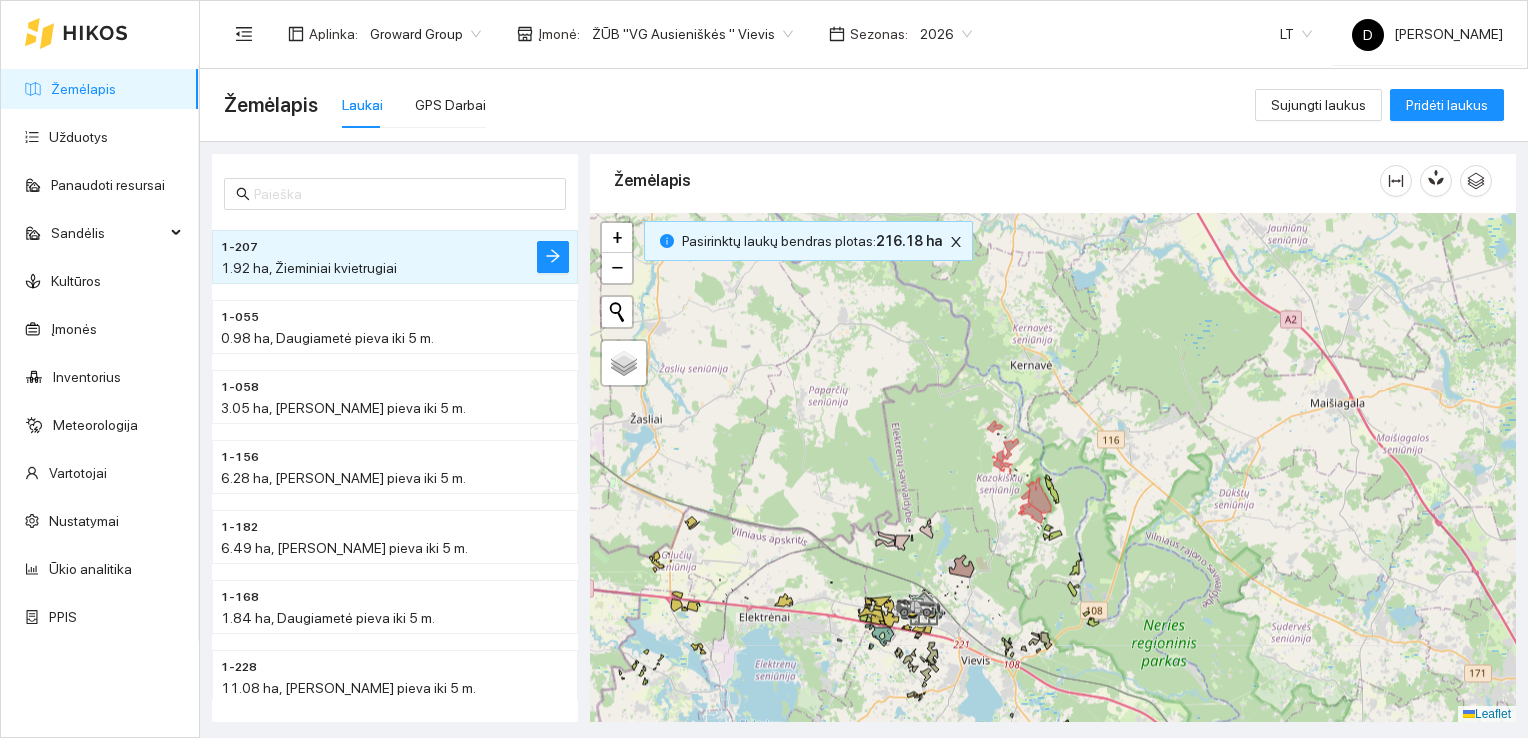 drag, startPoint x: 852, startPoint y: 366, endPoint x: 953, endPoint y: 460, distance: 137.97464 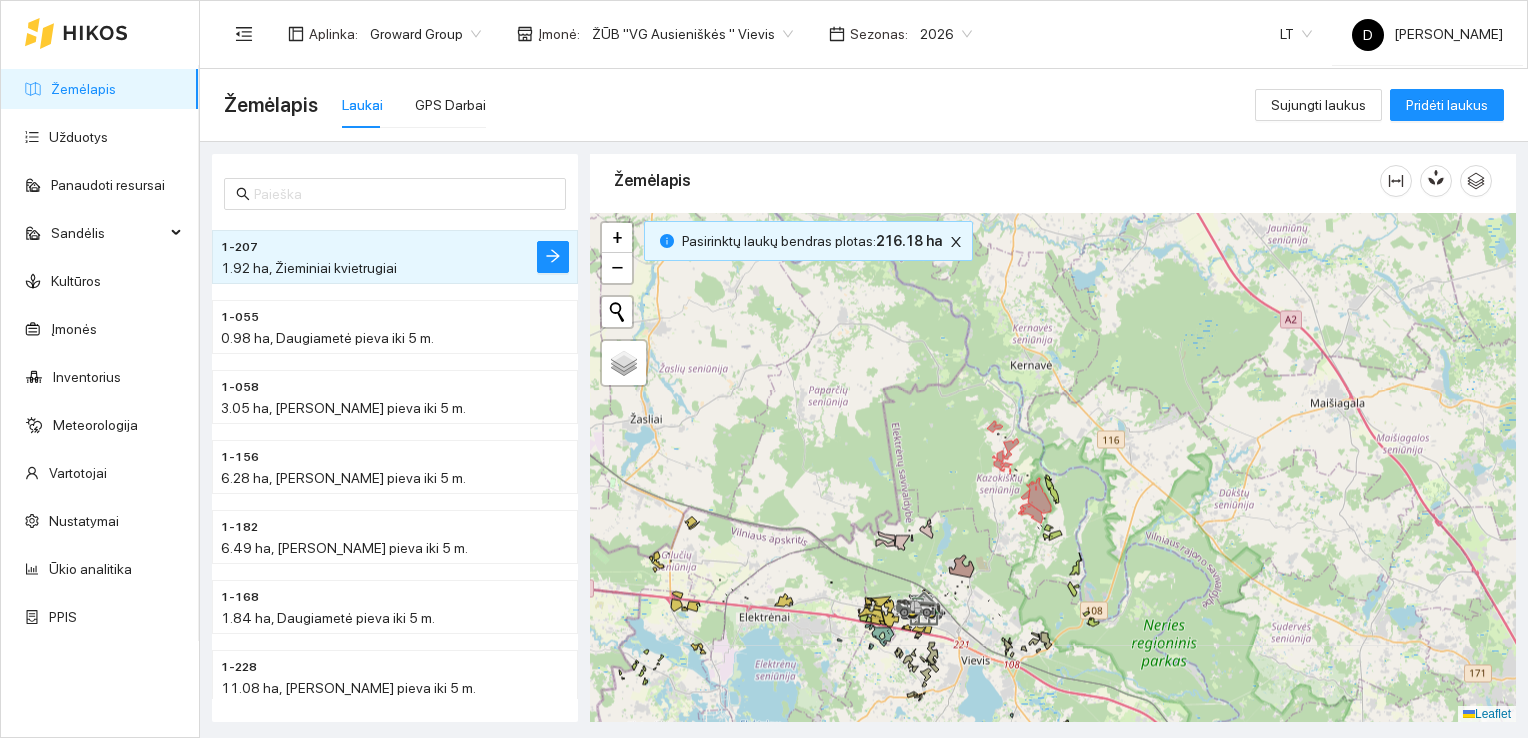 click at bounding box center [1053, 468] 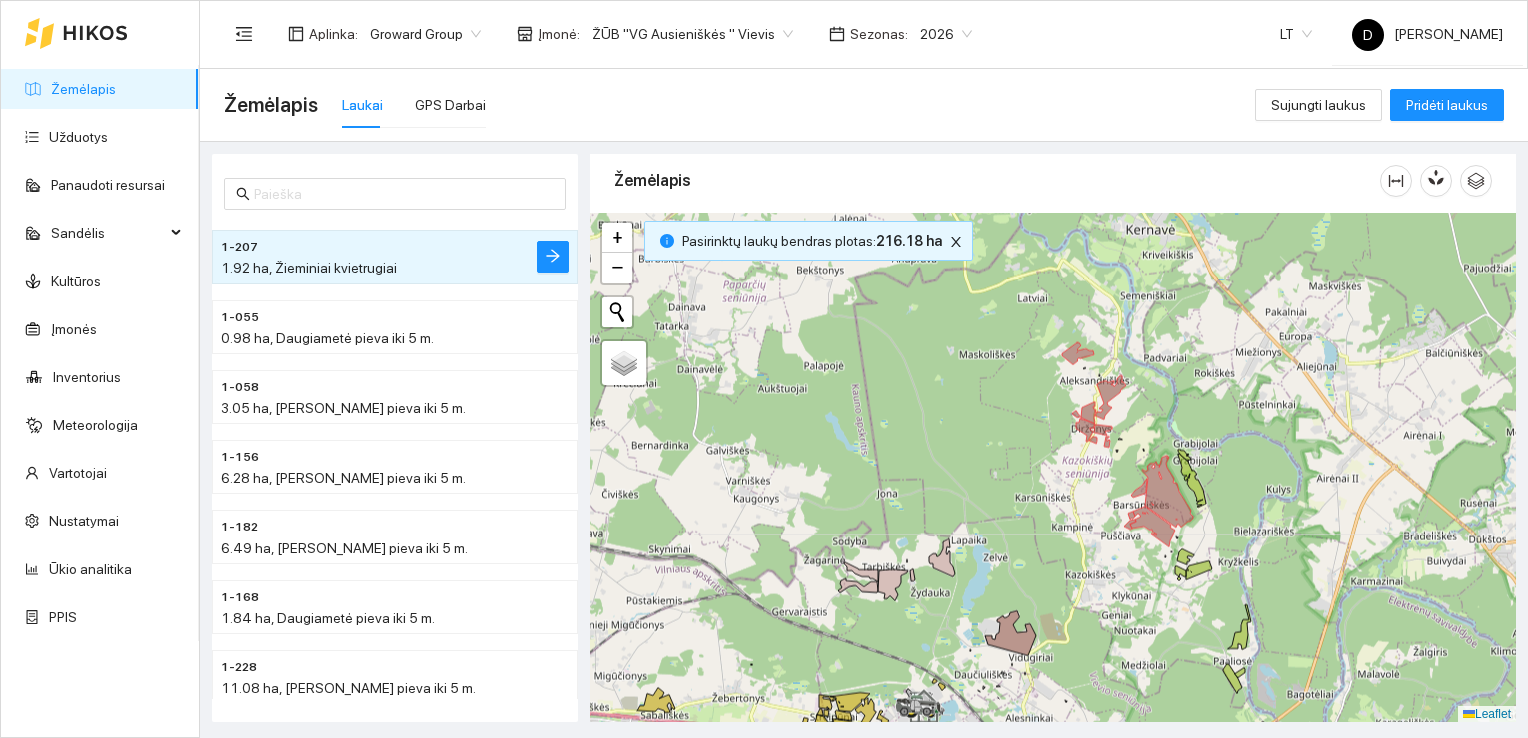 drag, startPoint x: 916, startPoint y: 515, endPoint x: 956, endPoint y: 473, distance: 58 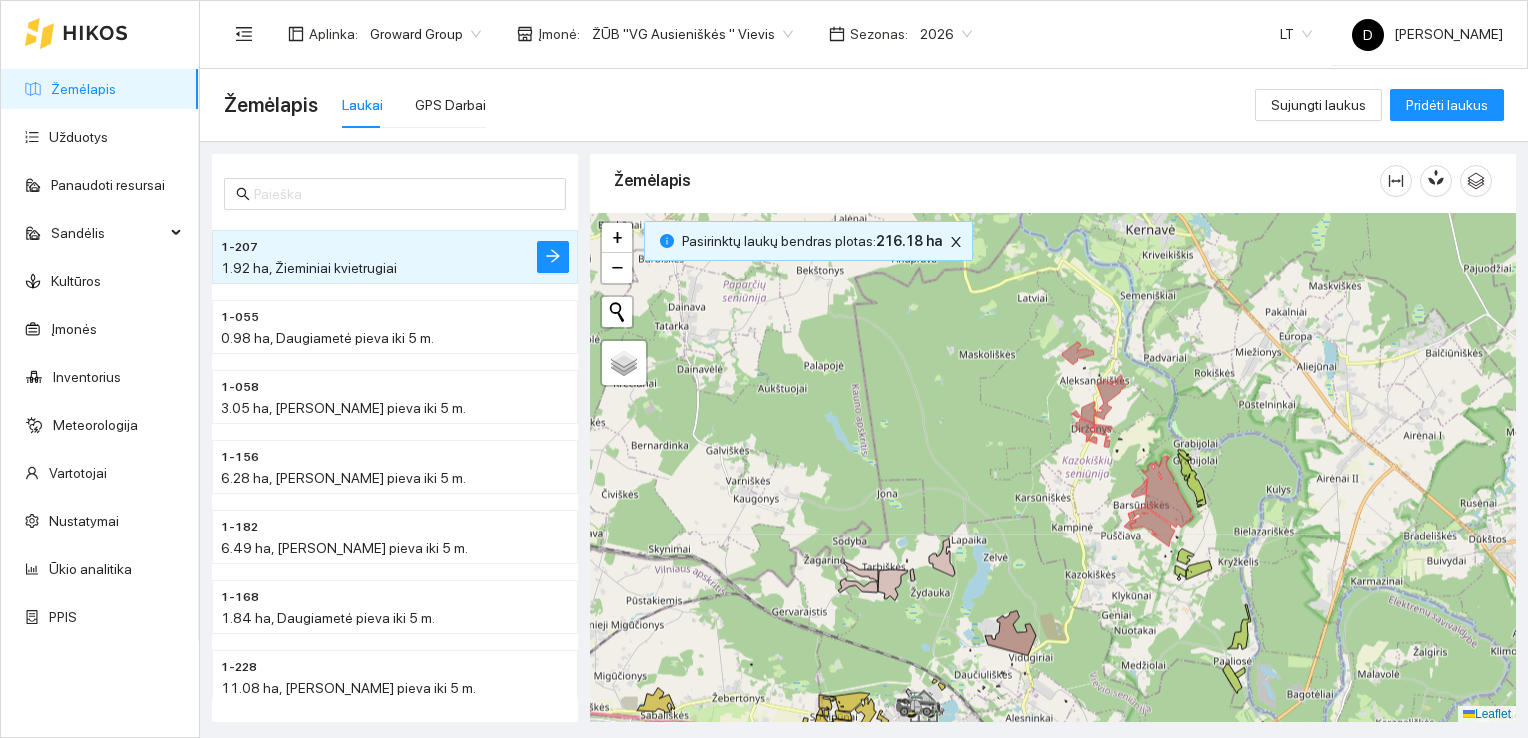 click at bounding box center [1053, 468] 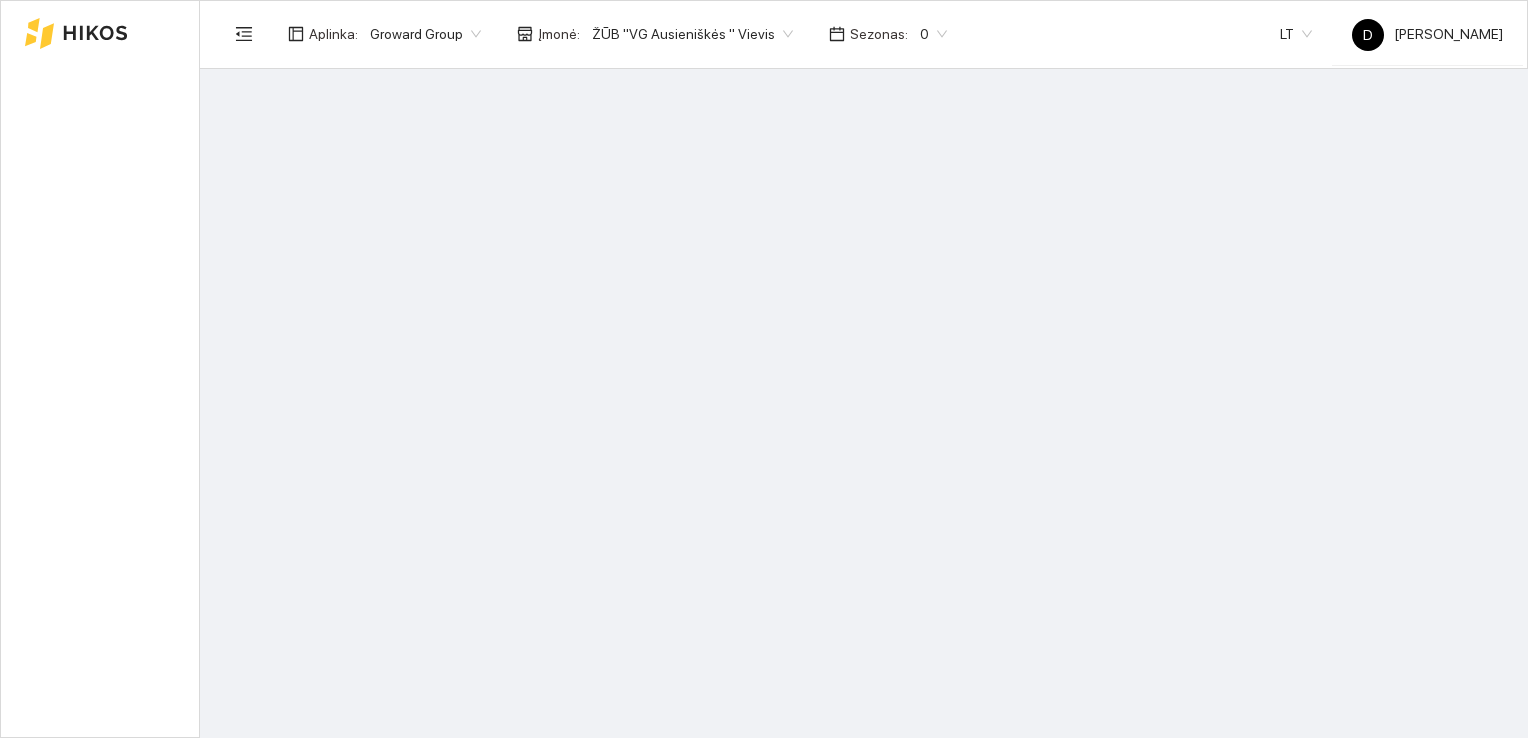 scroll, scrollTop: 0, scrollLeft: 0, axis: both 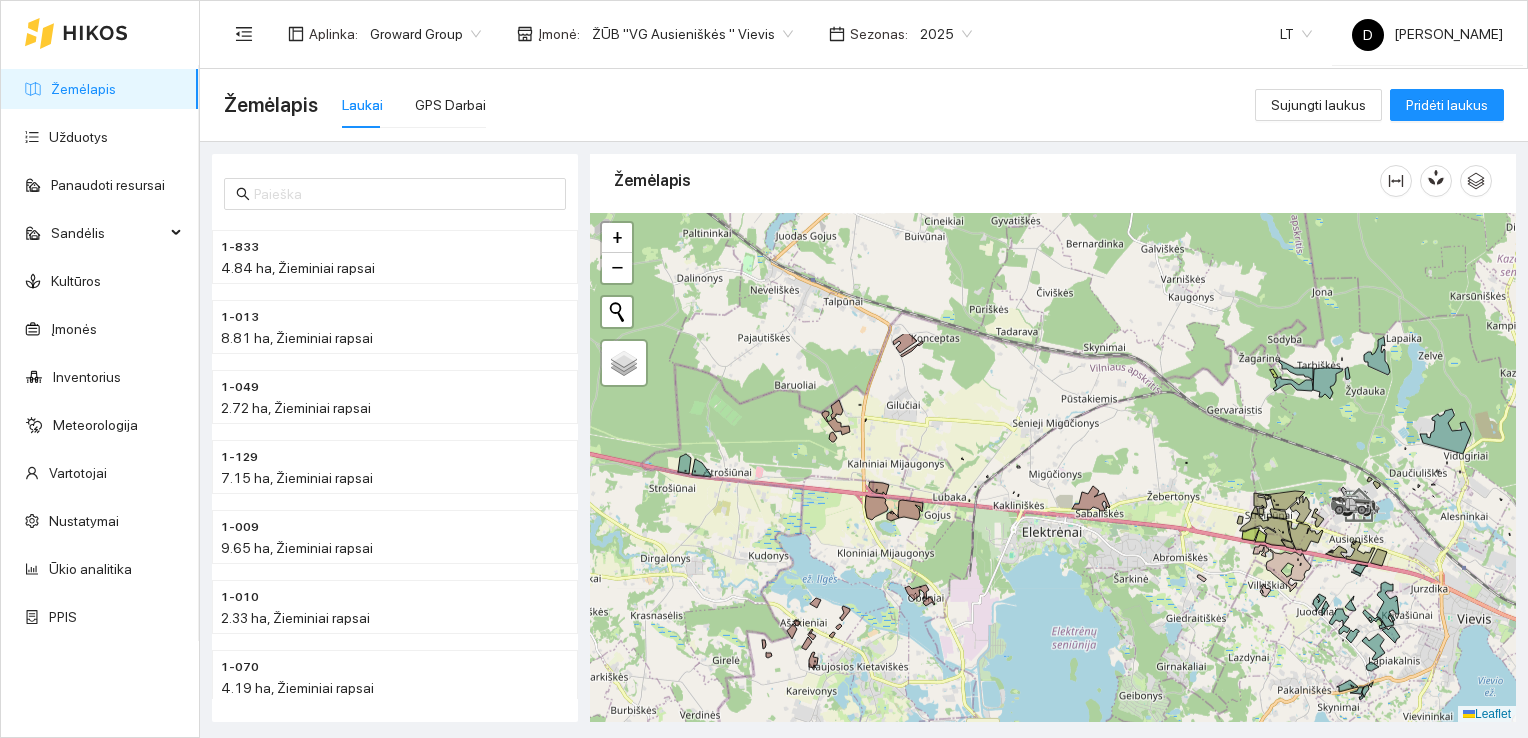 drag, startPoint x: 1194, startPoint y: 394, endPoint x: 1136, endPoint y: 566, distance: 181.51584 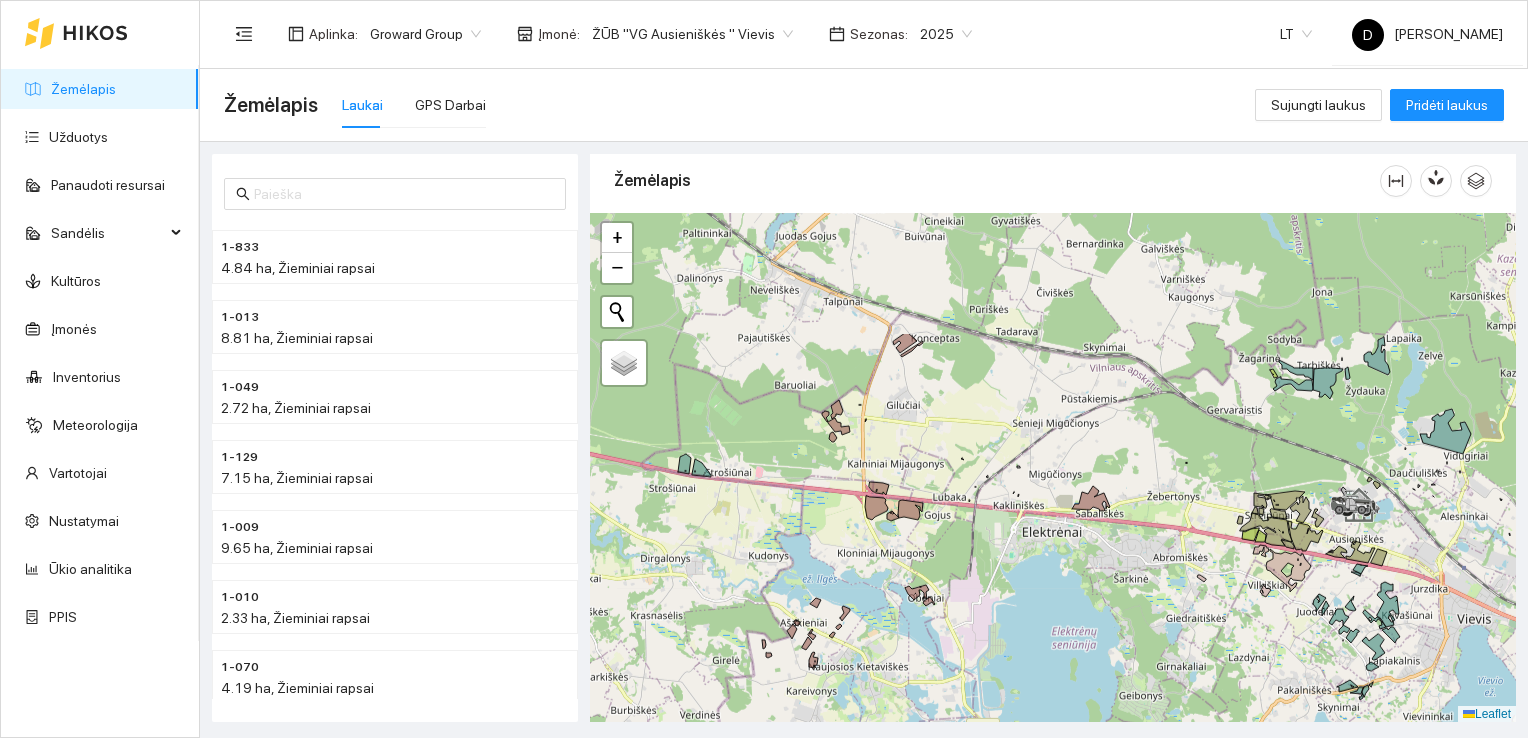 click at bounding box center (1053, 468) 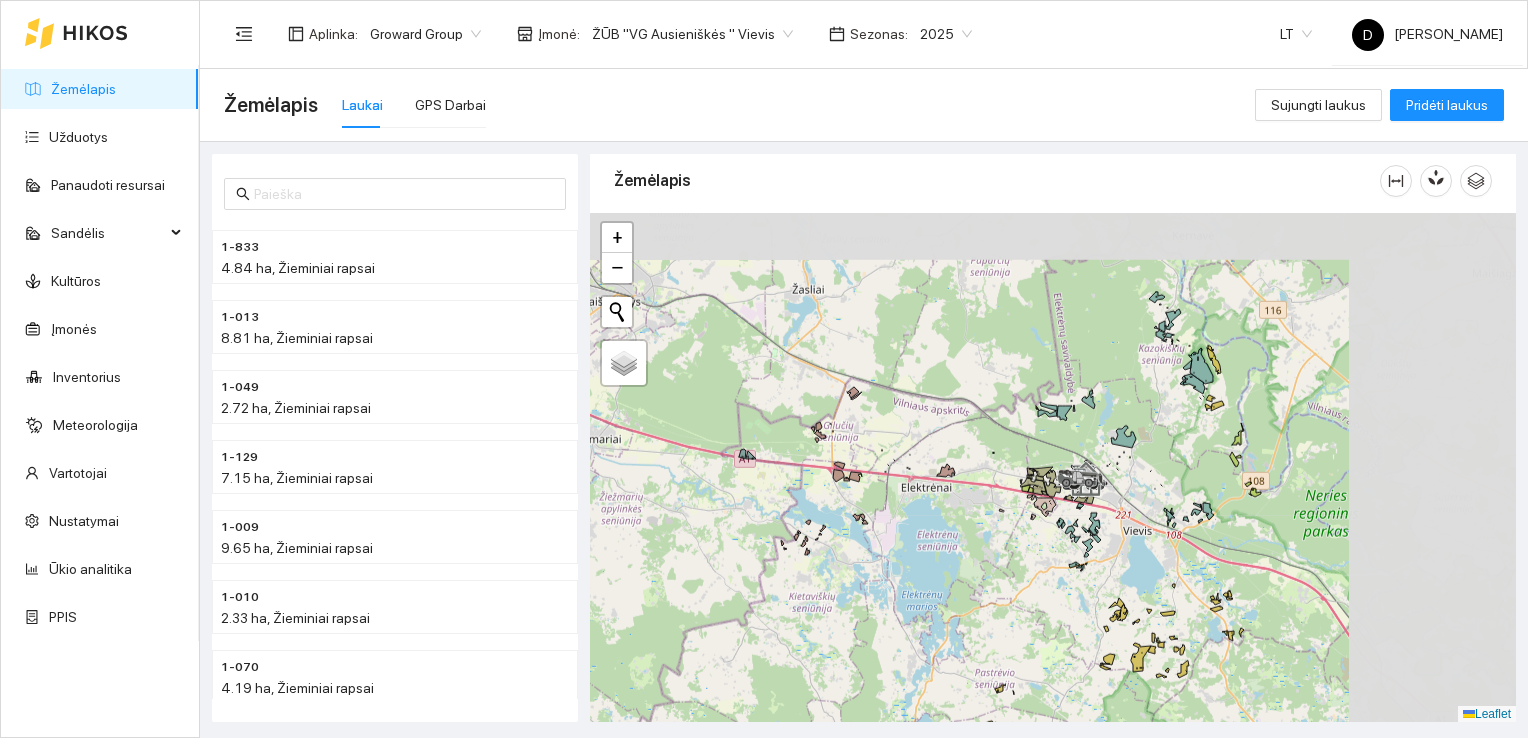 drag, startPoint x: 1176, startPoint y: 331, endPoint x: 944, endPoint y: 478, distance: 274.6507 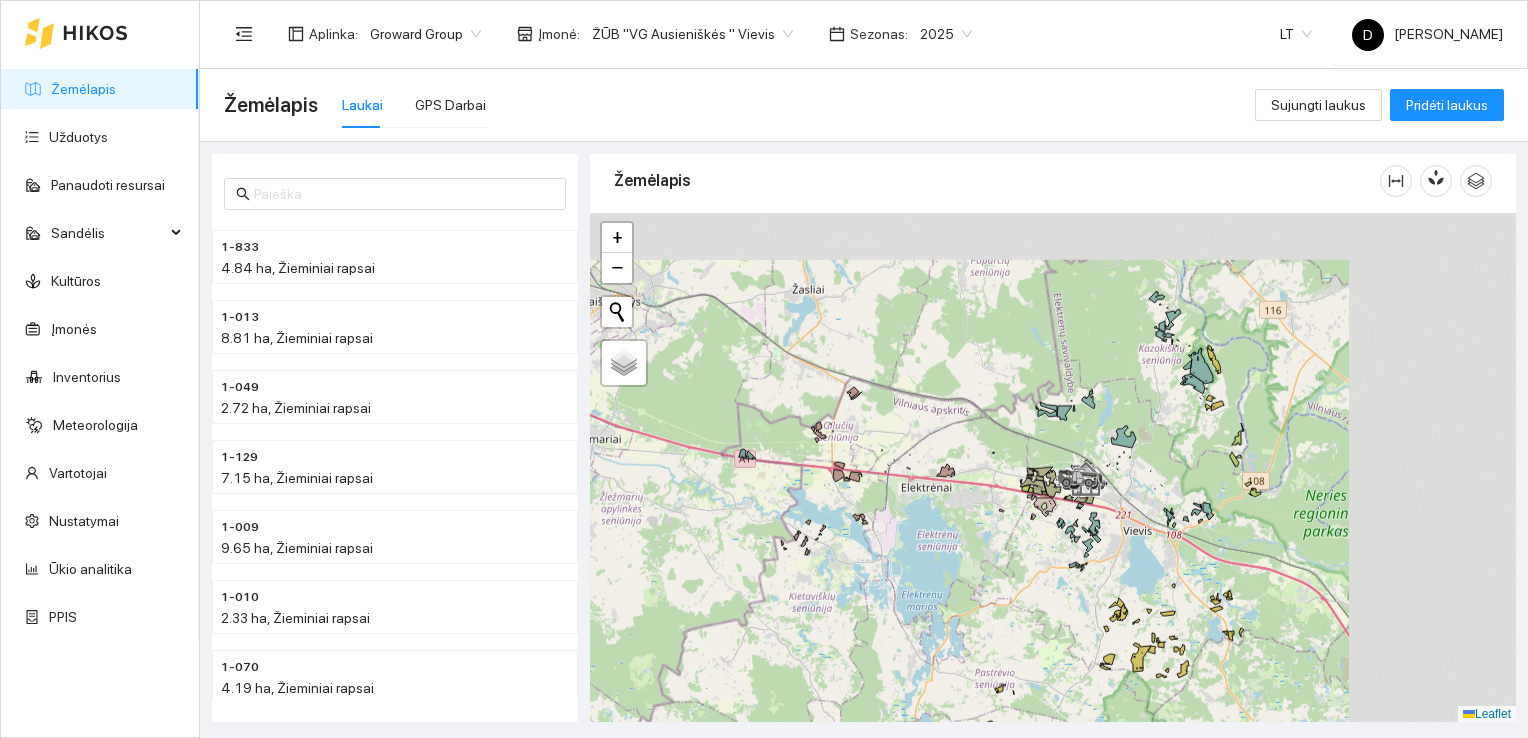 click at bounding box center [1053, 468] 